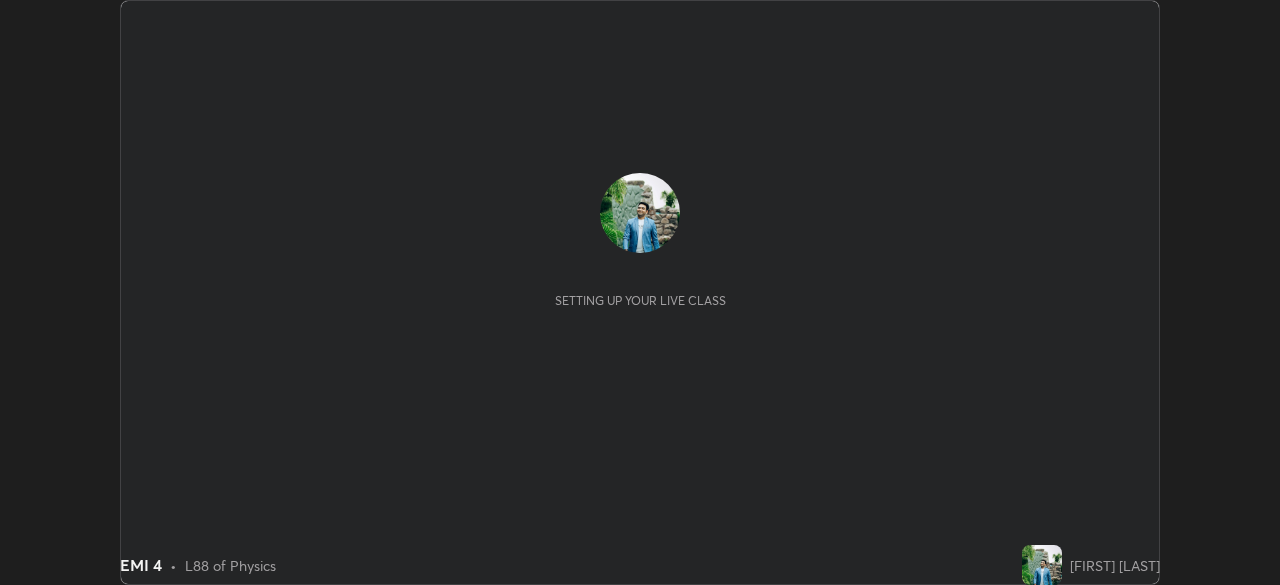 scroll, scrollTop: 0, scrollLeft: 0, axis: both 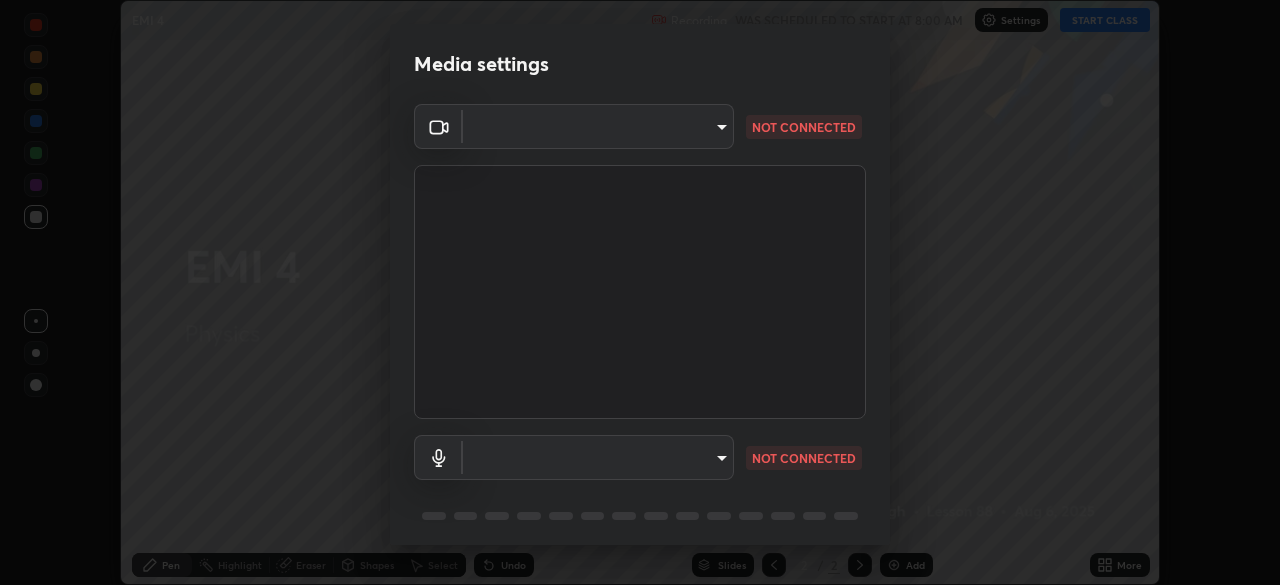 type on "495e9aafafa99ab02b2630cd73316b4ffac4e6b0a44c495734db4bb24564e739" 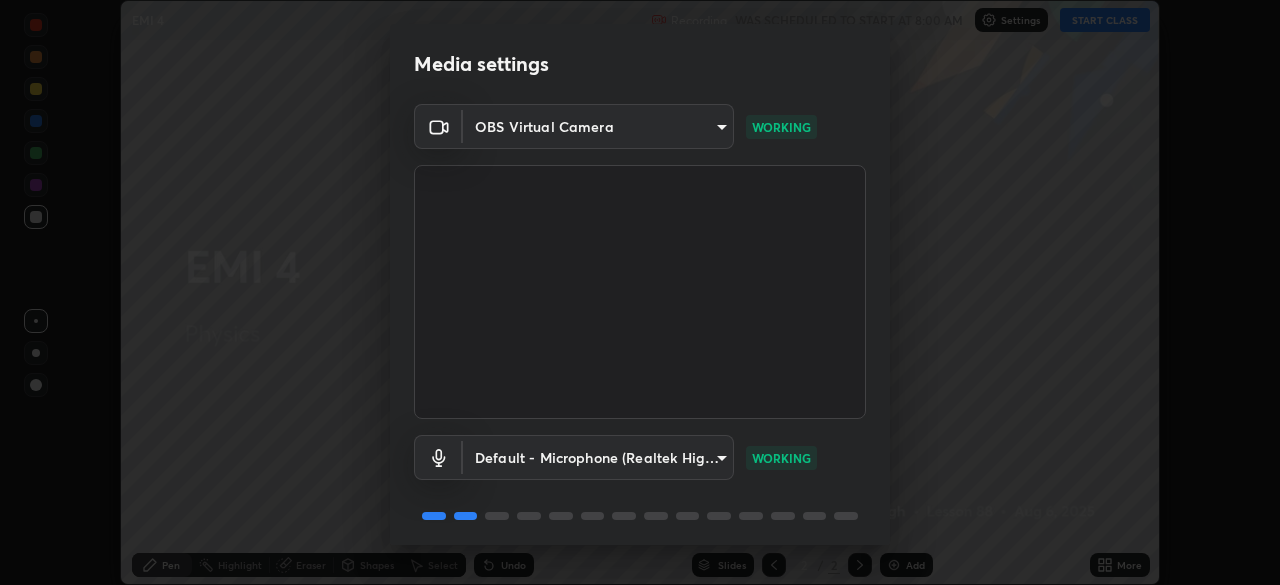 scroll, scrollTop: 71, scrollLeft: 0, axis: vertical 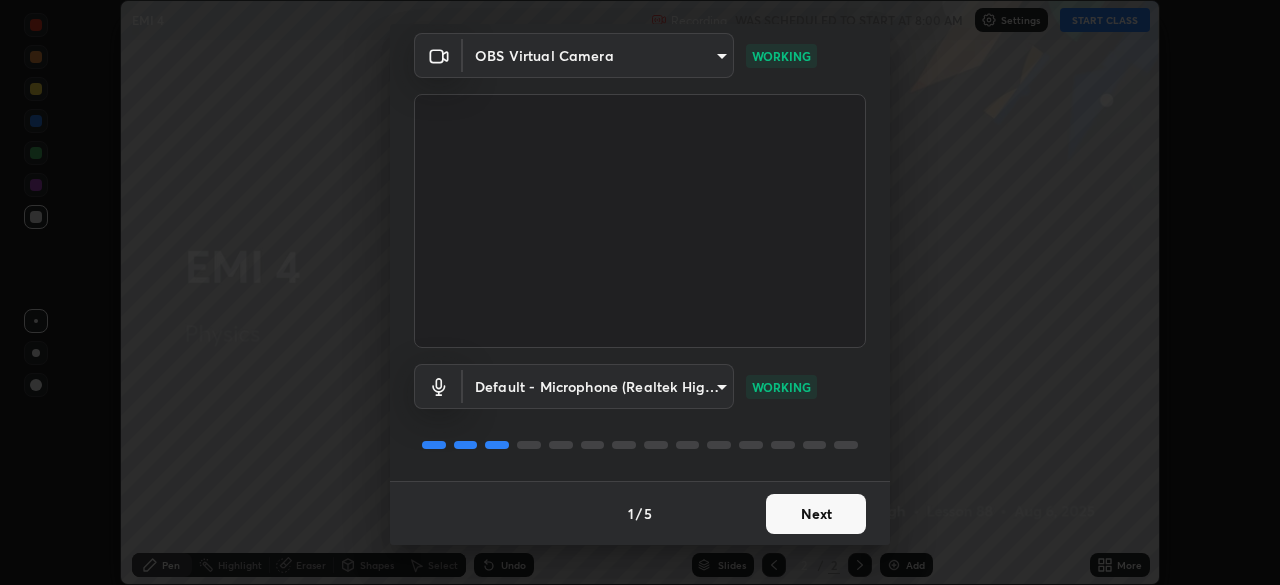 click on "Next" at bounding box center [816, 514] 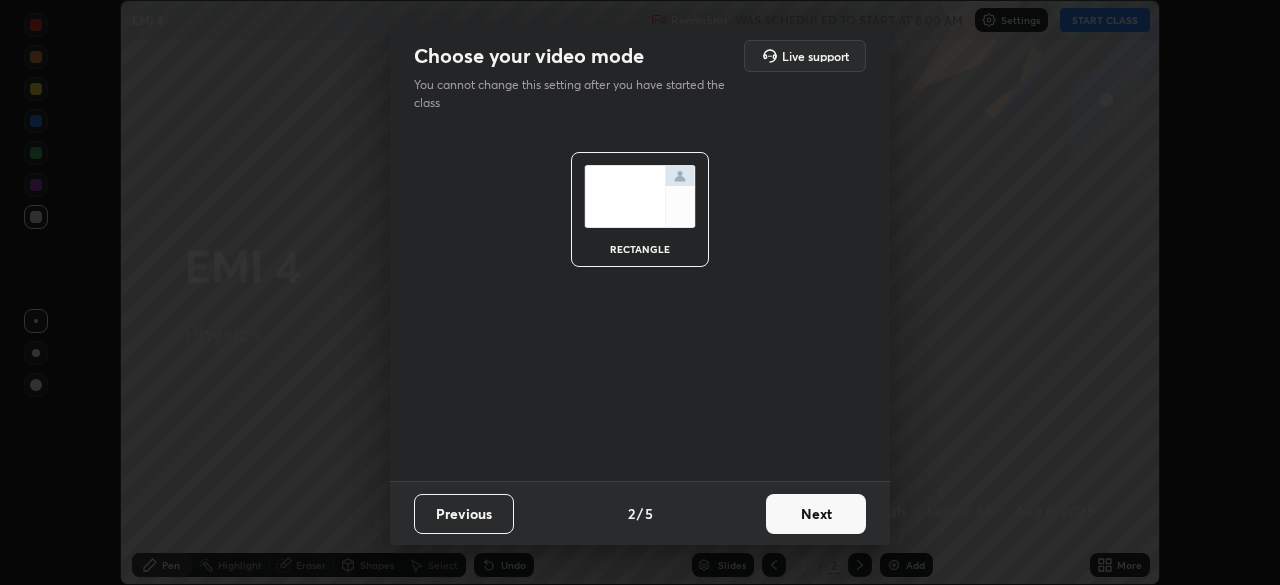 click on "Next" at bounding box center [816, 514] 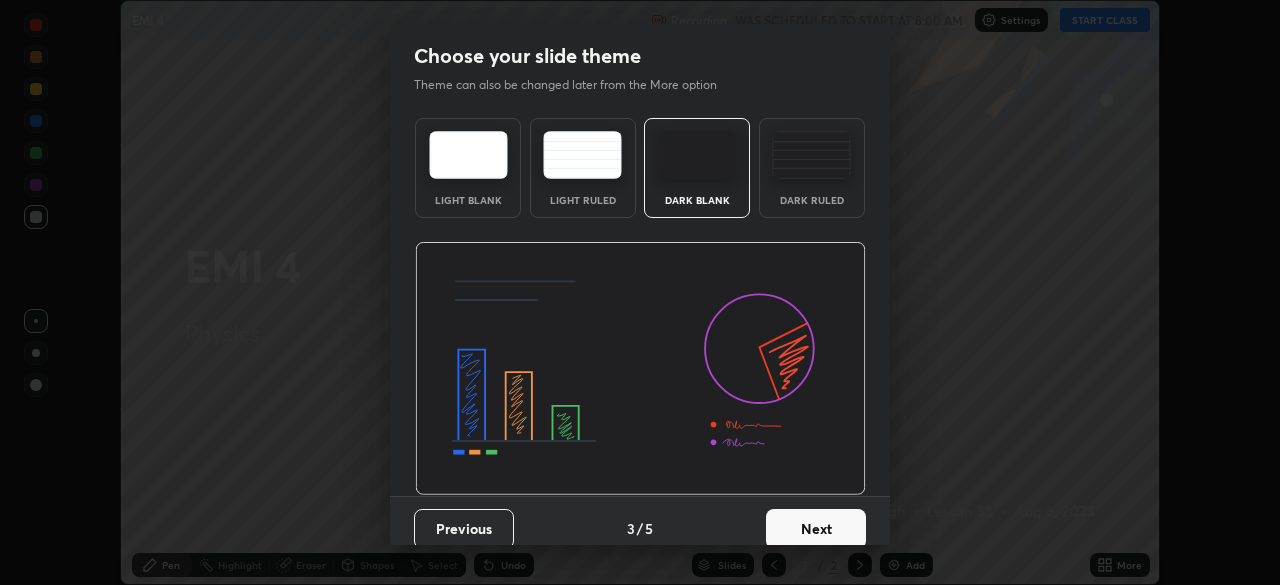 click on "Next" at bounding box center [816, 529] 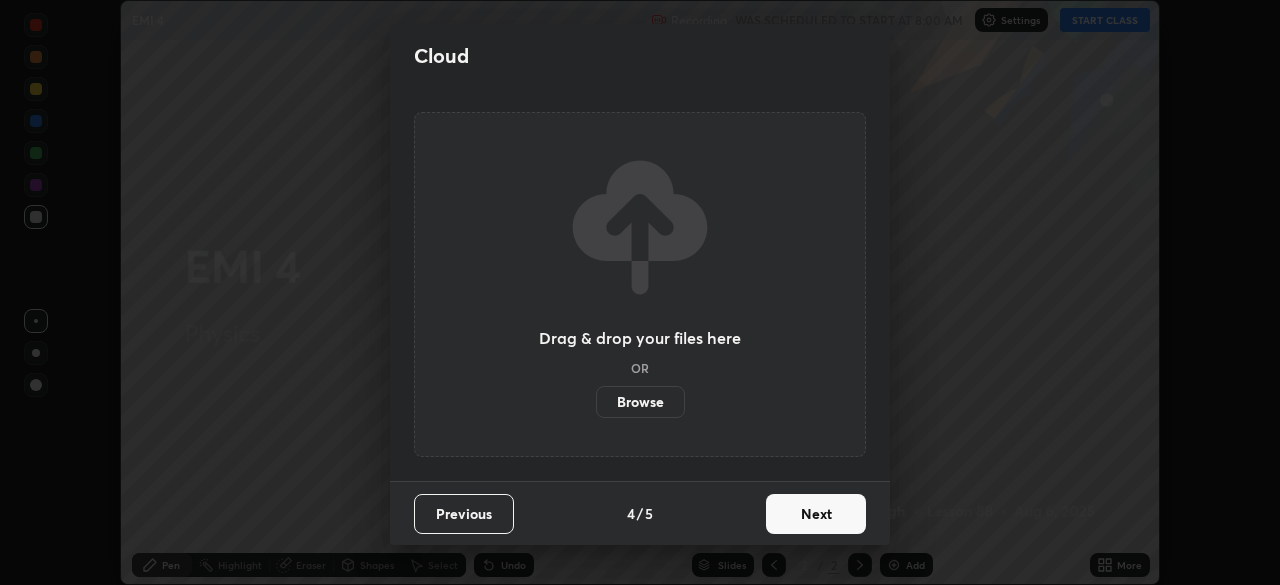 click on "Next" at bounding box center [816, 514] 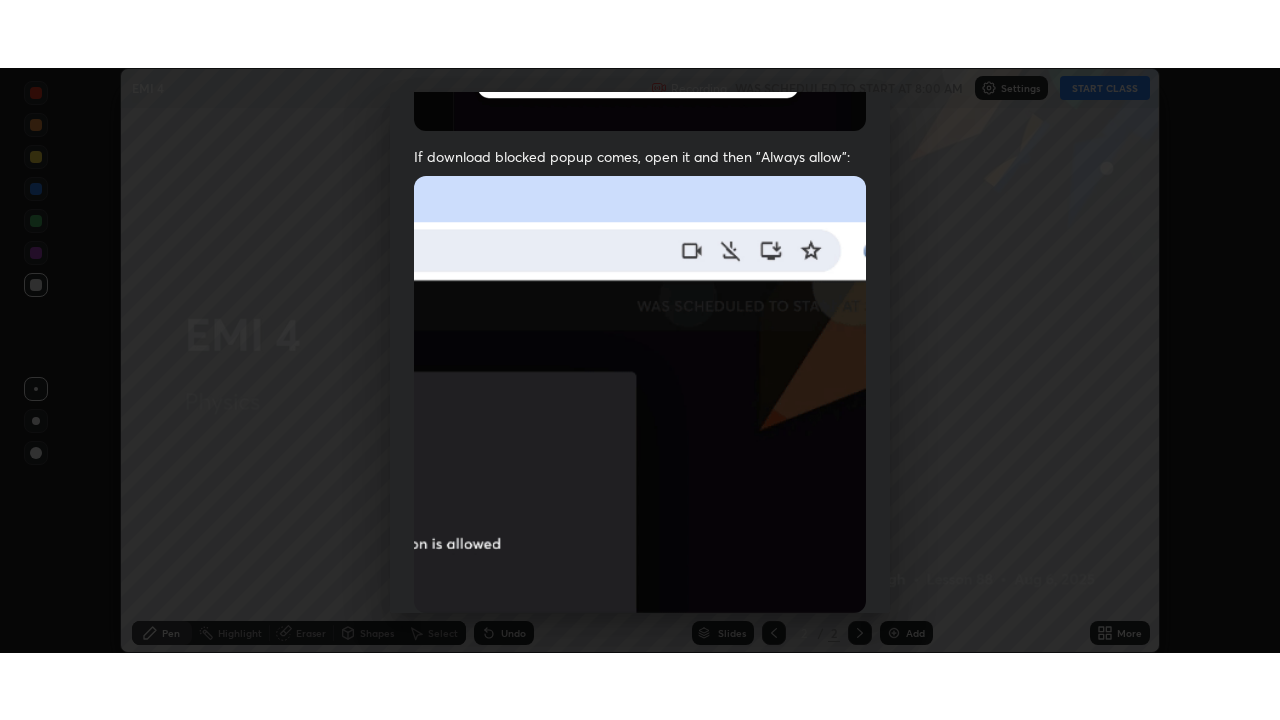 scroll, scrollTop: 479, scrollLeft: 0, axis: vertical 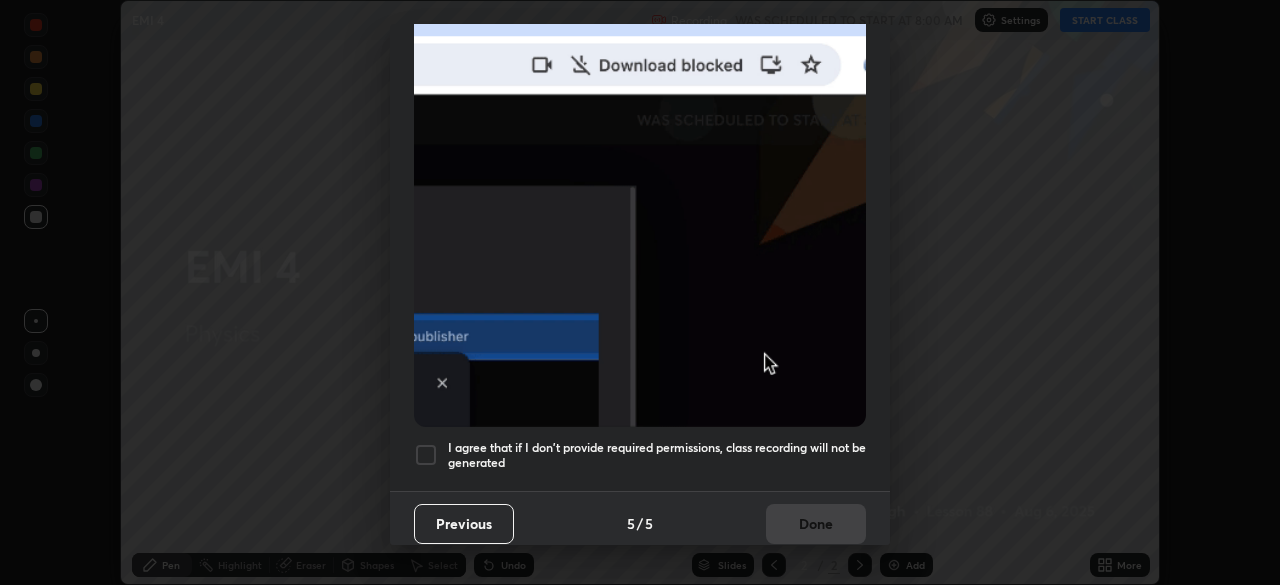 click at bounding box center [426, 455] 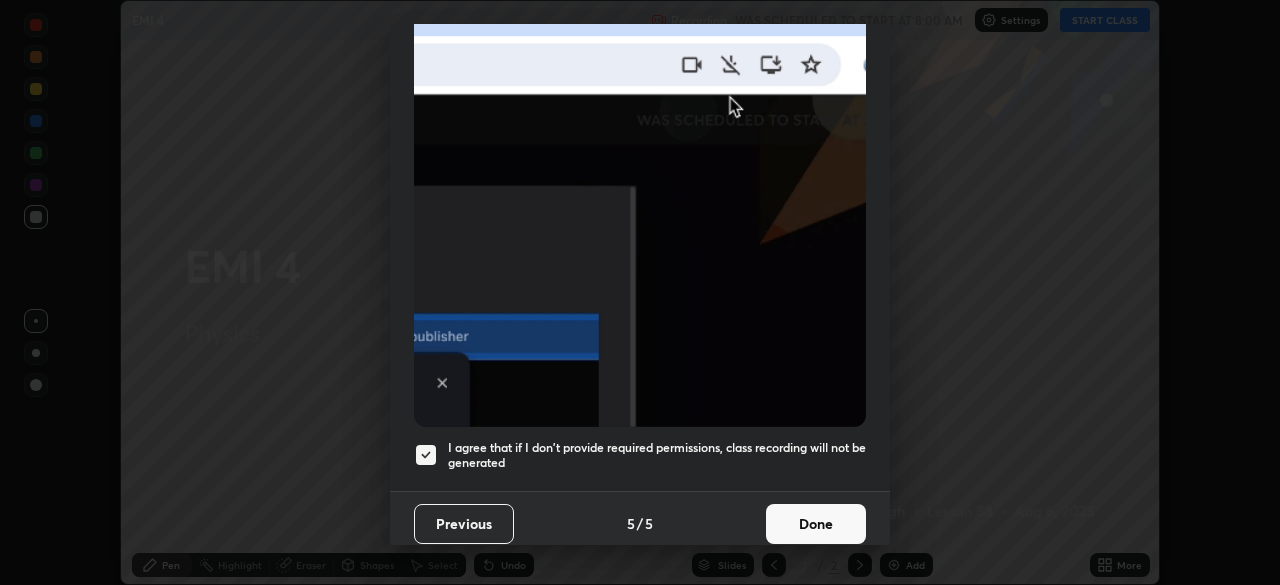 click on "Done" at bounding box center (816, 524) 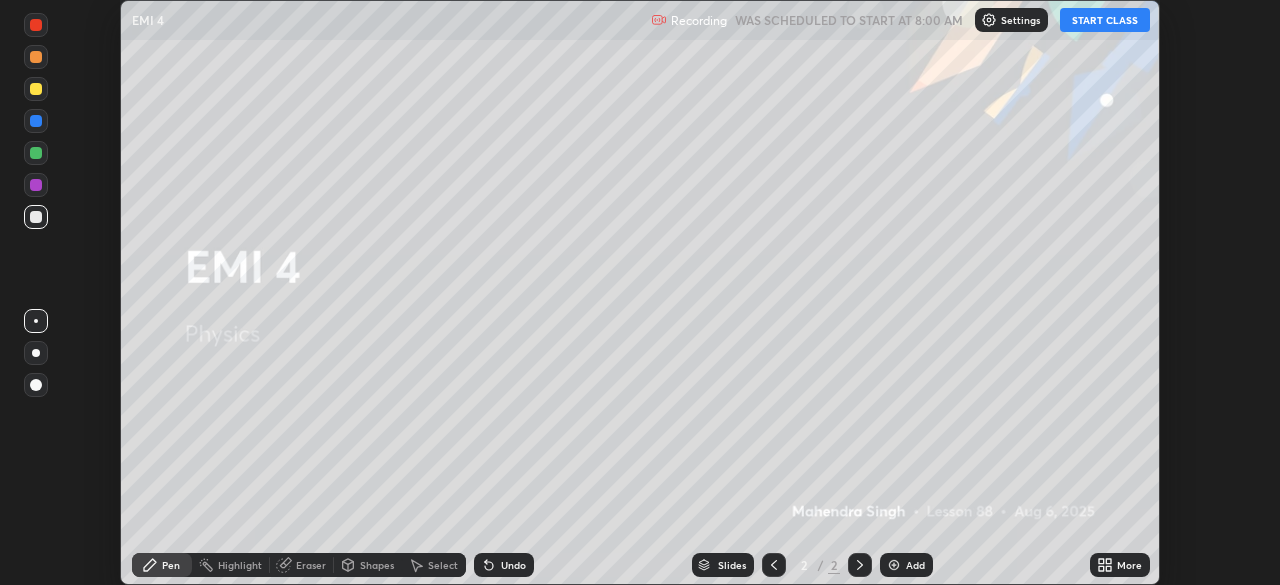 click on "START CLASS" at bounding box center (1105, 20) 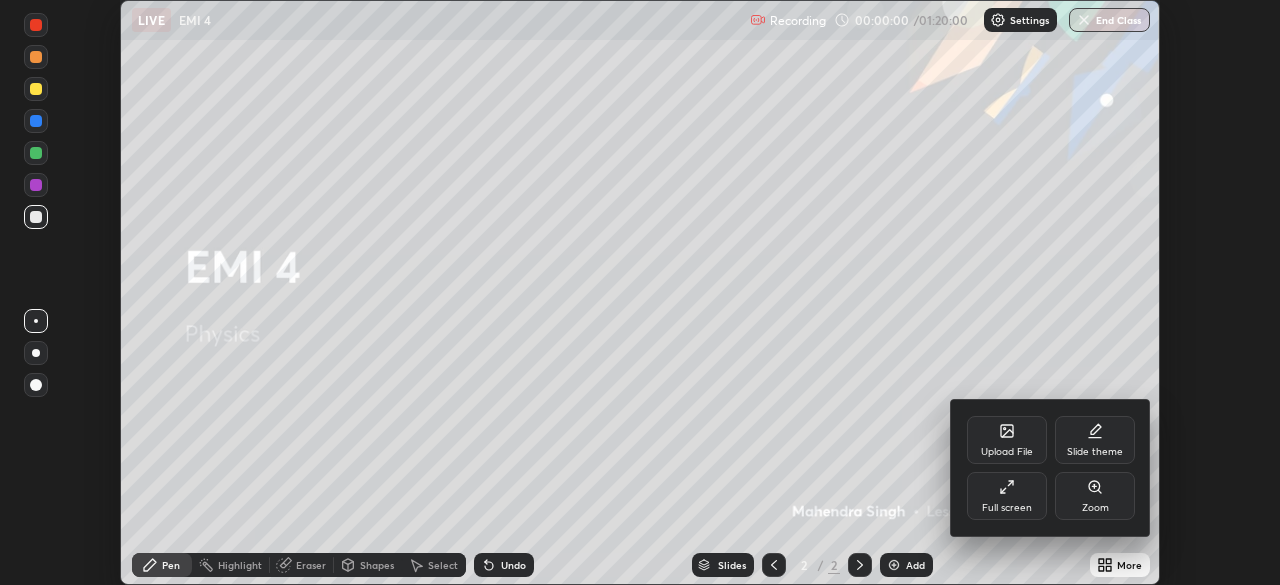 click on "Full screen" at bounding box center (1007, 496) 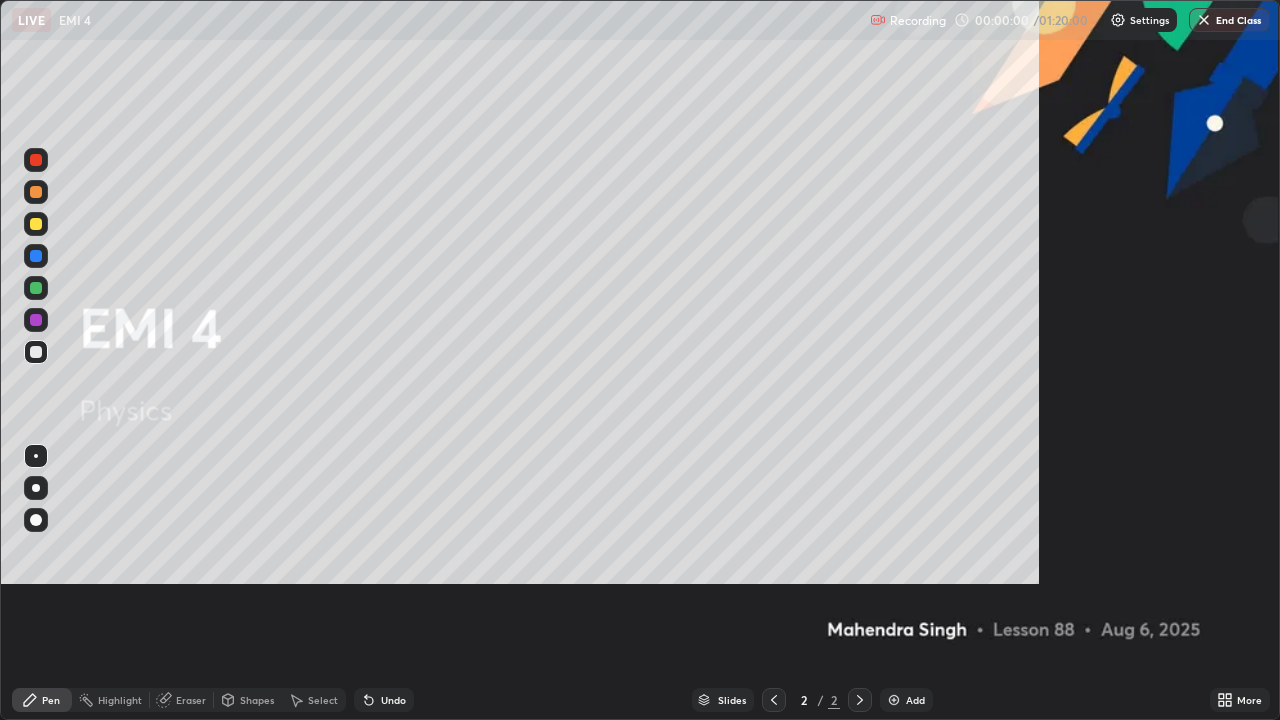 scroll, scrollTop: 99280, scrollLeft: 98720, axis: both 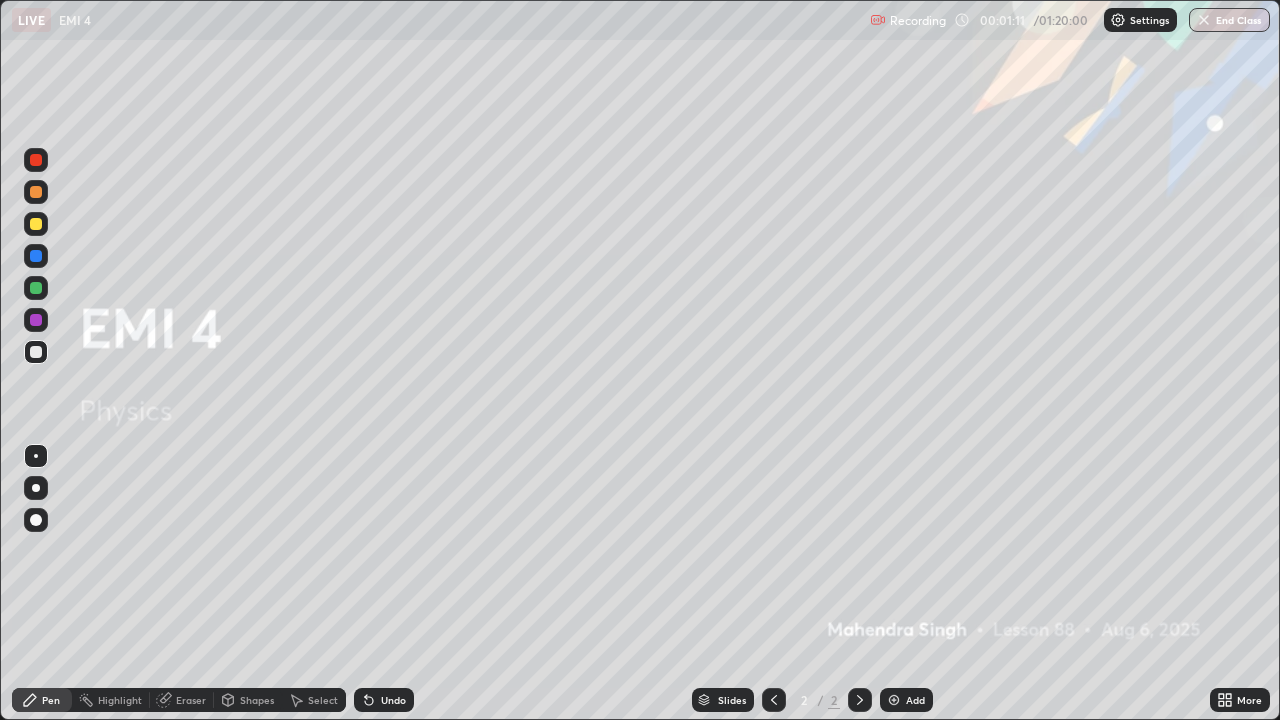 click on "Add" at bounding box center [906, 700] 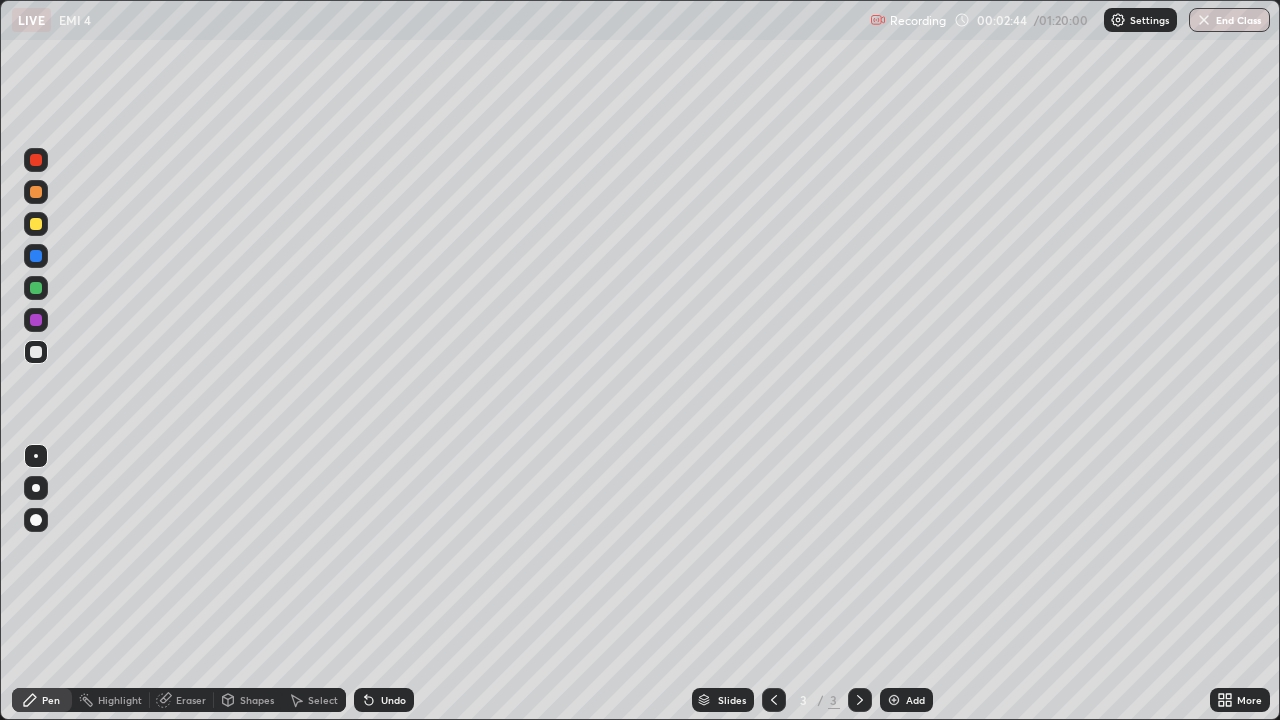 click at bounding box center [36, 352] 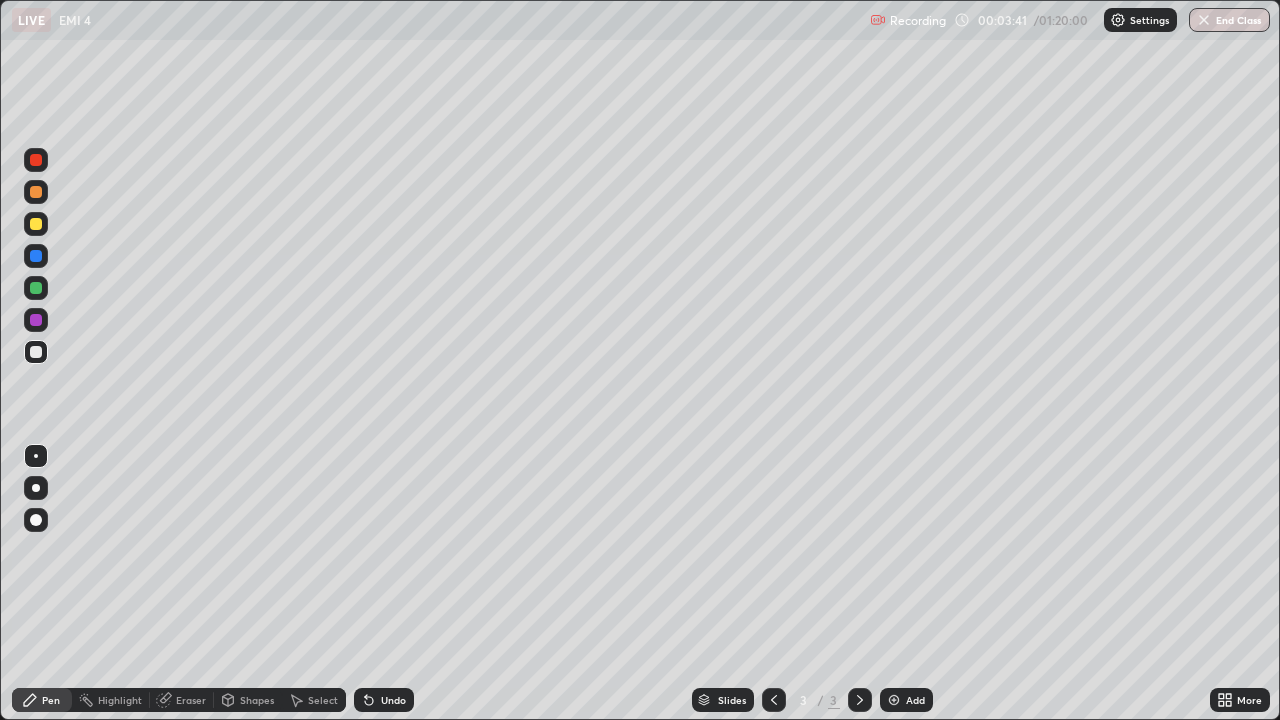 click on "Shapes" at bounding box center (257, 700) 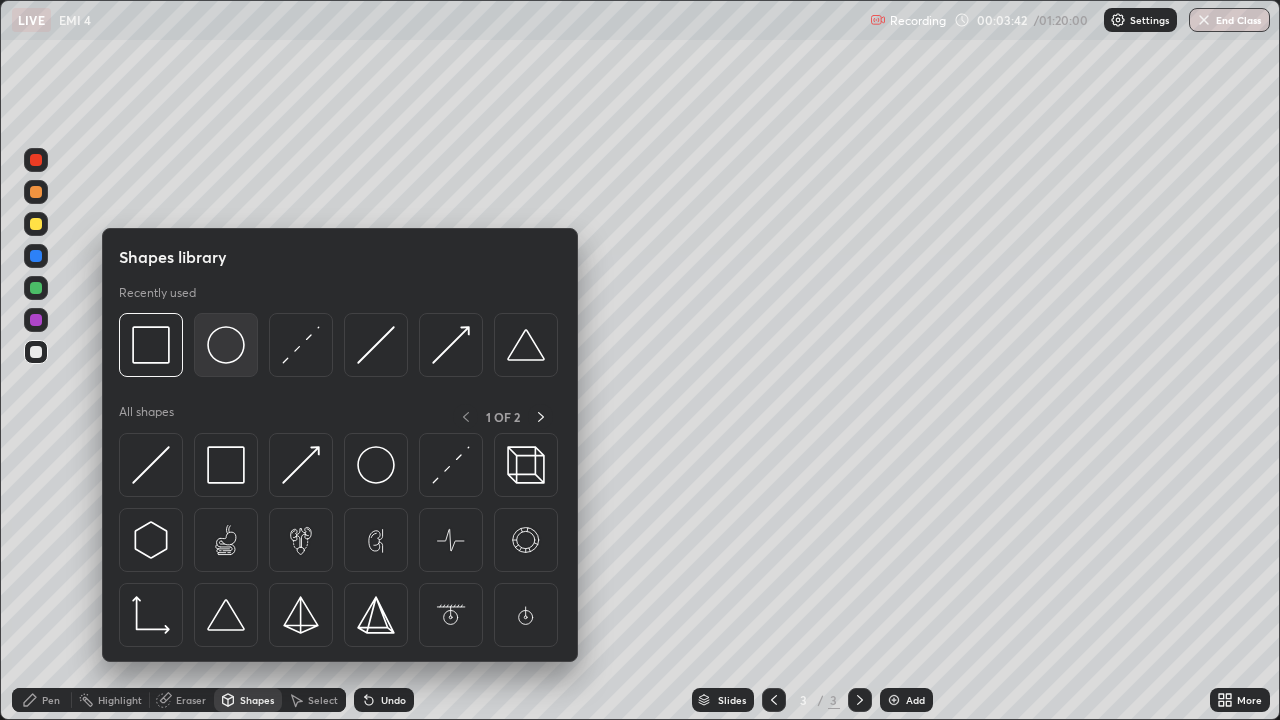 click at bounding box center [226, 345] 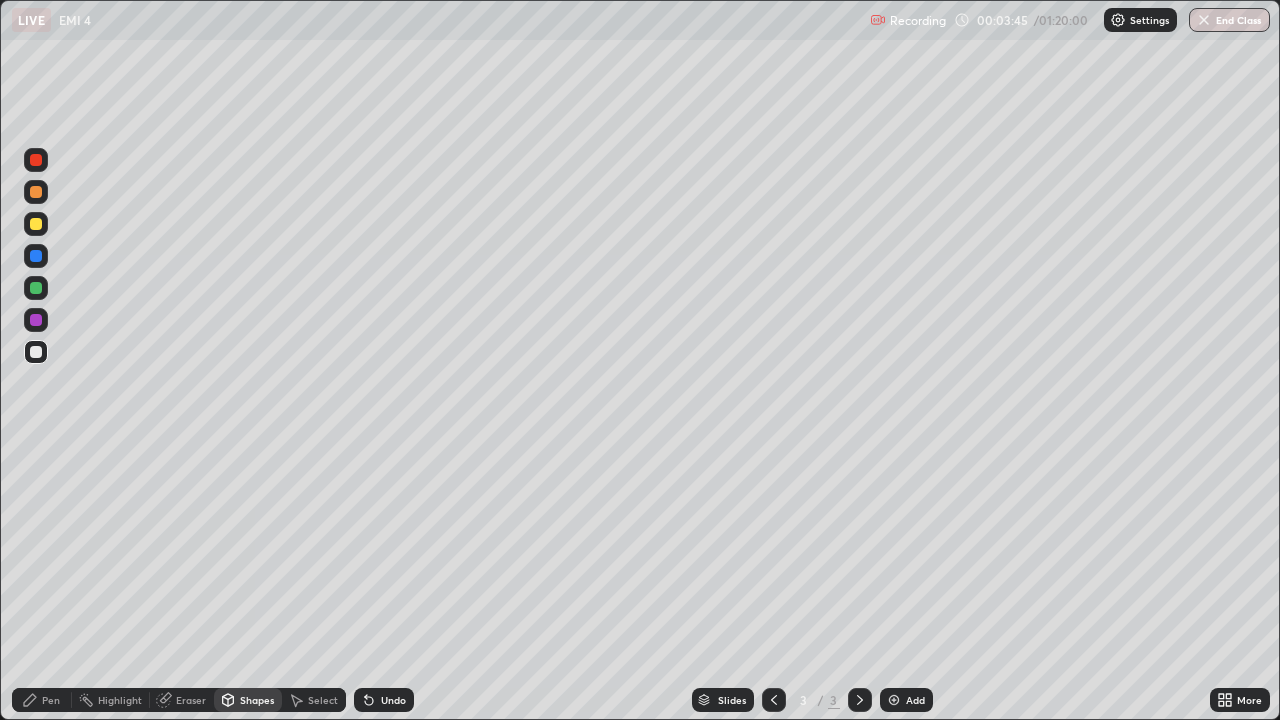 click on "Eraser" at bounding box center [191, 700] 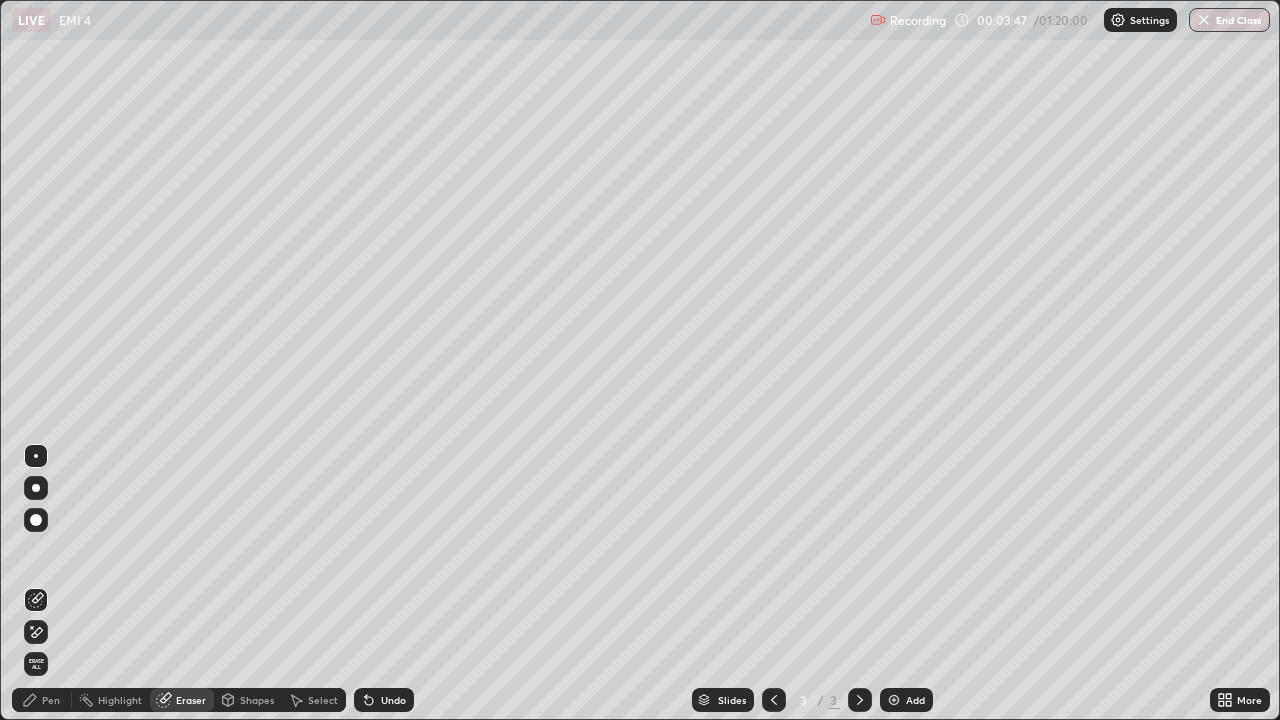 click on "Pen" at bounding box center [51, 700] 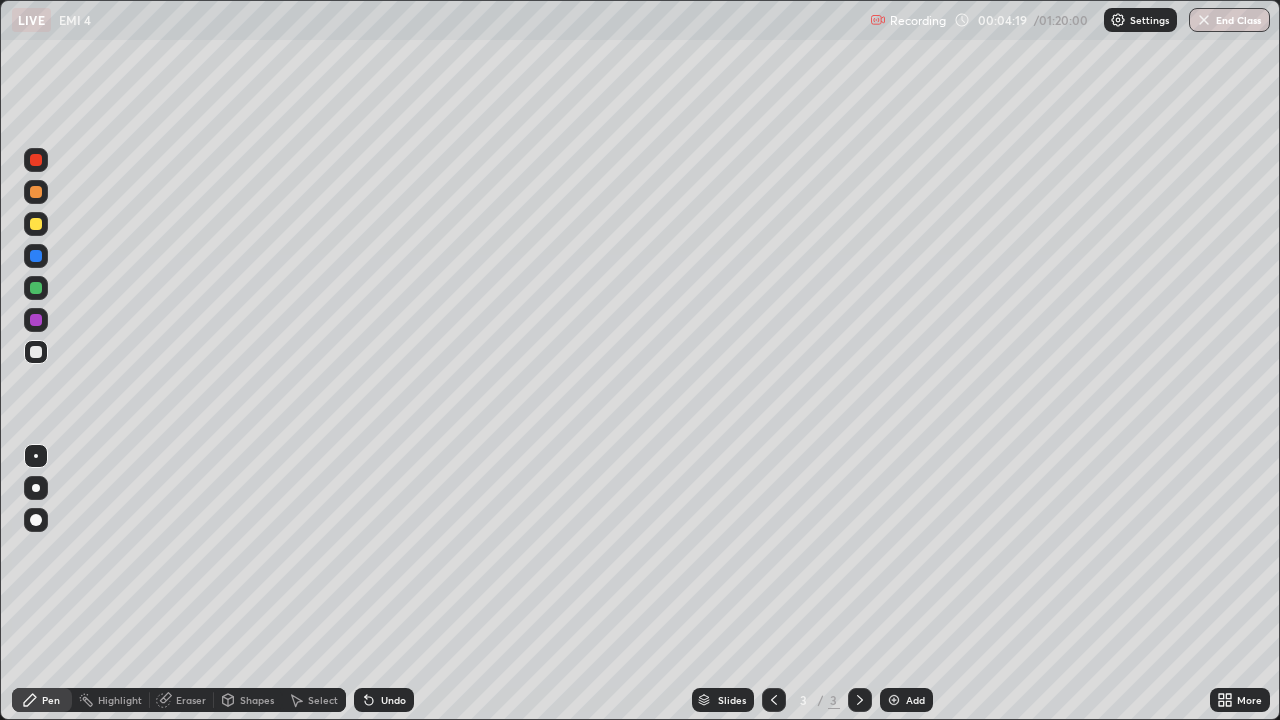 click at bounding box center (36, 224) 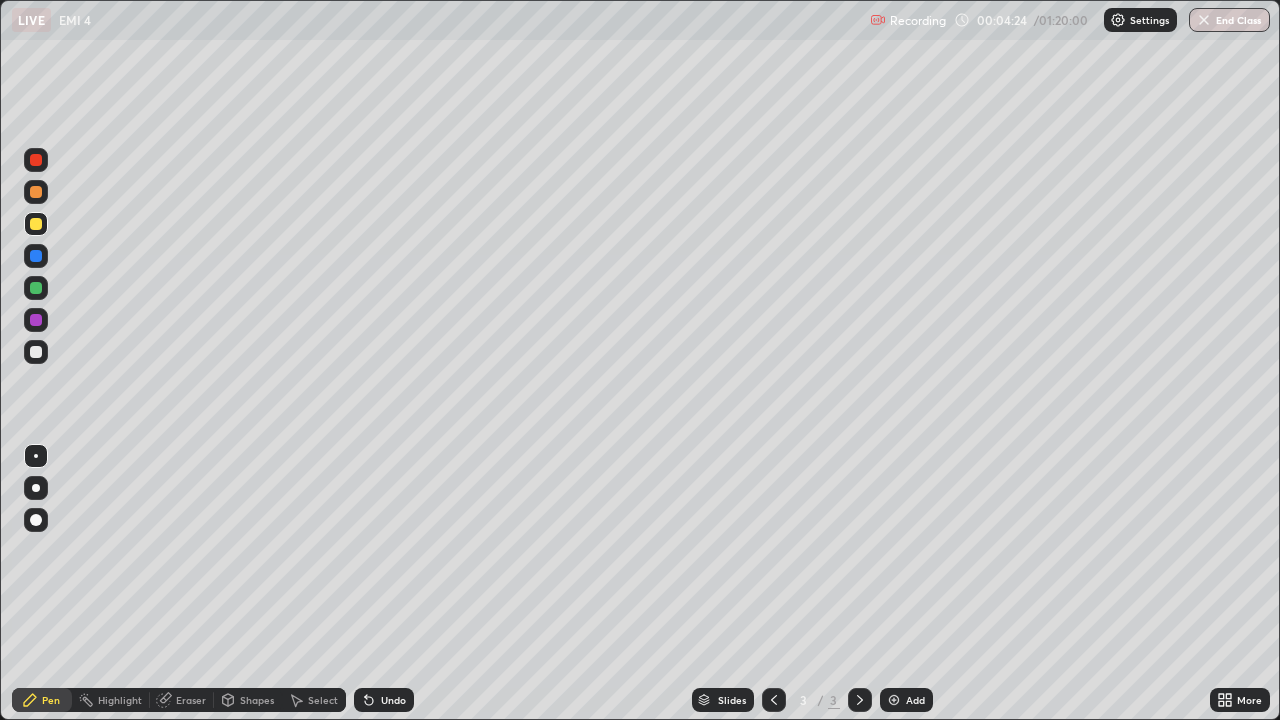 click on "Eraser" at bounding box center (182, 700) 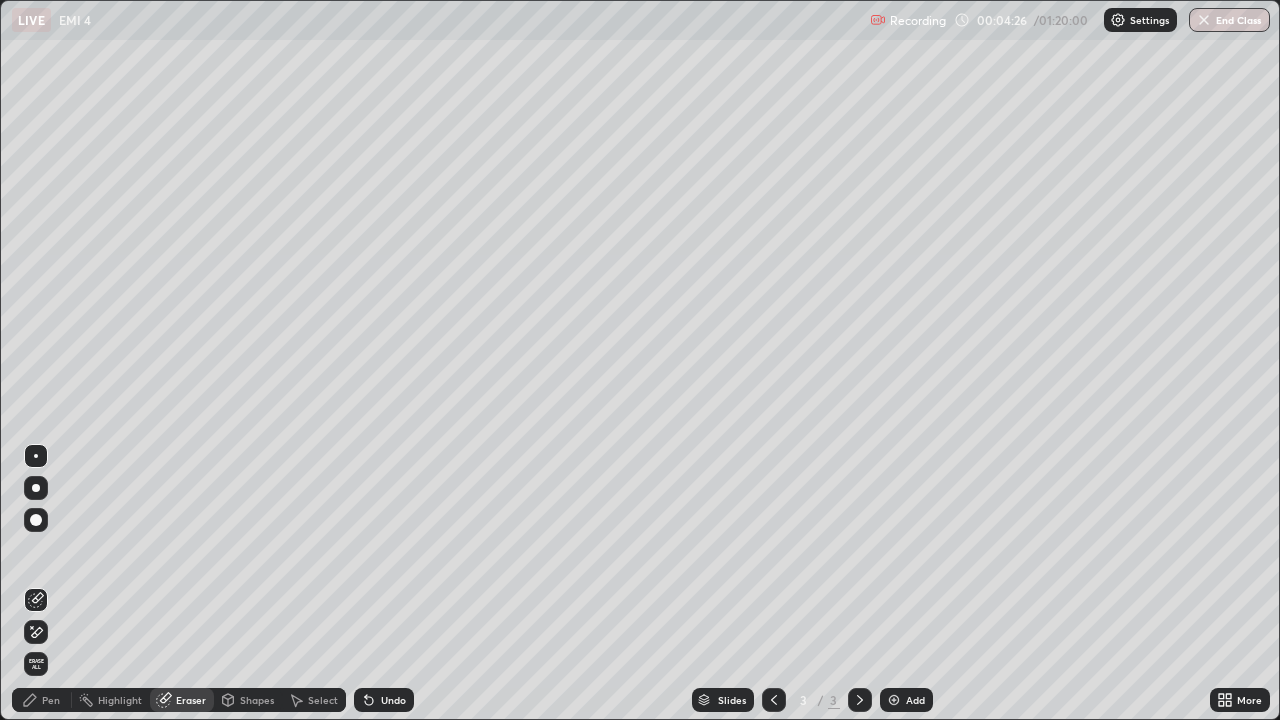 click 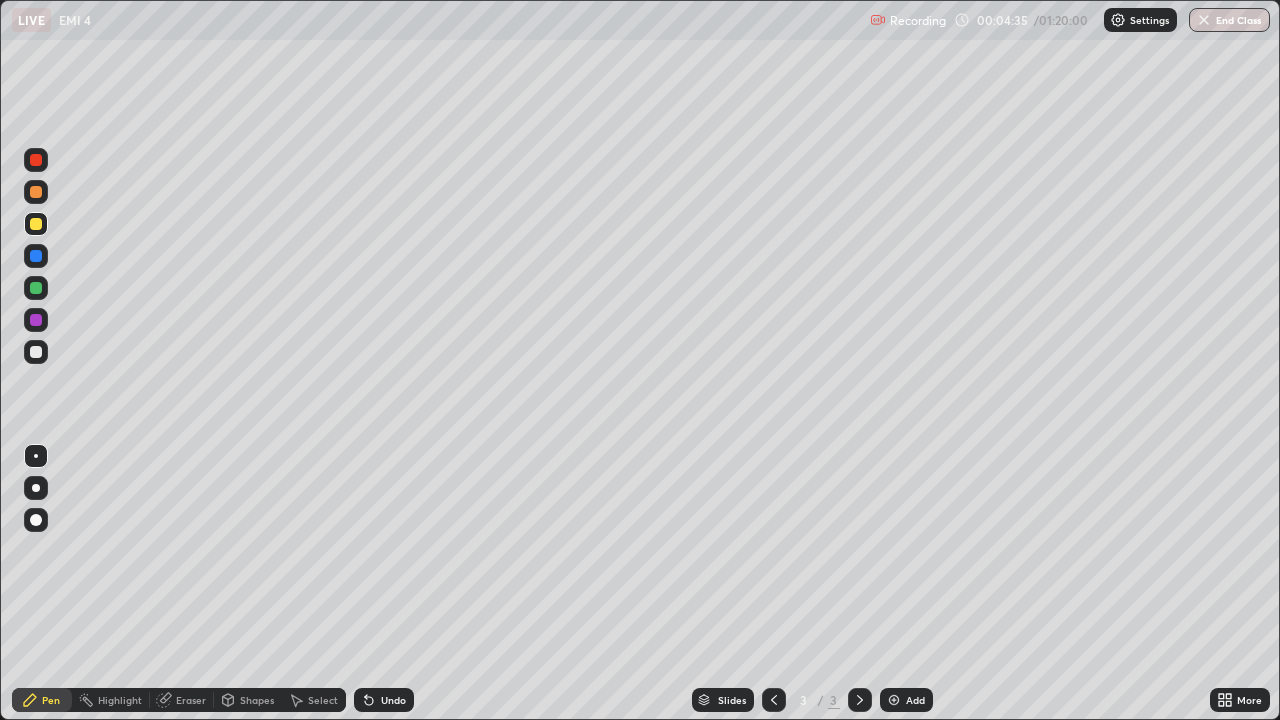 click on "Eraser" at bounding box center (191, 700) 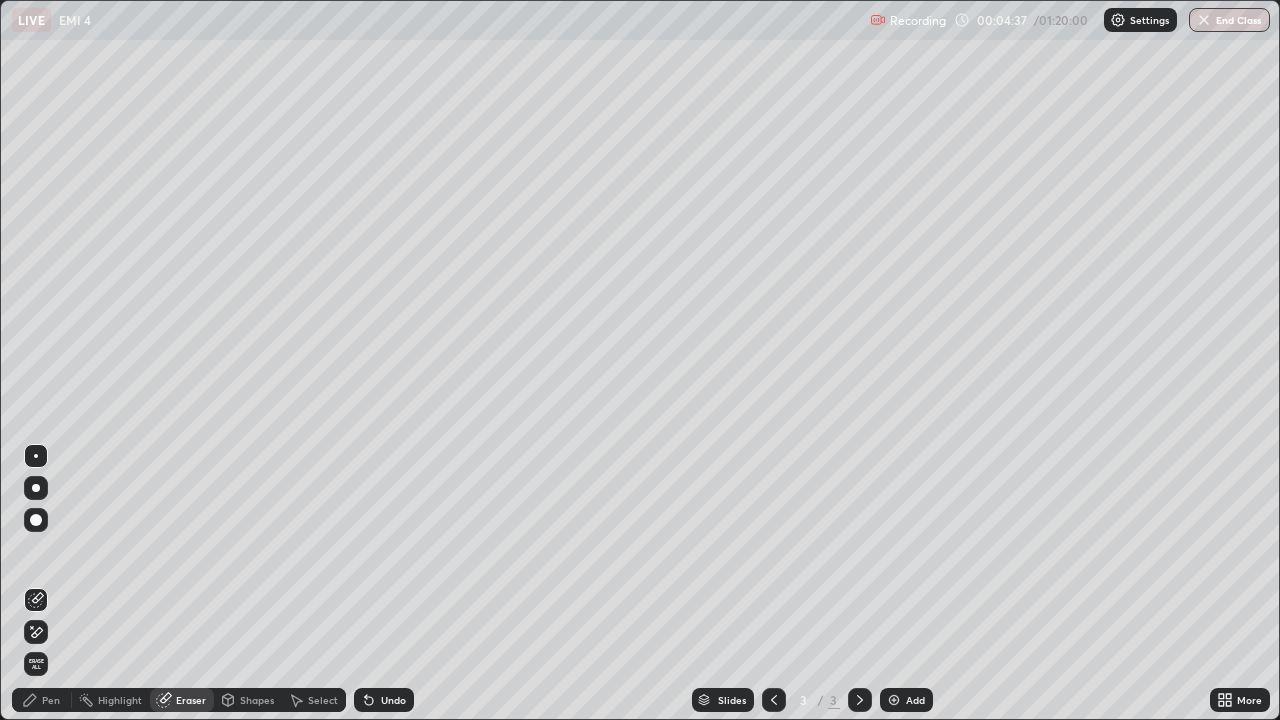 click on "Pen" at bounding box center [42, 700] 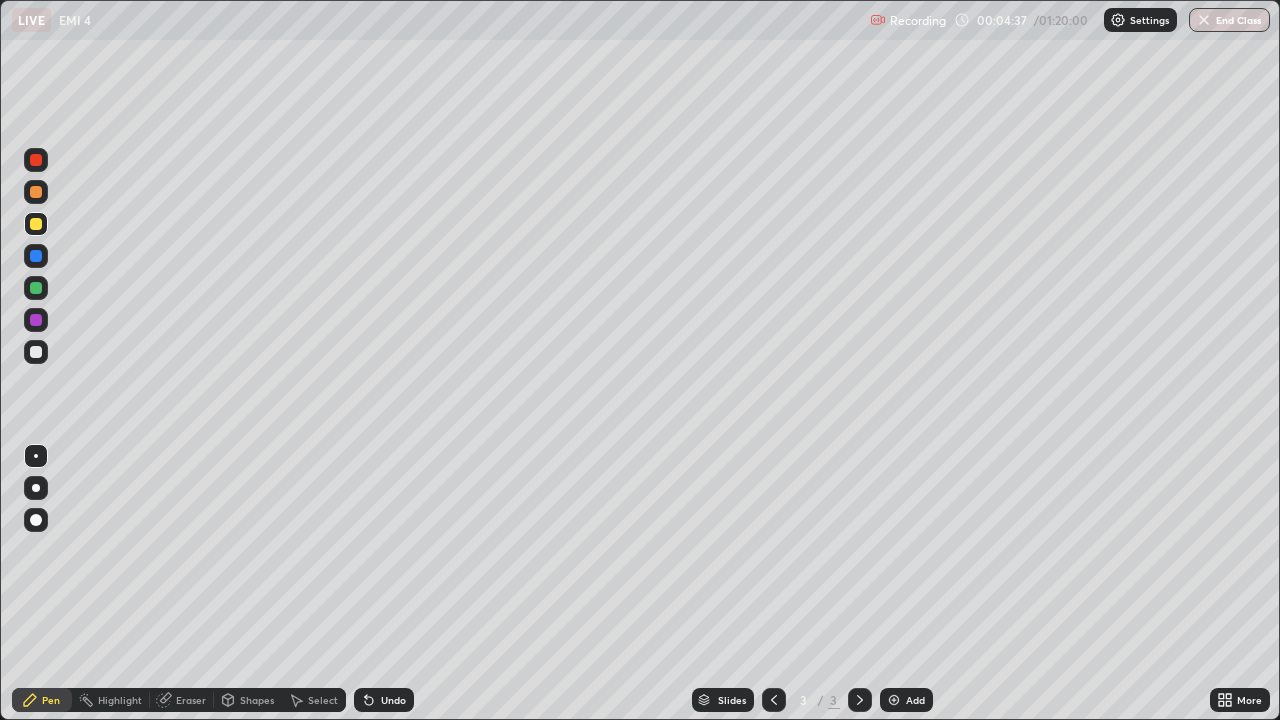 click at bounding box center (36, 352) 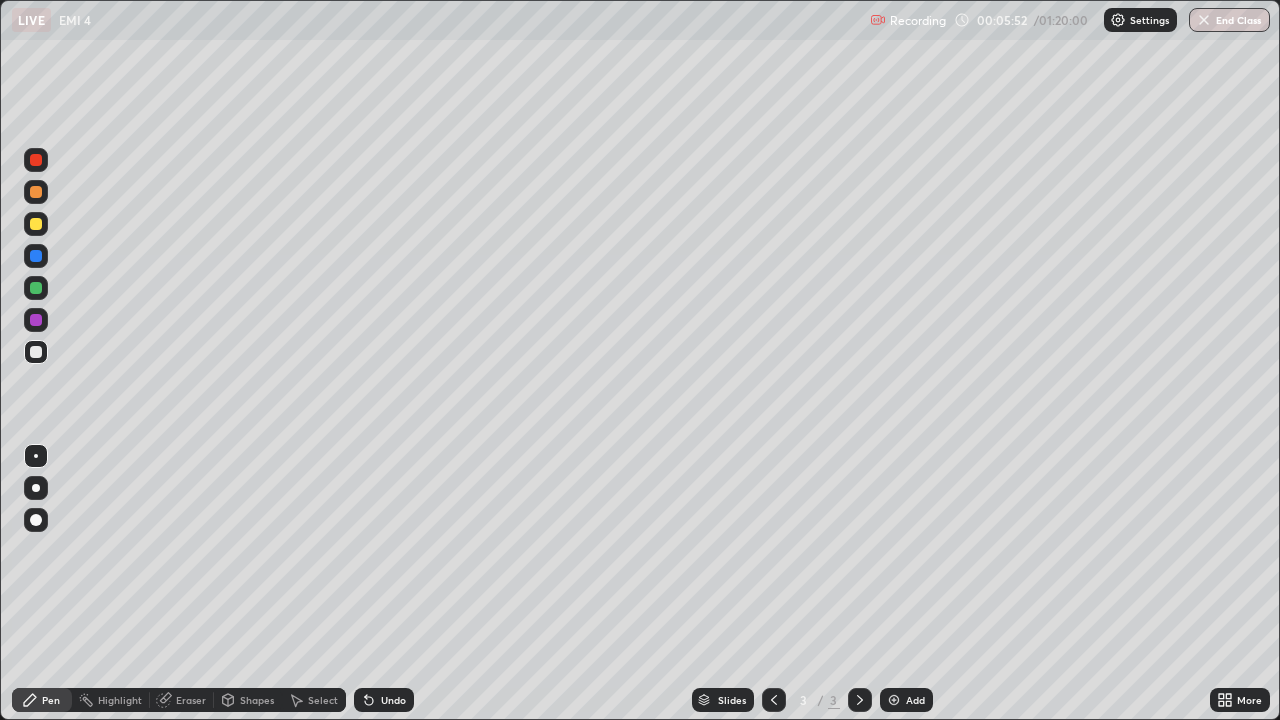 click at bounding box center (36, 224) 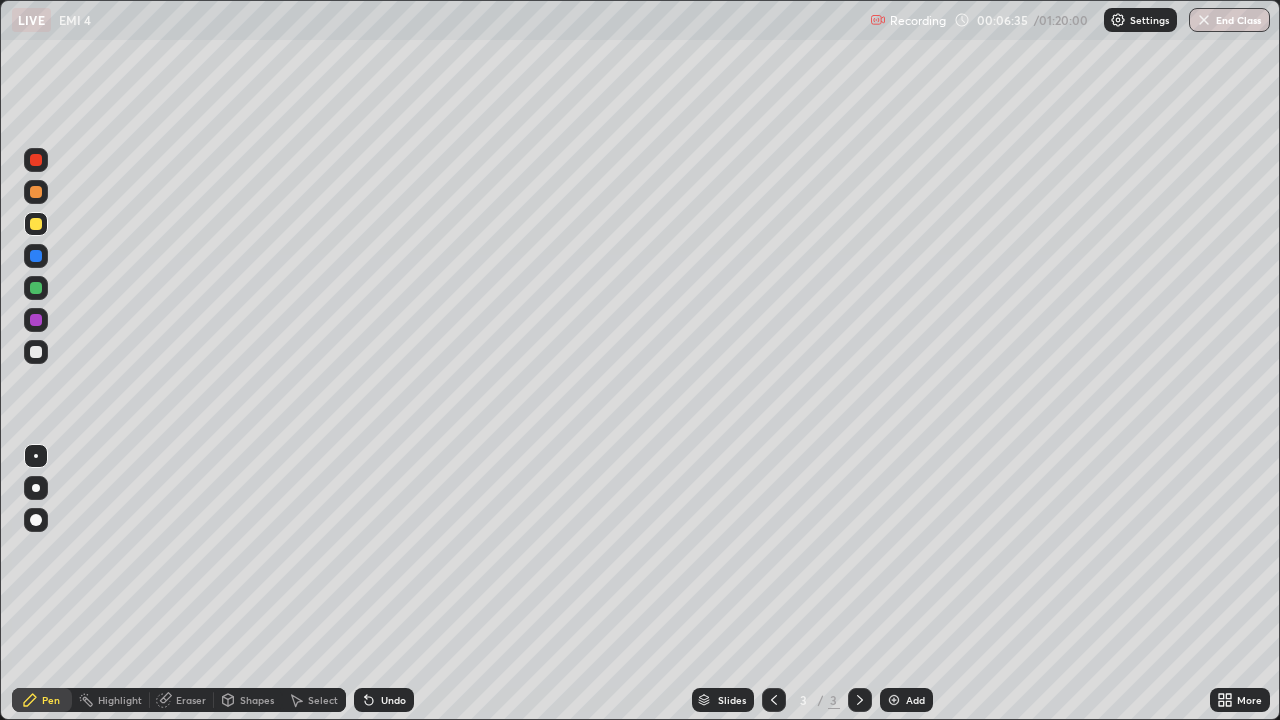 click on "Highlight" at bounding box center [120, 700] 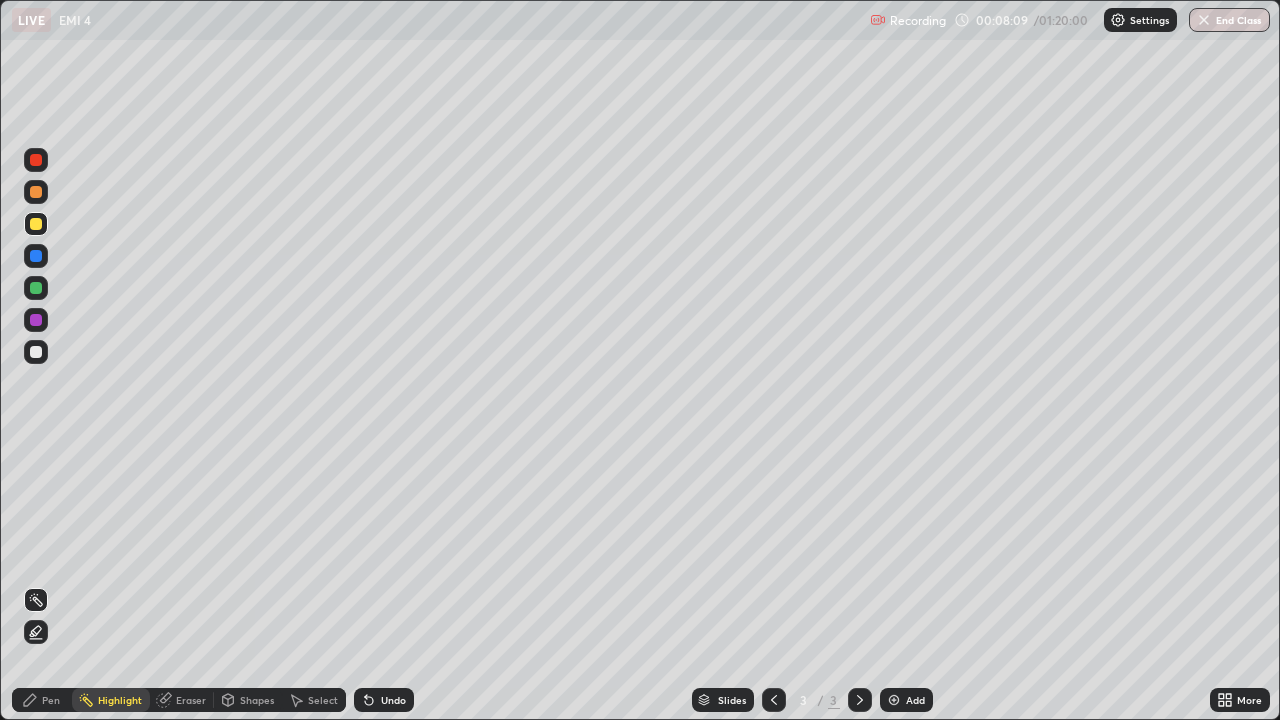 click at bounding box center (36, 352) 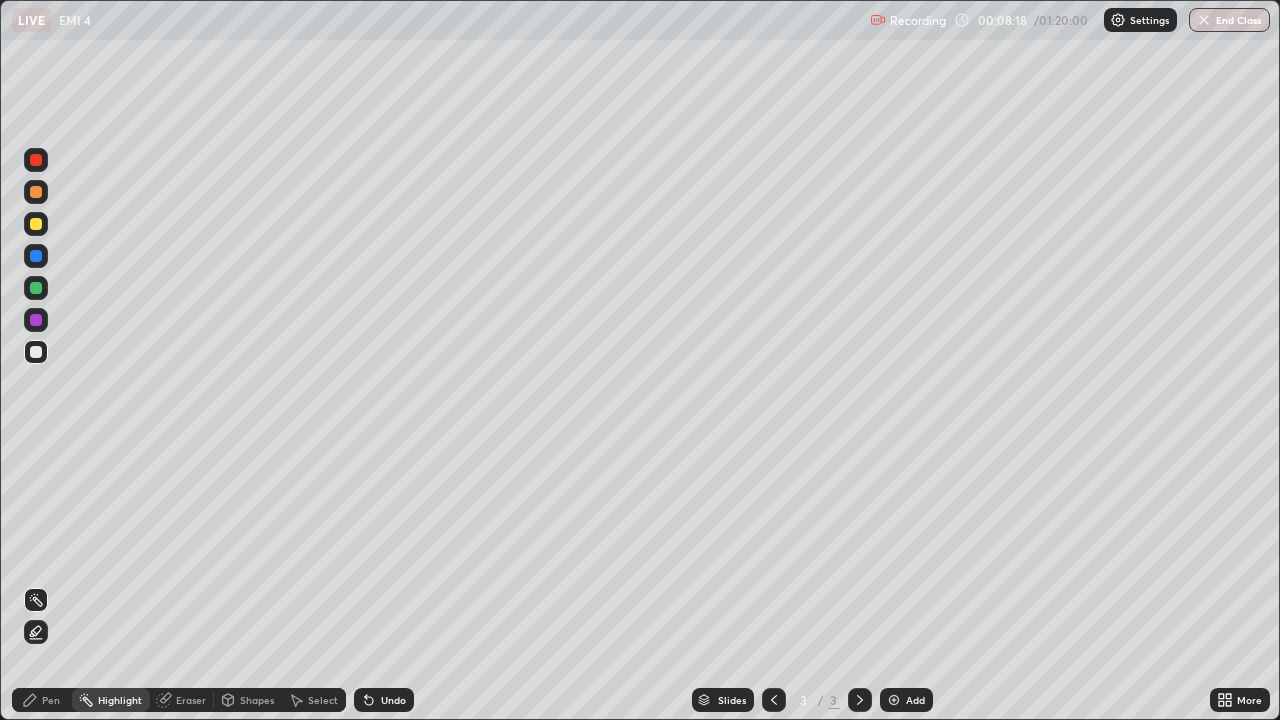click on "Highlight" at bounding box center [120, 700] 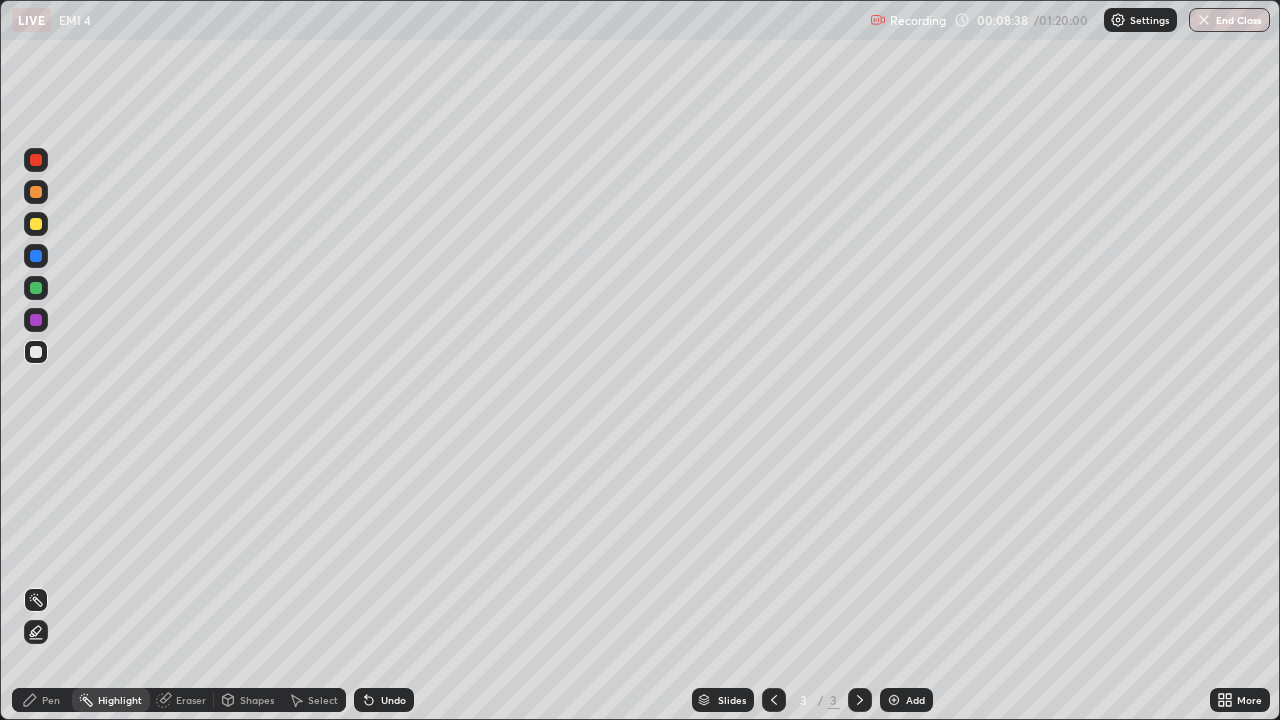 click 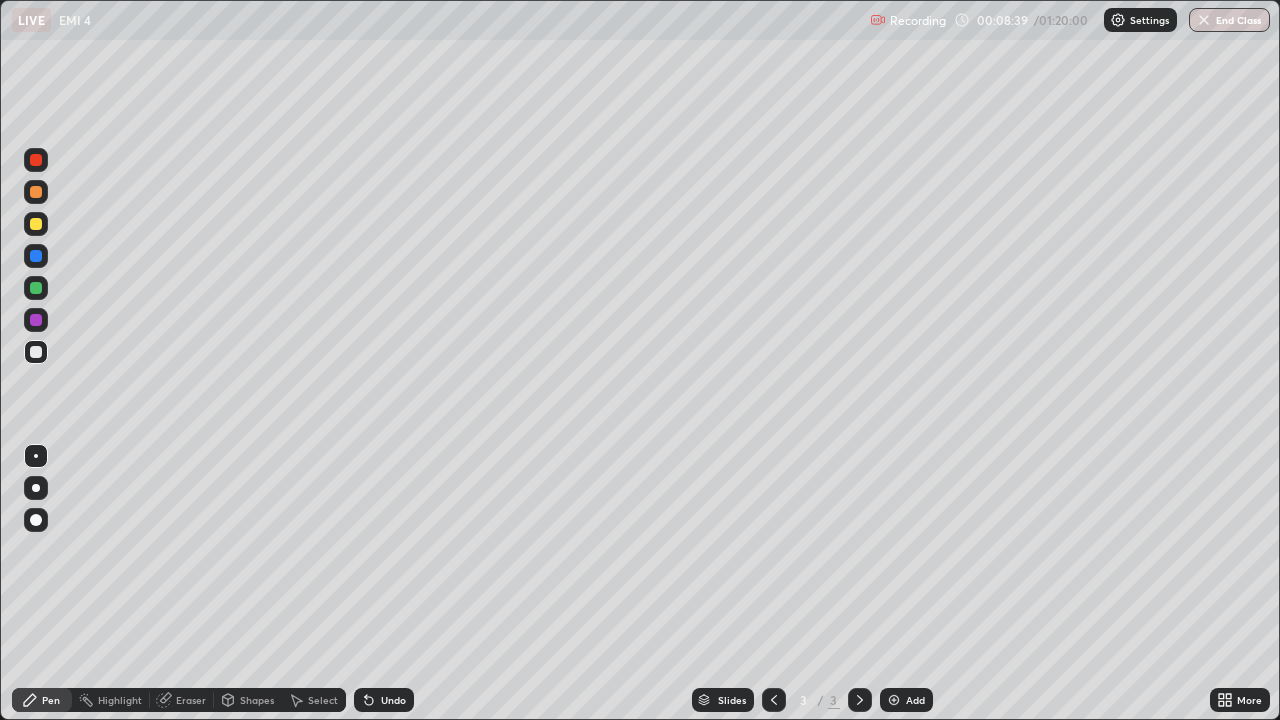 click at bounding box center (36, 352) 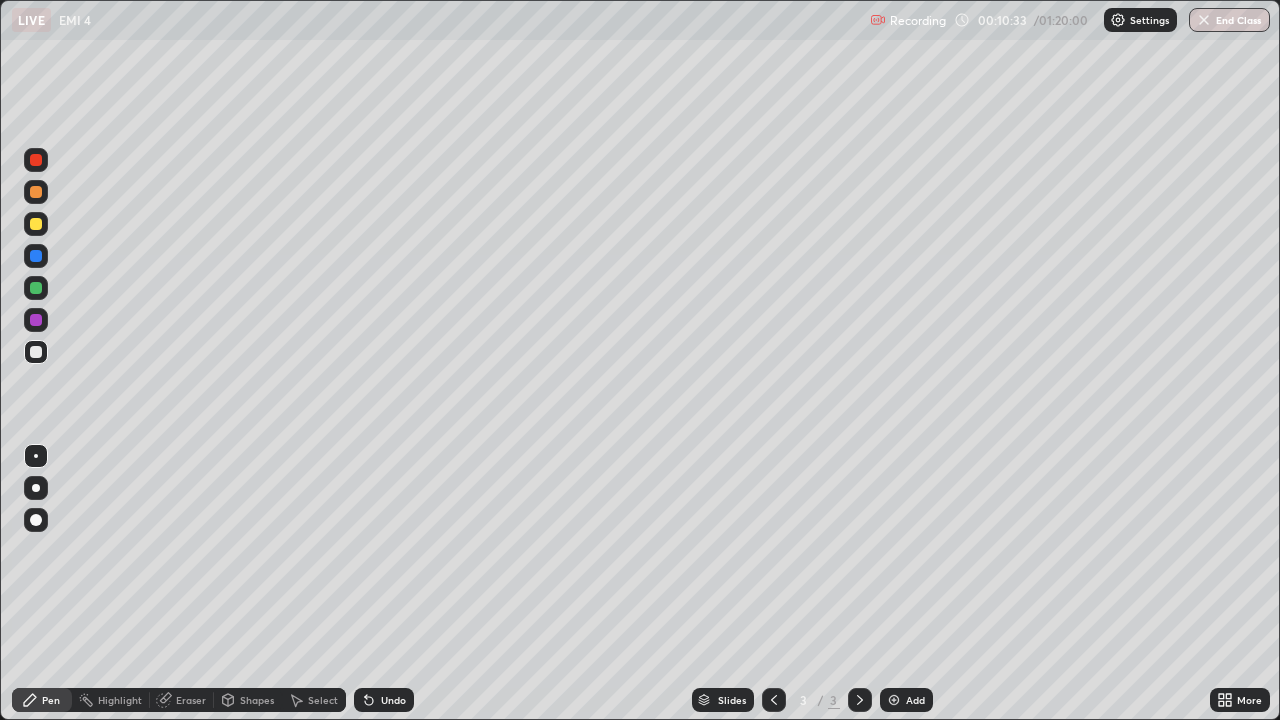 click at bounding box center (36, 352) 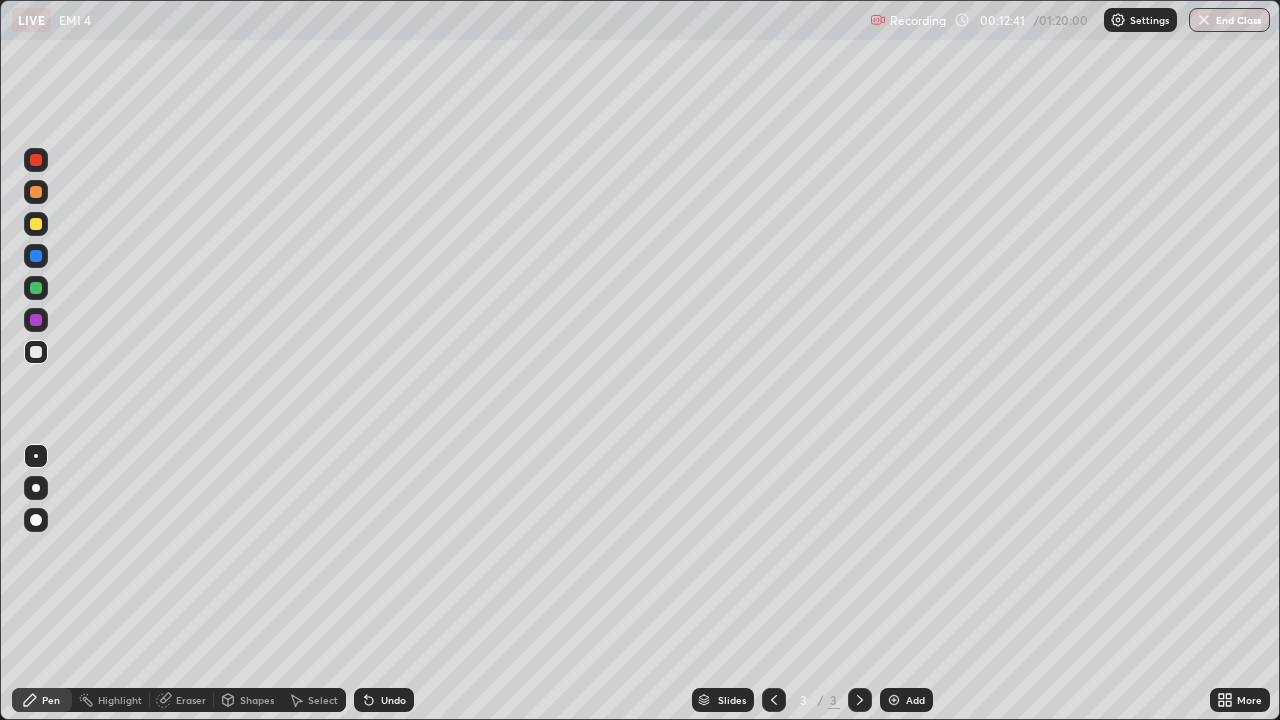 click on "Eraser" at bounding box center [191, 700] 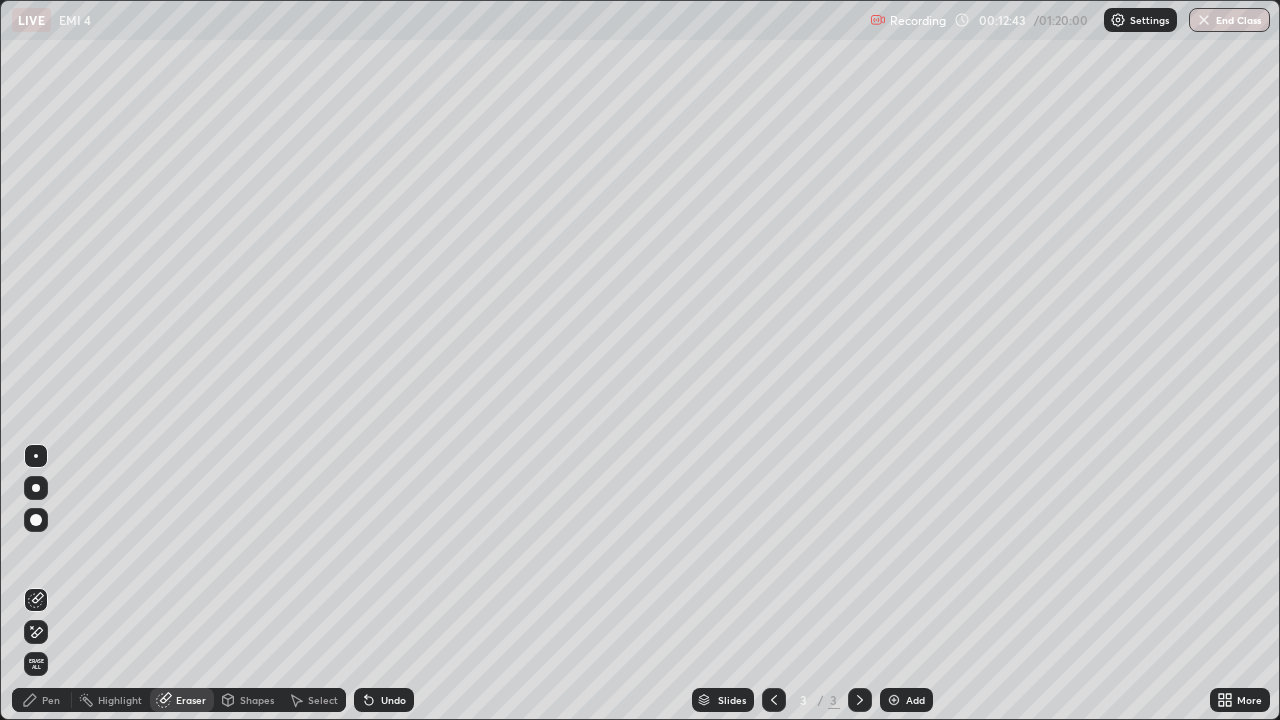 click on "Pen" at bounding box center [51, 700] 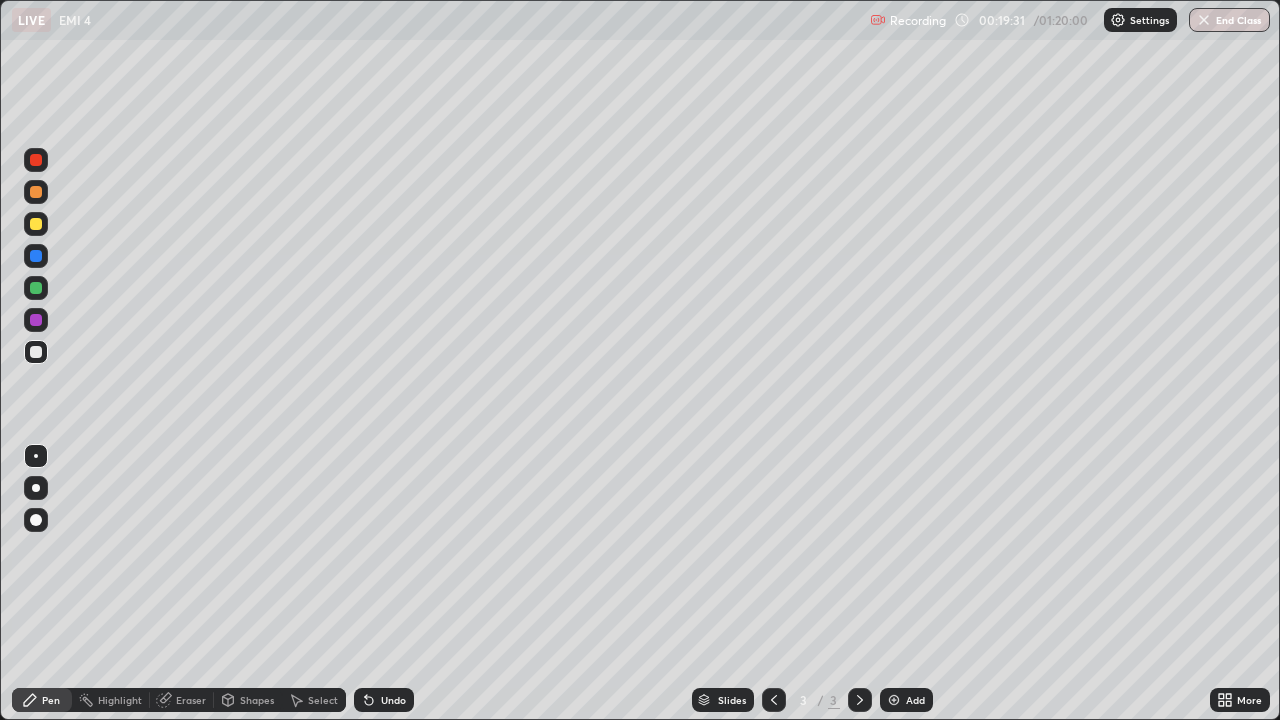 click on "Add" at bounding box center (906, 700) 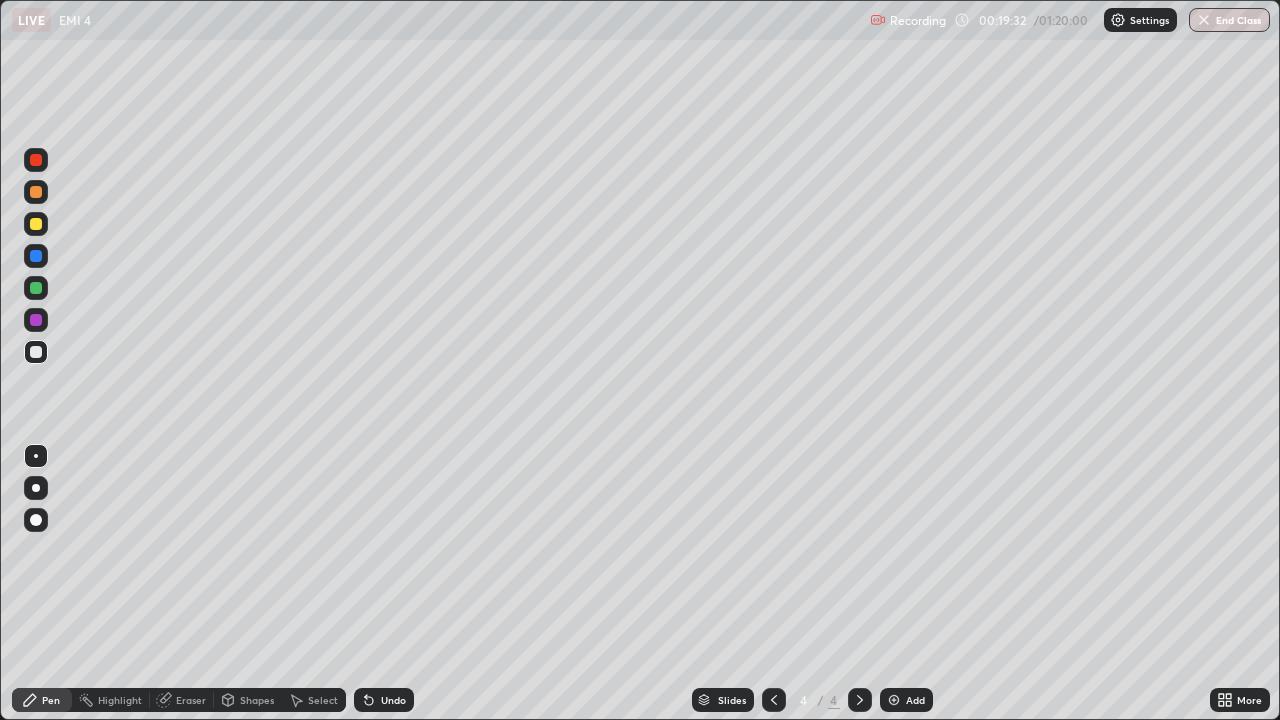 click at bounding box center [36, 352] 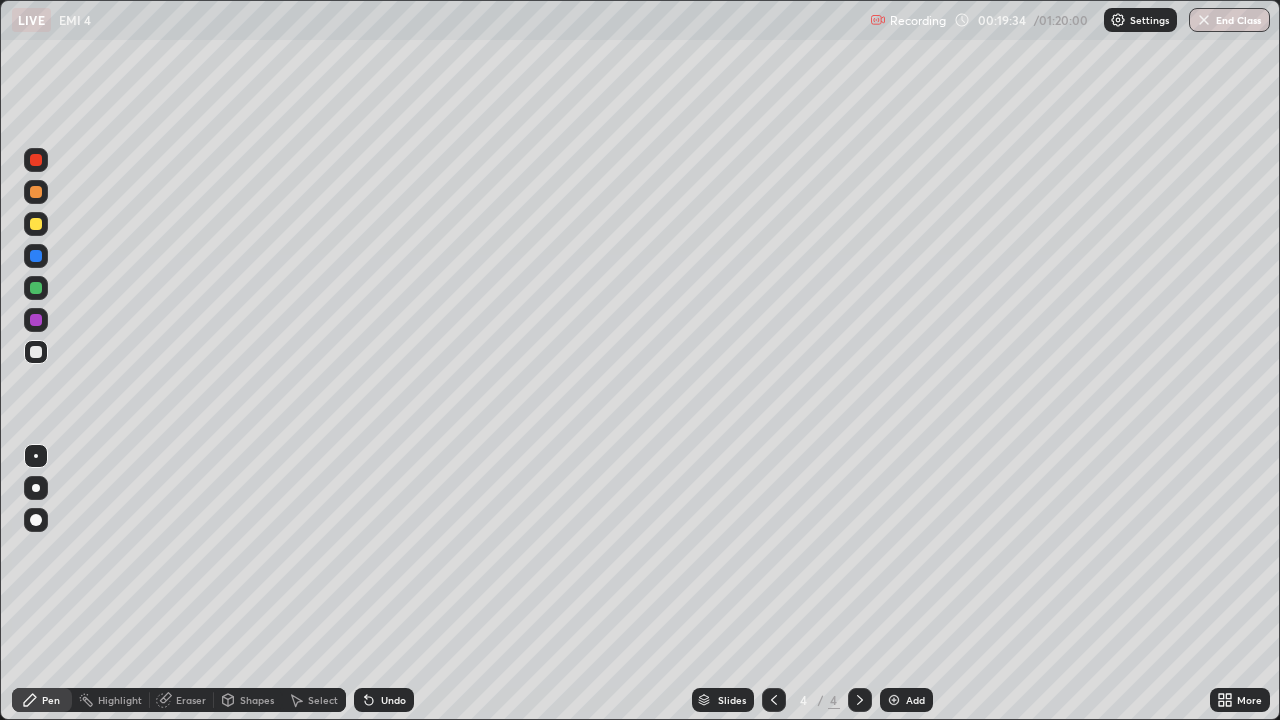 click on "Shapes" at bounding box center [248, 700] 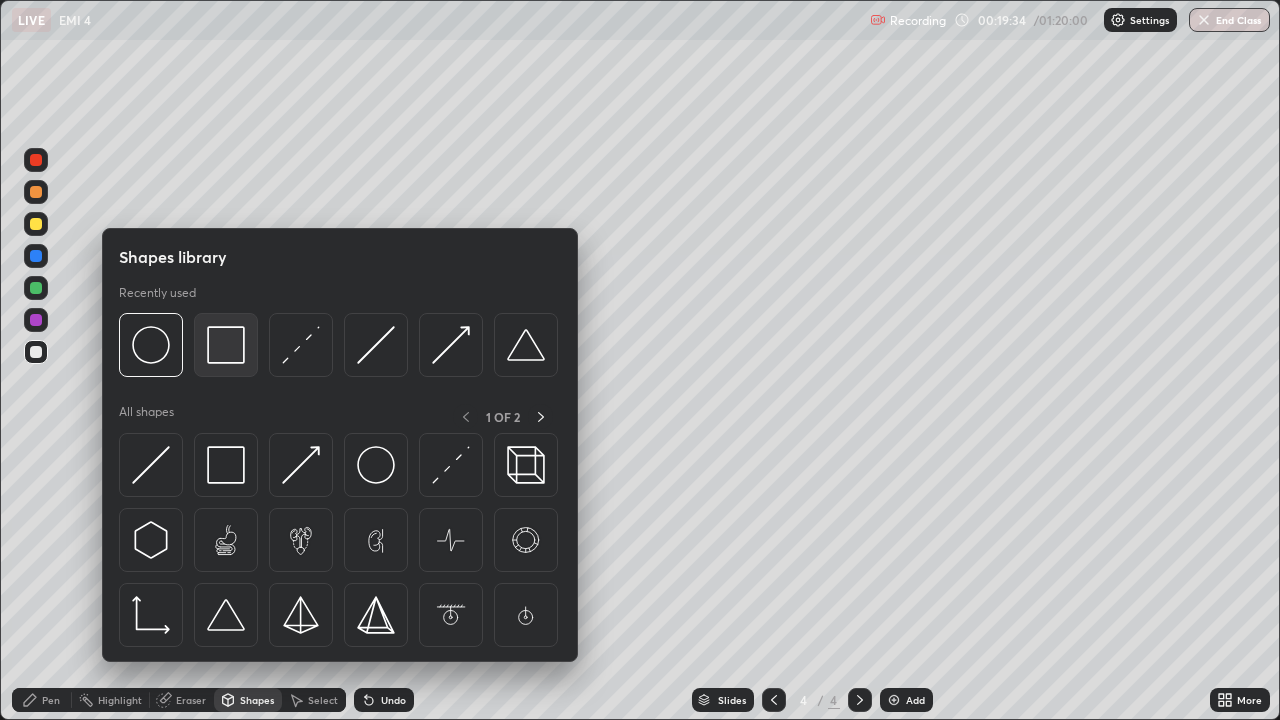 click at bounding box center (226, 345) 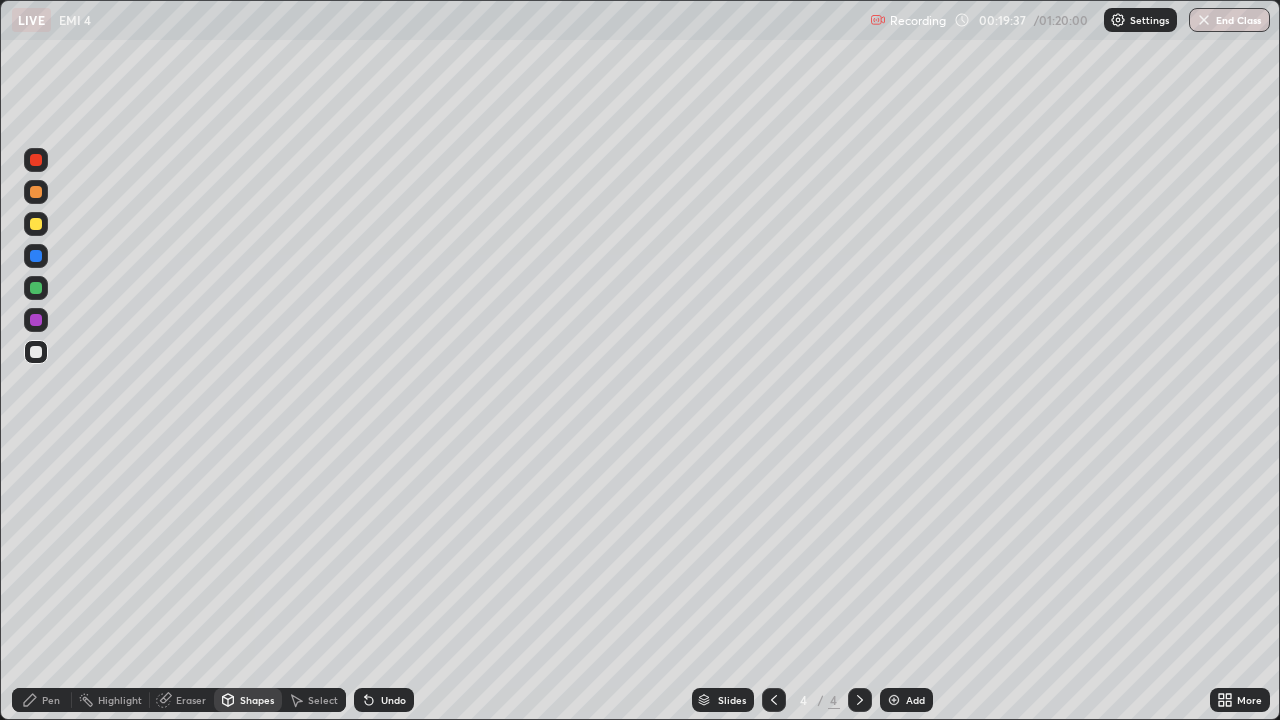 click on "Pen" at bounding box center (42, 700) 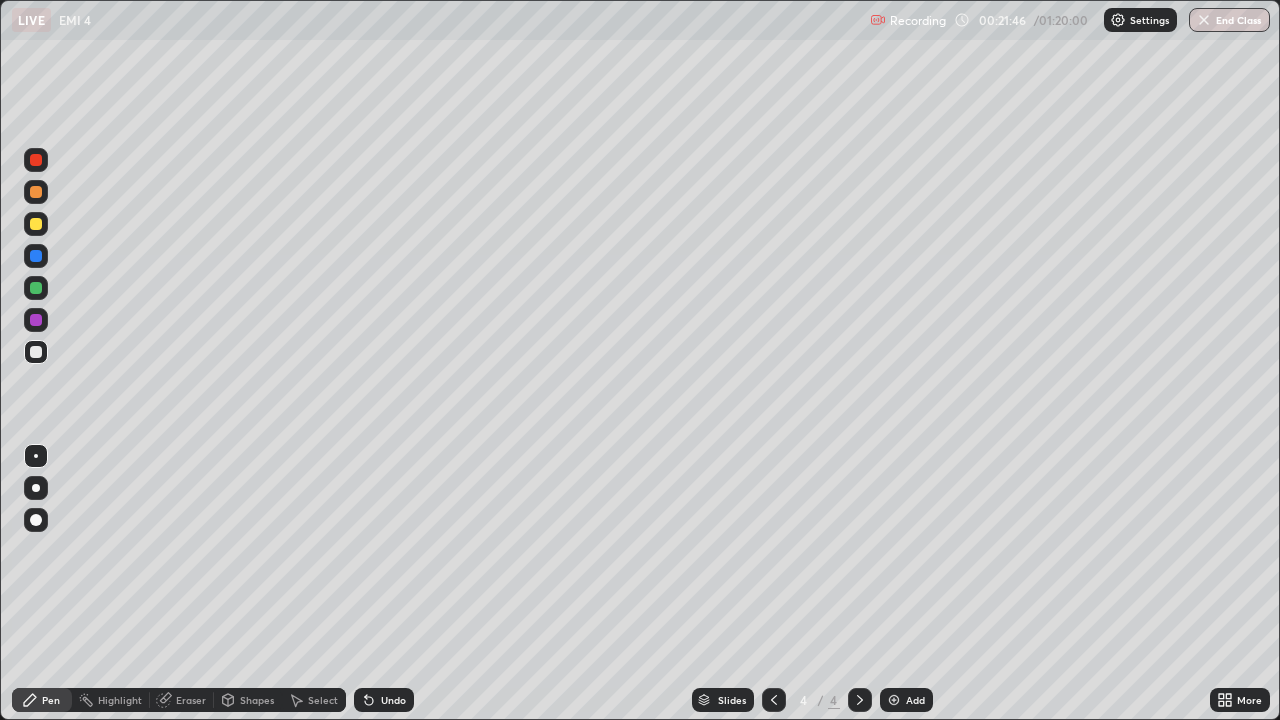 click on "Eraser" at bounding box center (182, 700) 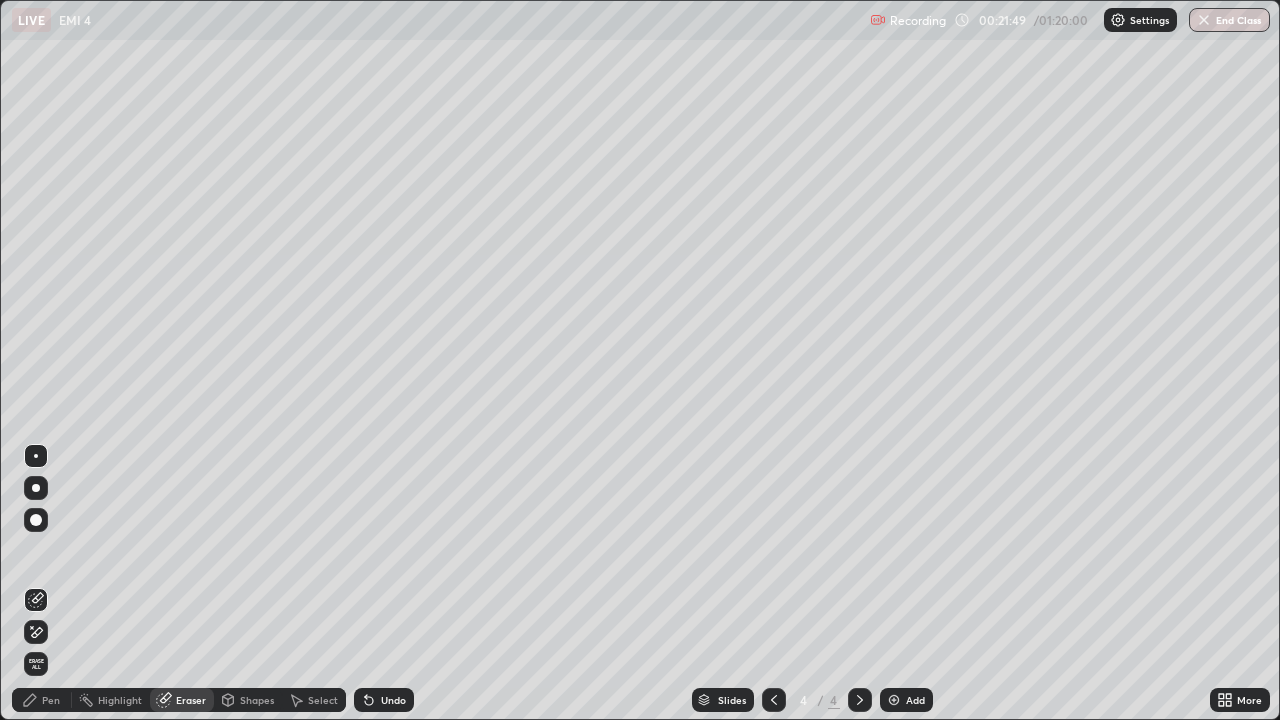 click on "Pen" at bounding box center (42, 700) 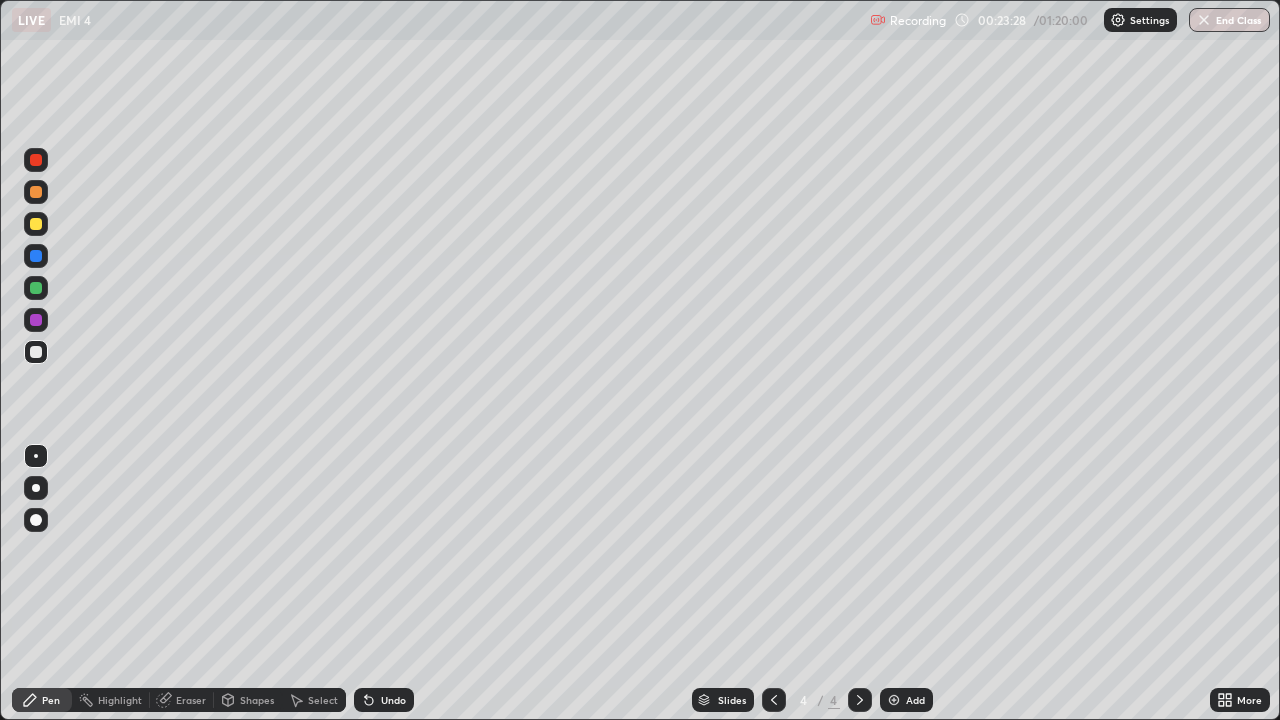 click at bounding box center (894, 700) 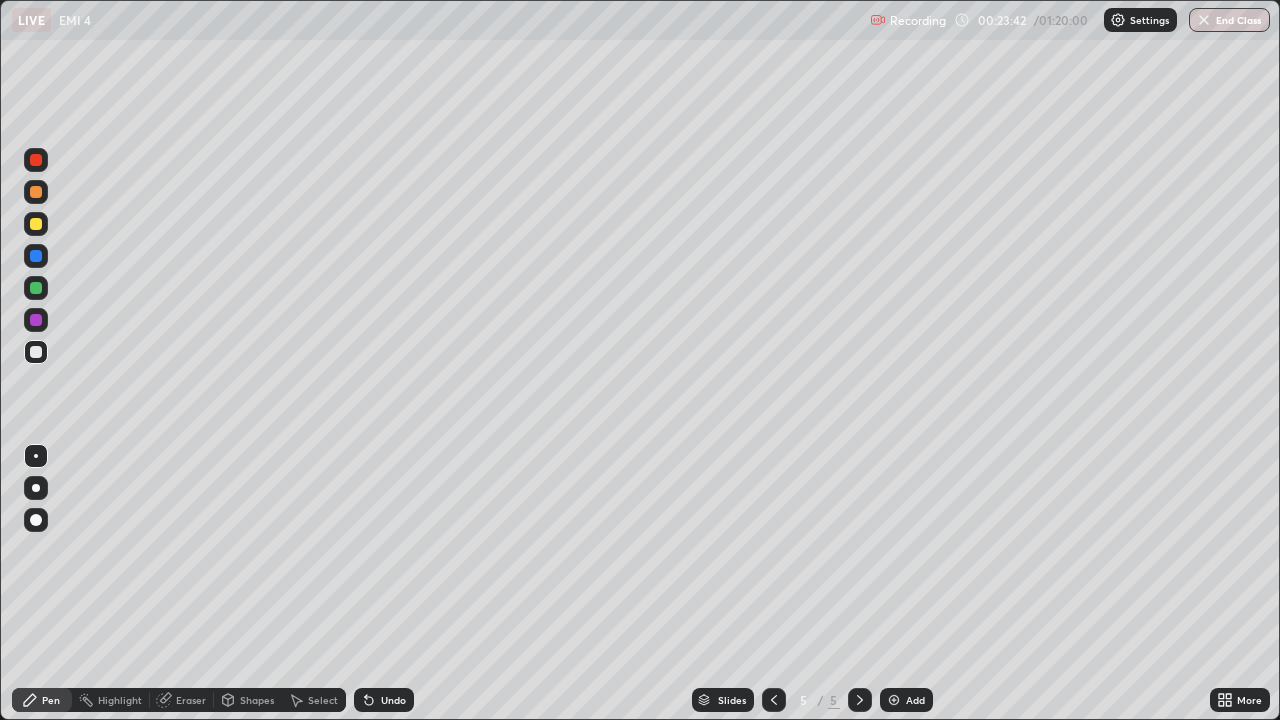 click at bounding box center (36, 352) 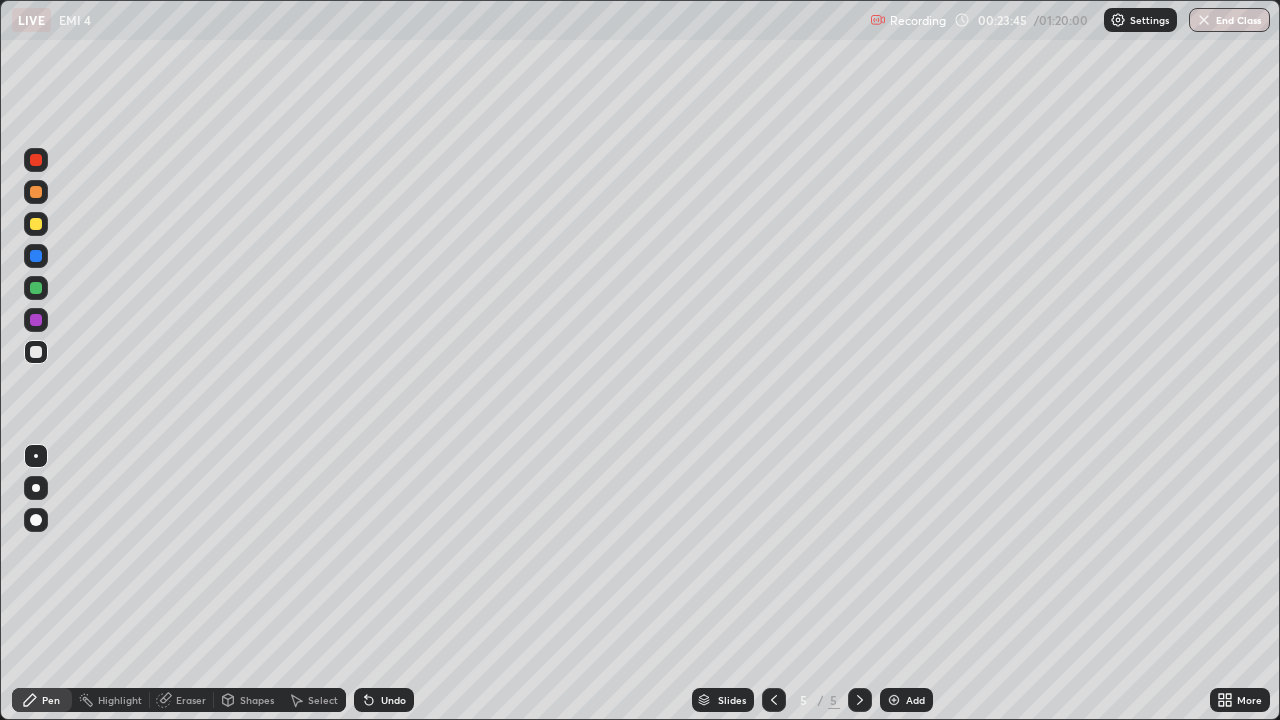 click on "Shapes" at bounding box center [248, 700] 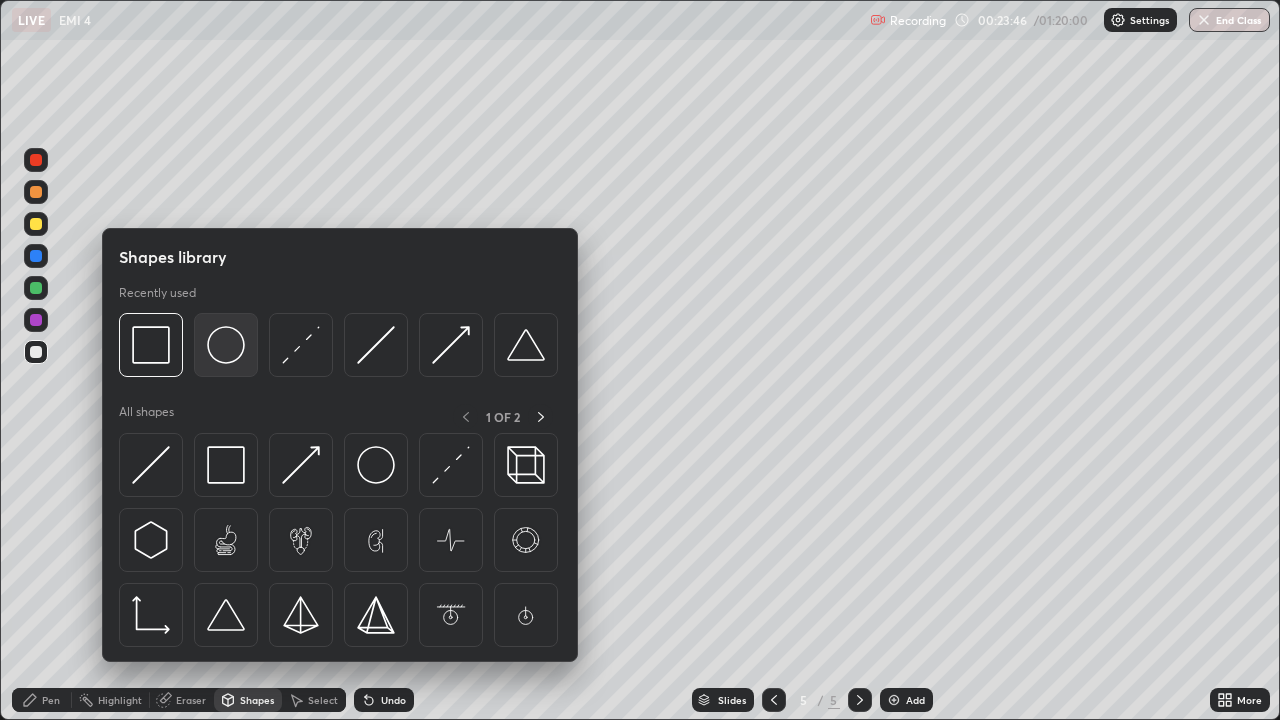click at bounding box center (226, 345) 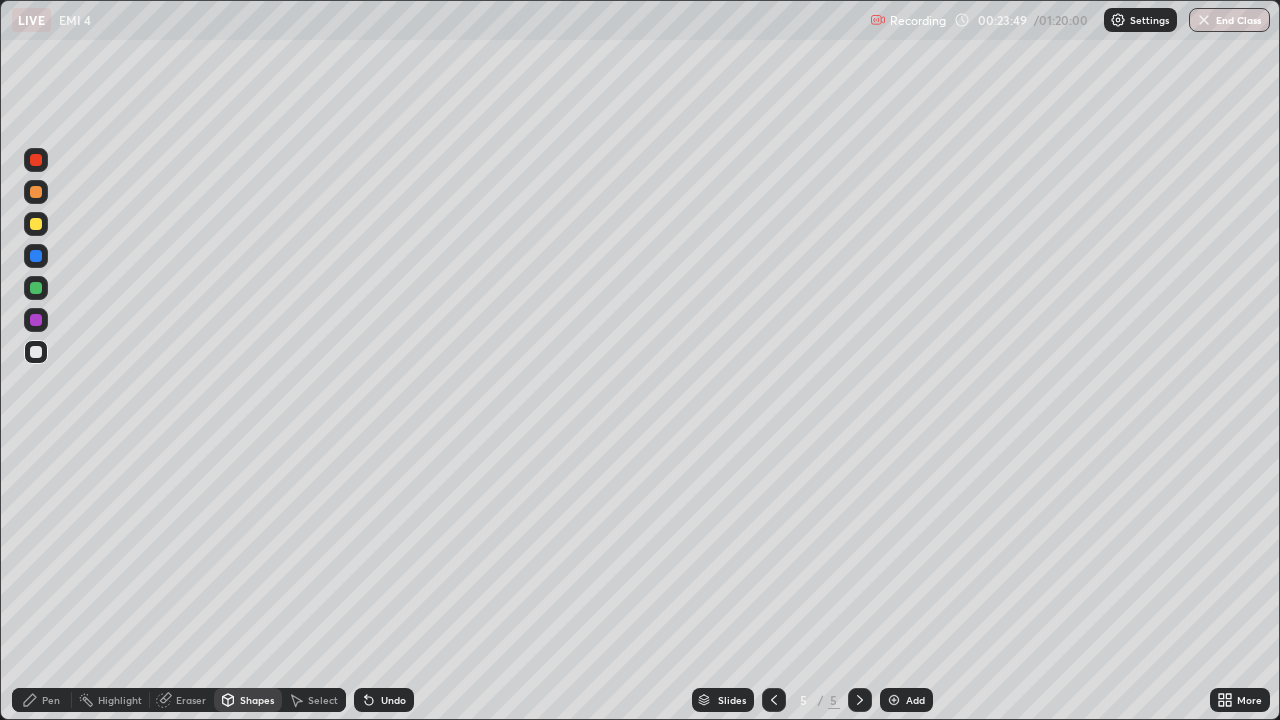 click on "Shapes" at bounding box center [257, 700] 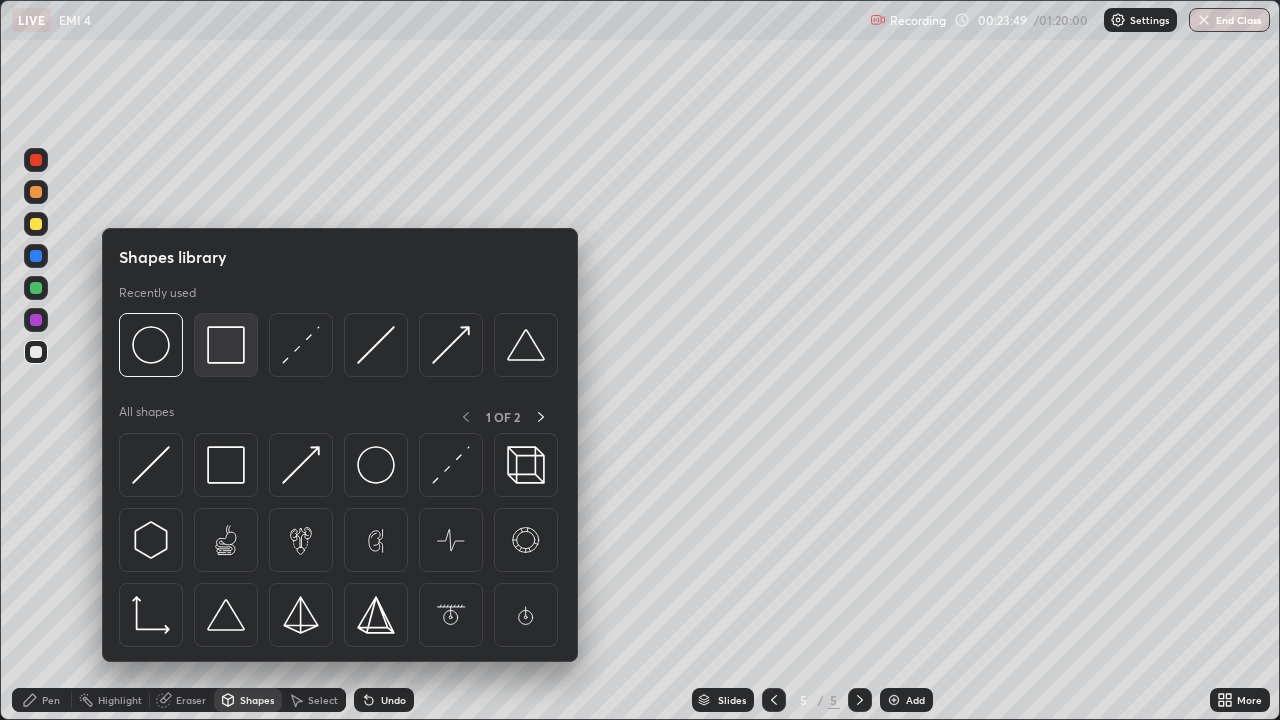 click at bounding box center [226, 345] 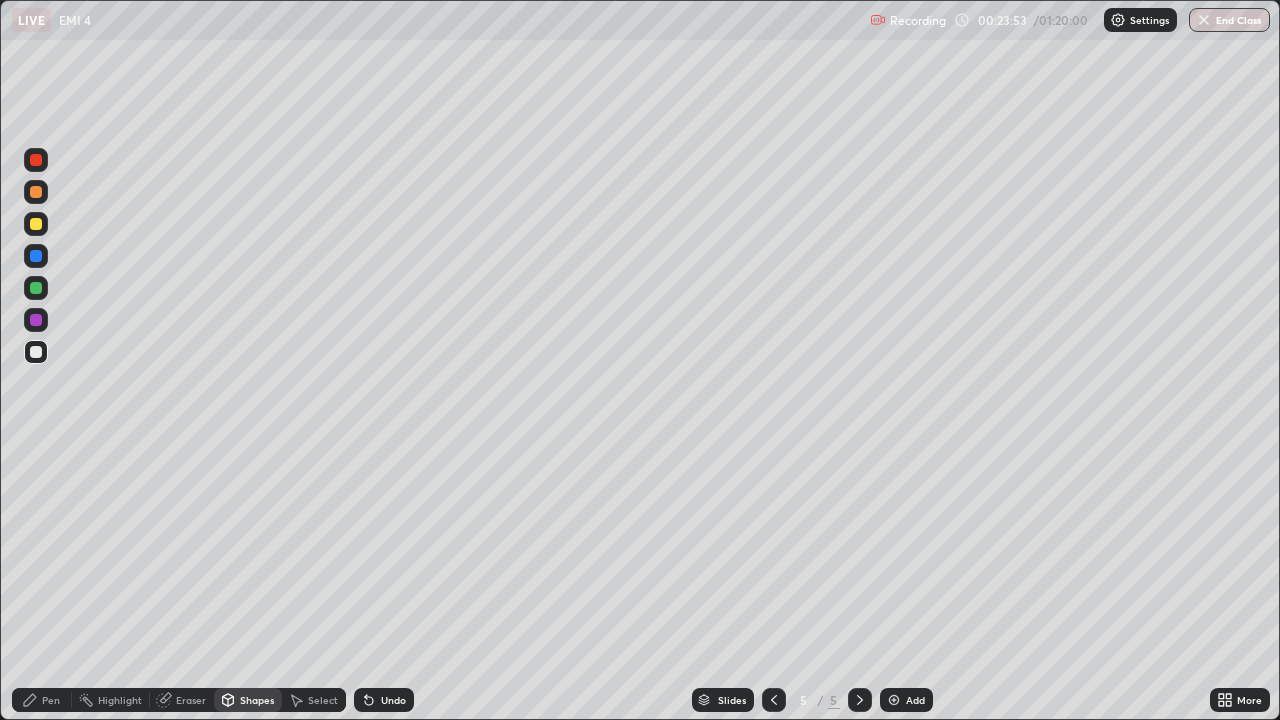 click on "Pen" at bounding box center (51, 700) 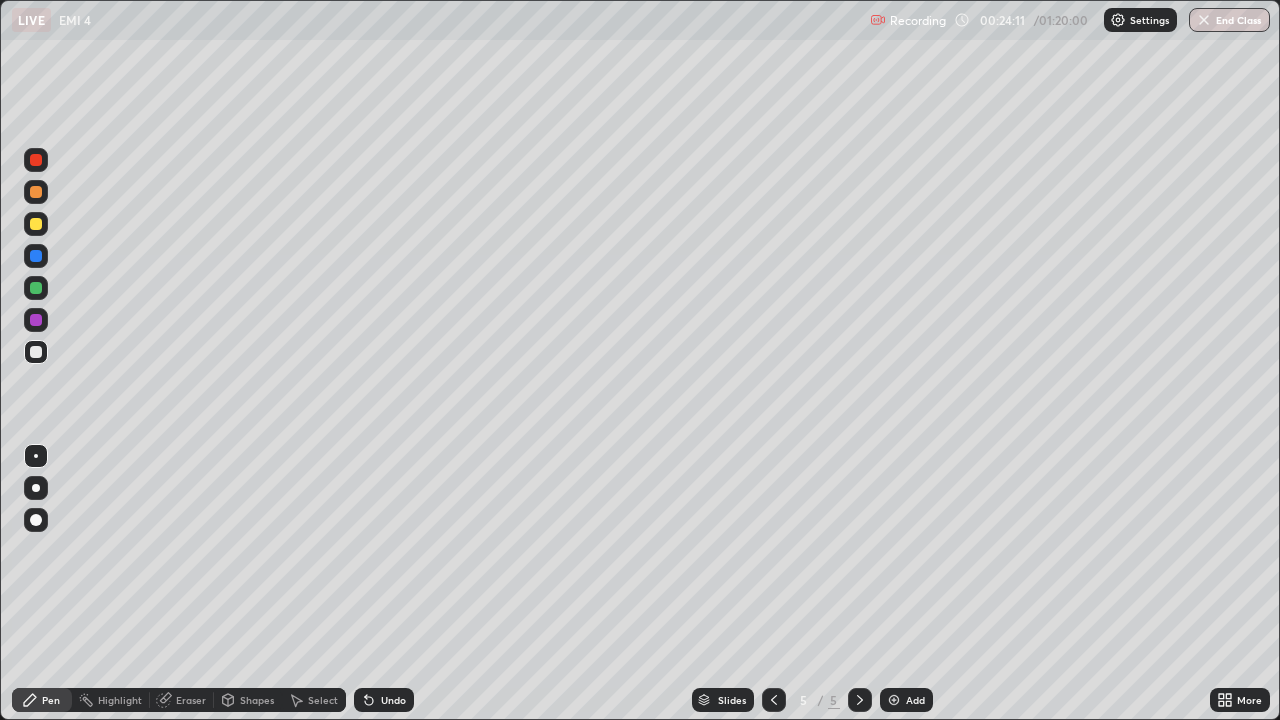 click 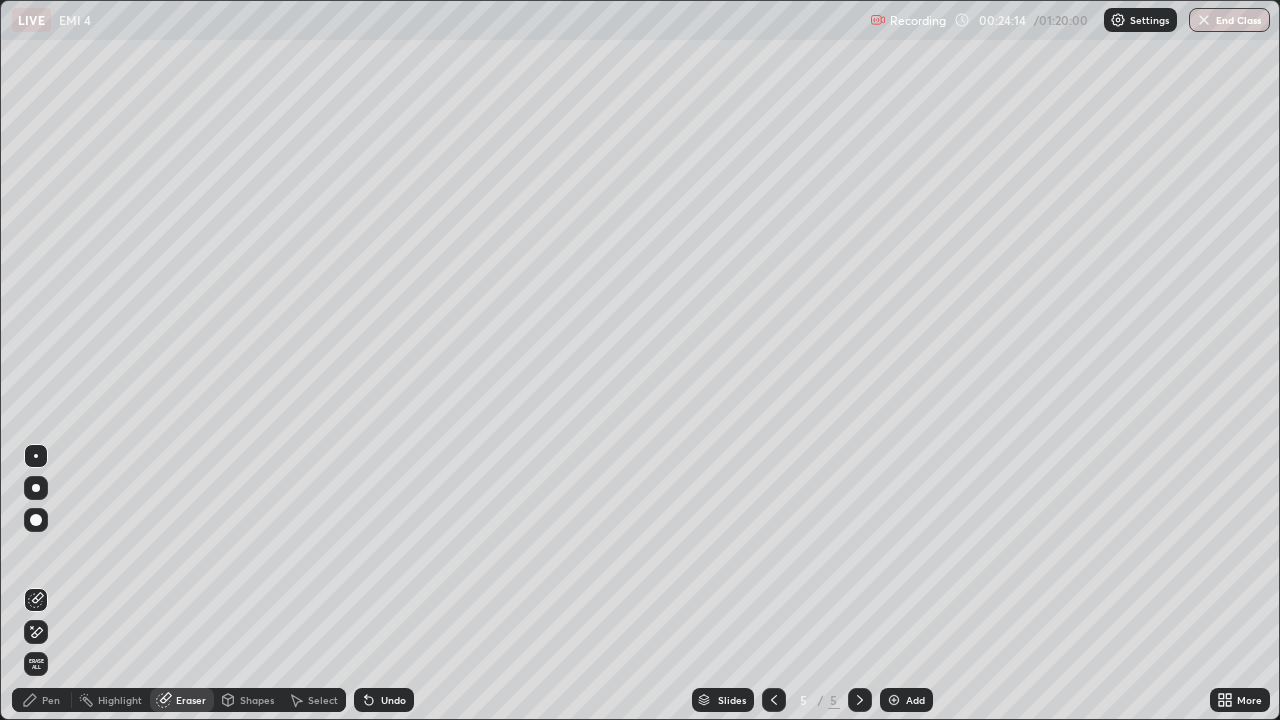 click on "Pen" at bounding box center [42, 700] 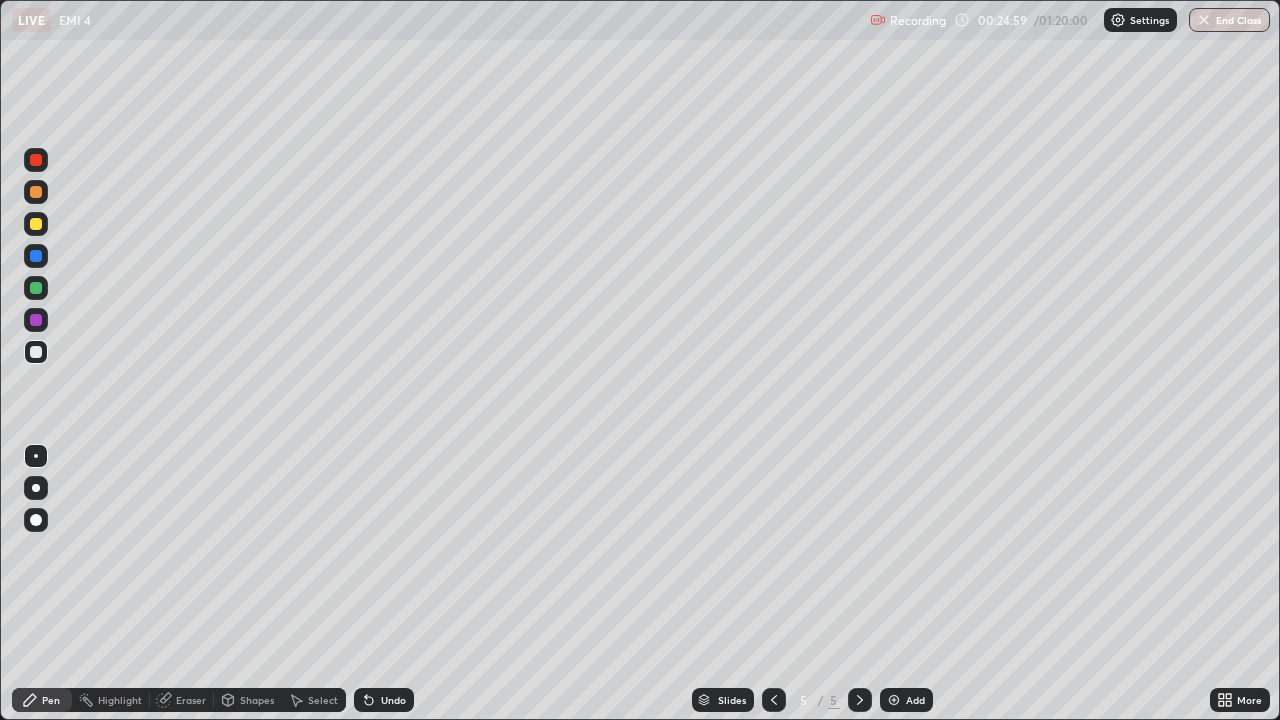 click at bounding box center (36, 320) 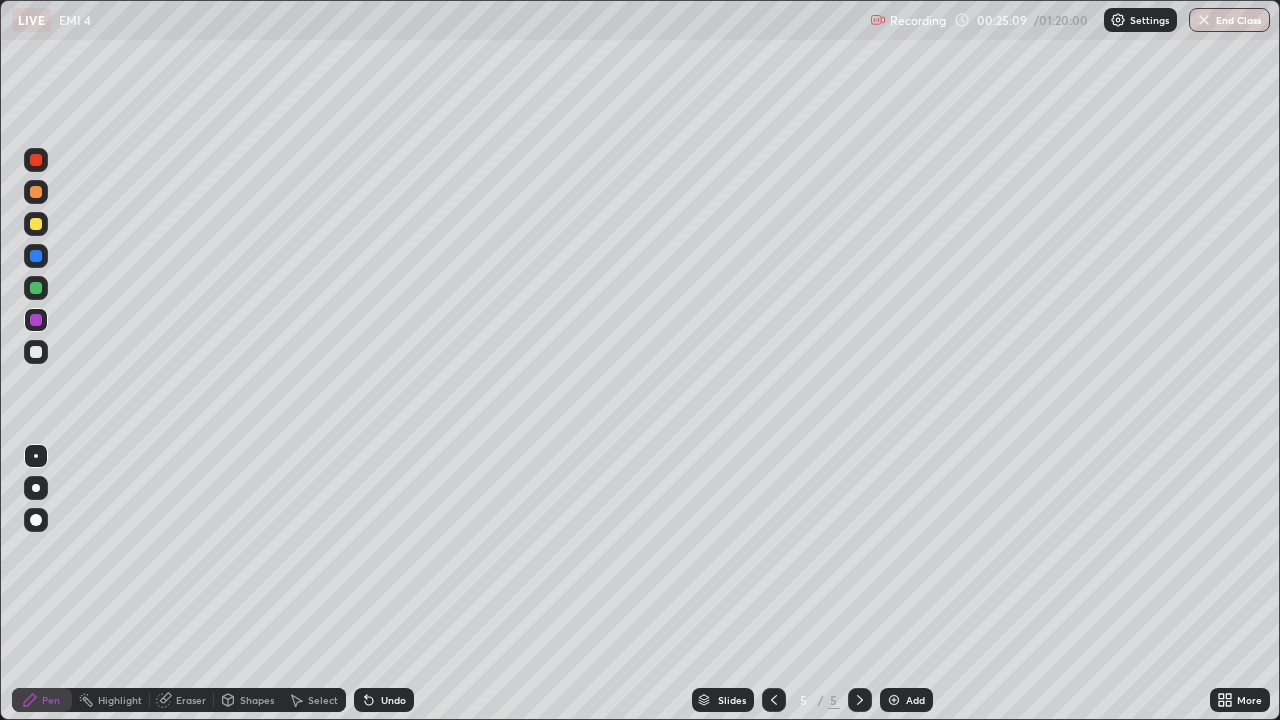 click on "Shapes" at bounding box center (257, 700) 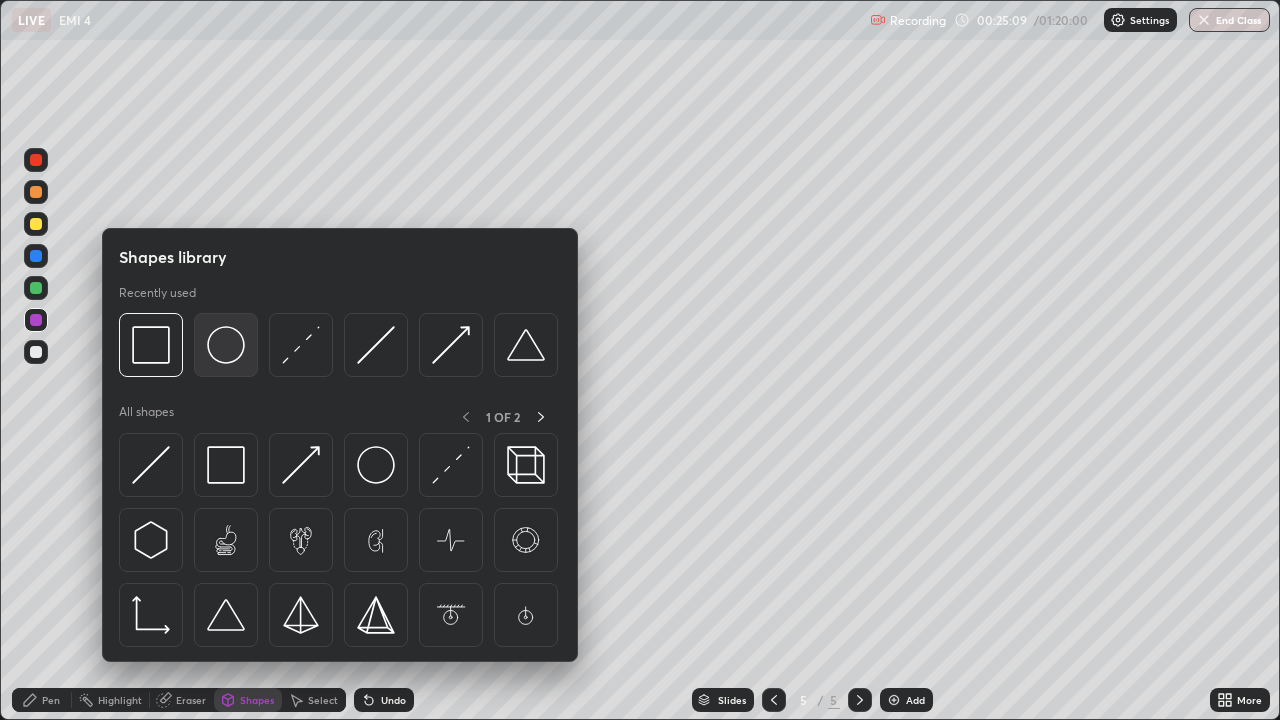 click at bounding box center [226, 345] 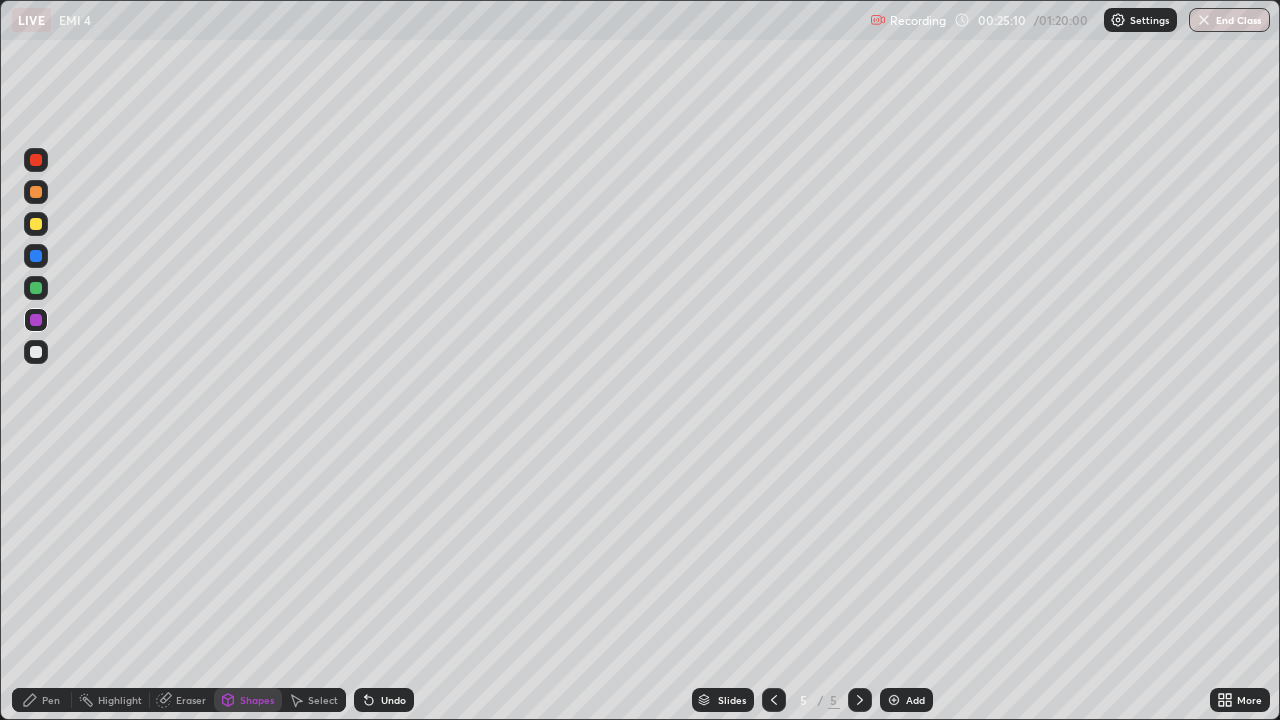 click at bounding box center (36, 352) 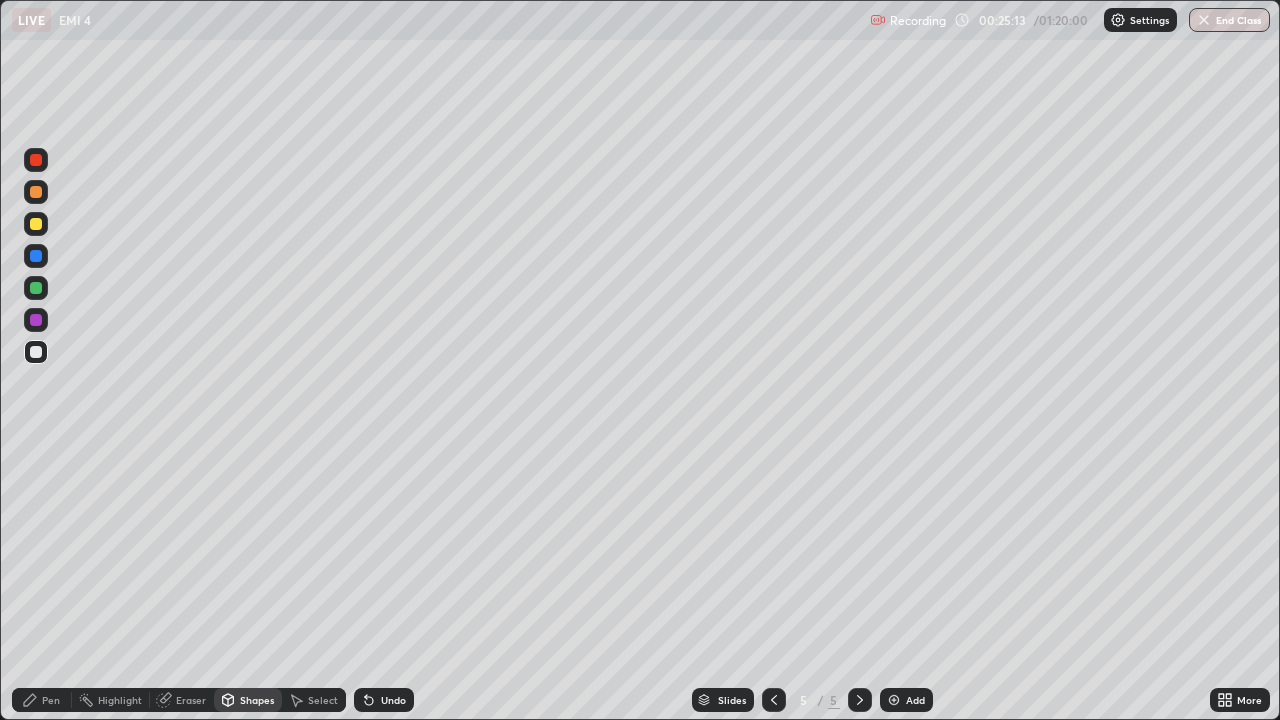 click on "Shapes" at bounding box center (257, 700) 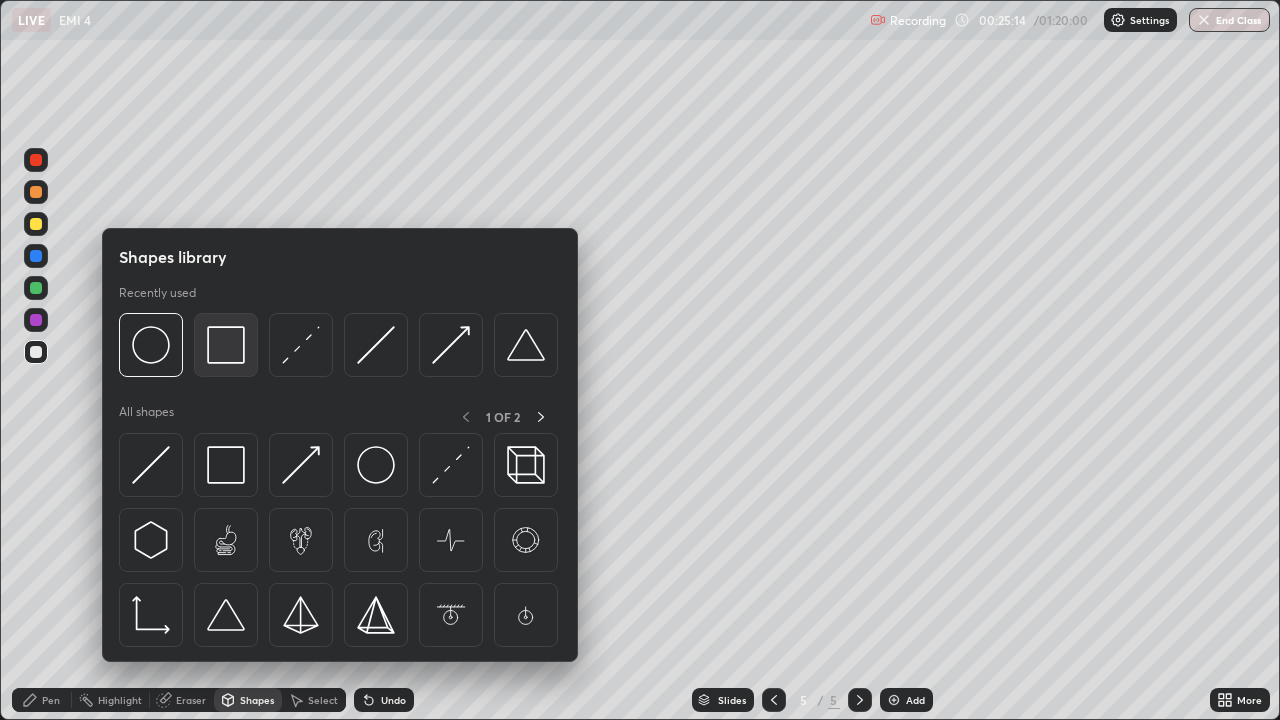 click at bounding box center [226, 345] 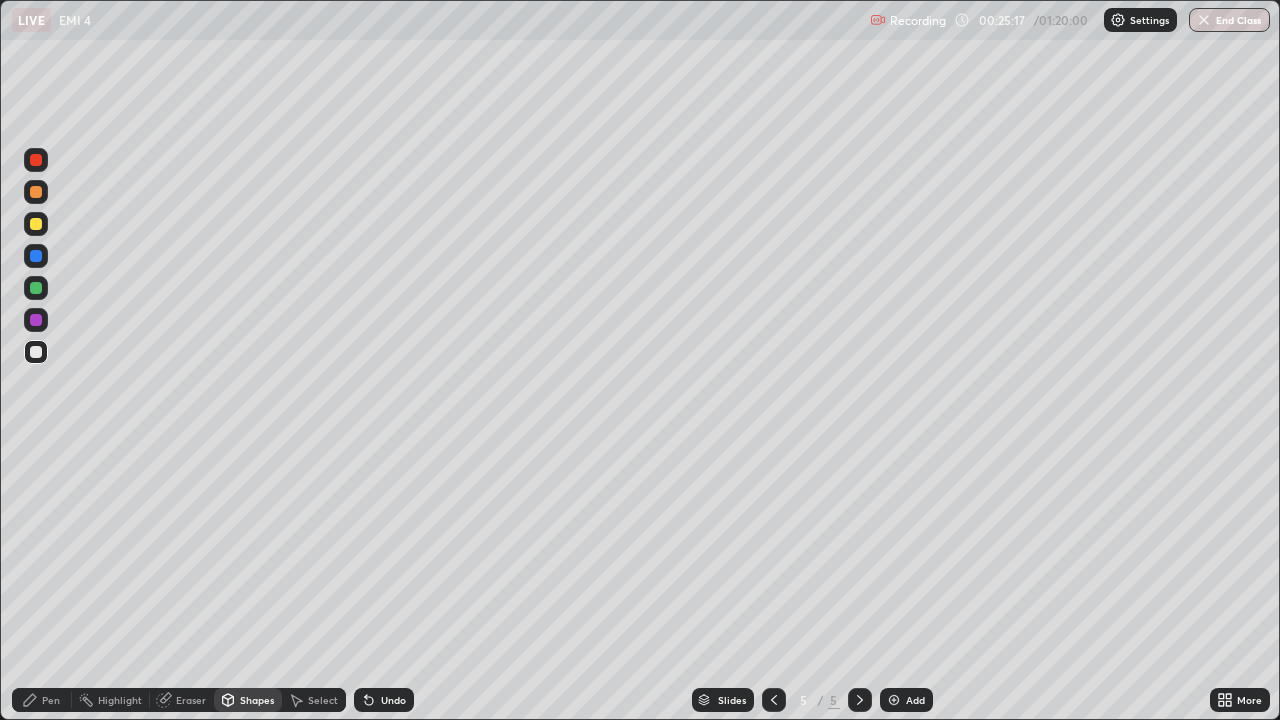 click on "Pen" at bounding box center [42, 700] 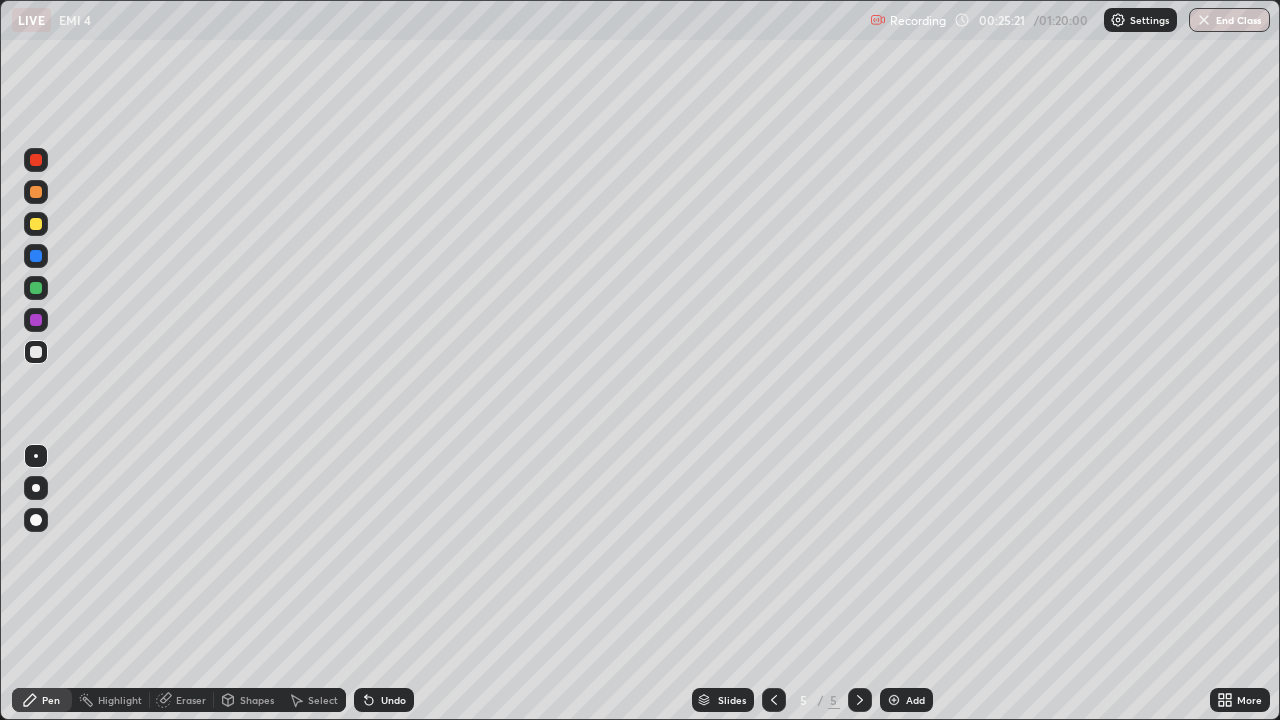 click on "Eraser" at bounding box center [191, 700] 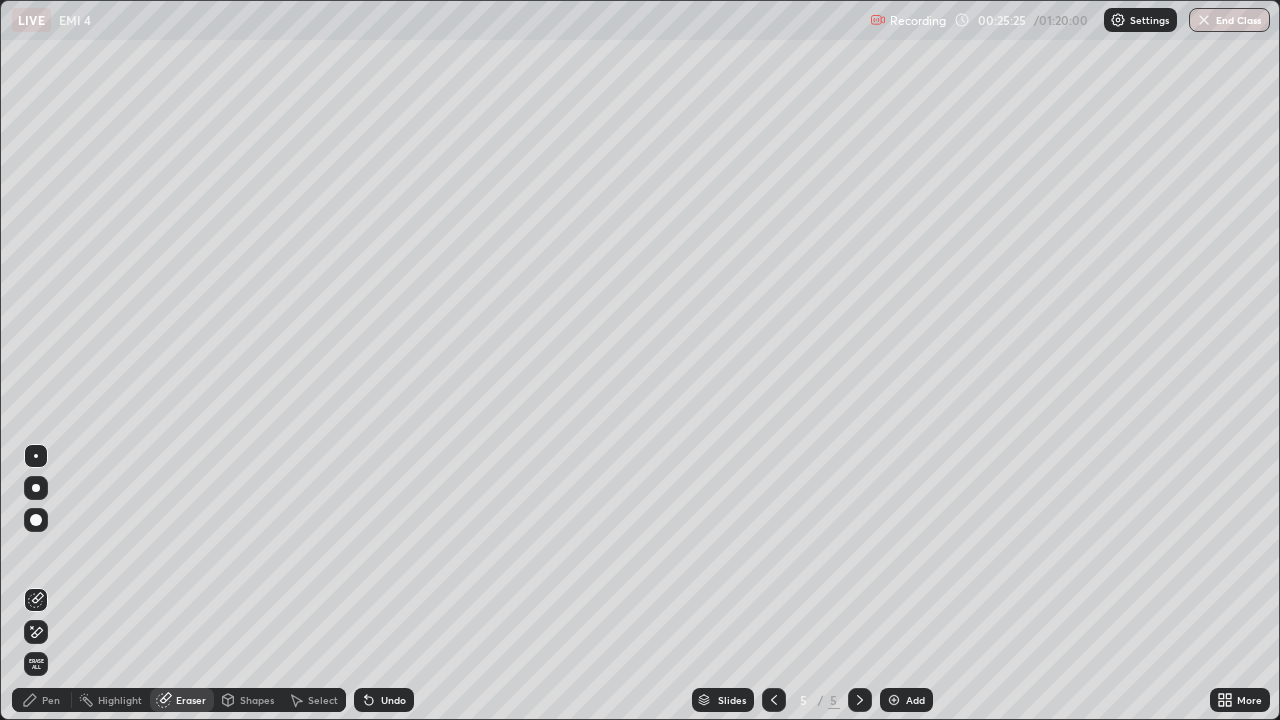 click on "Pen" at bounding box center [51, 700] 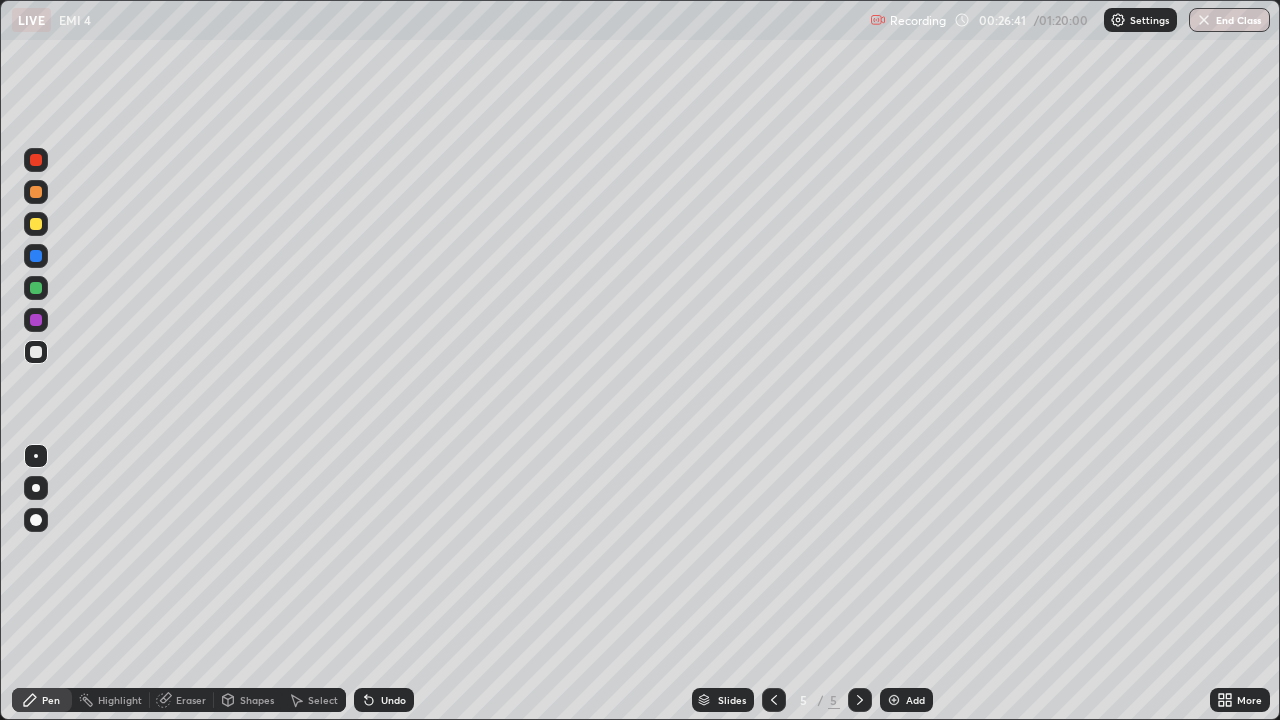 click on "Highlight" at bounding box center (120, 700) 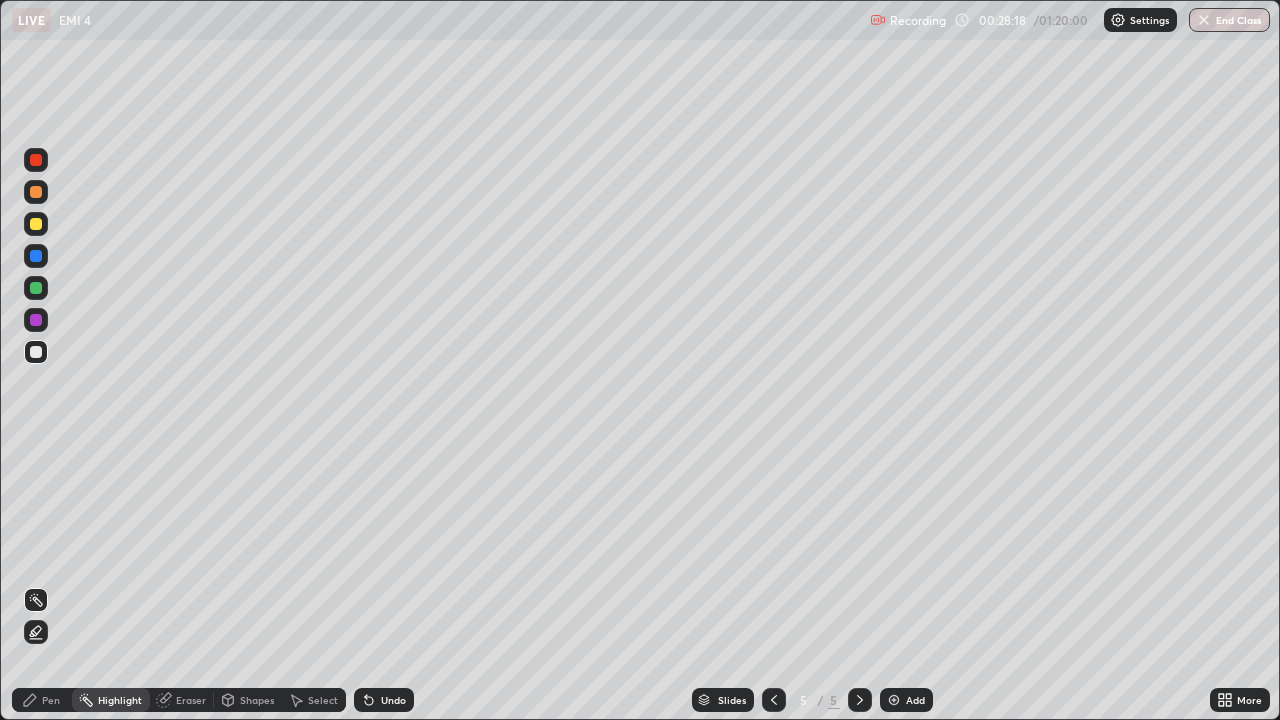 click 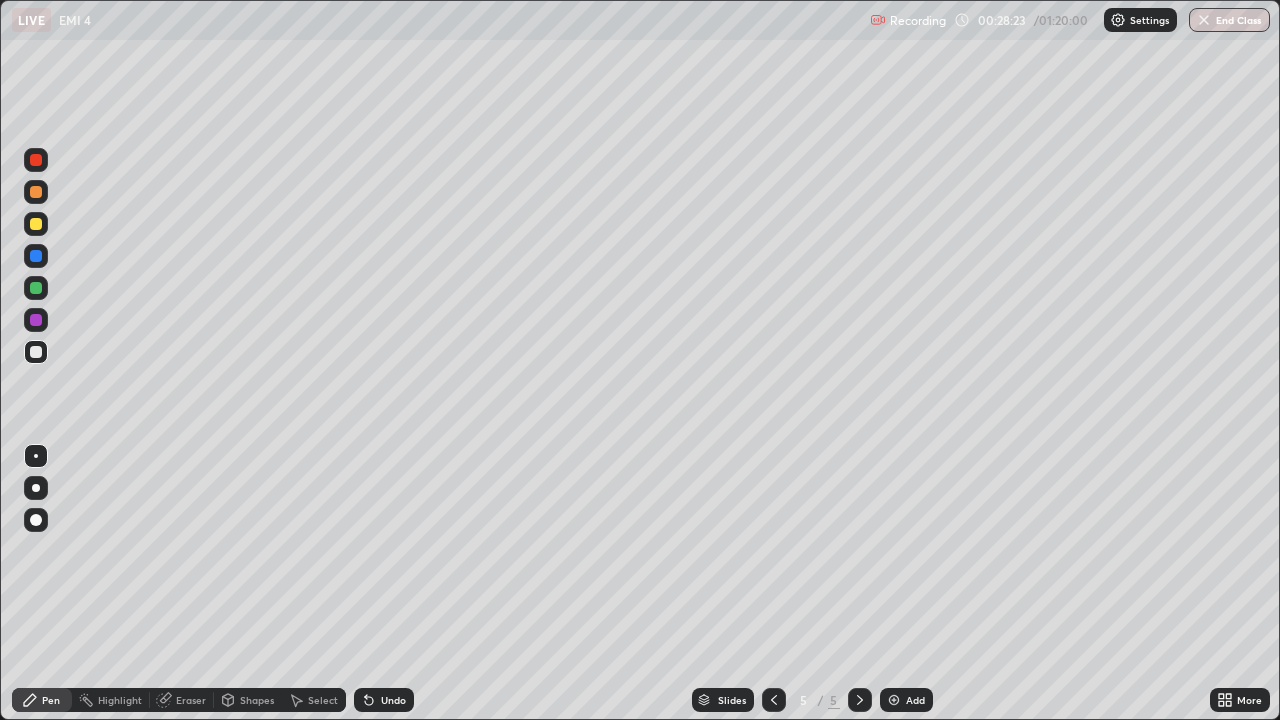 click on "Shapes" at bounding box center [248, 700] 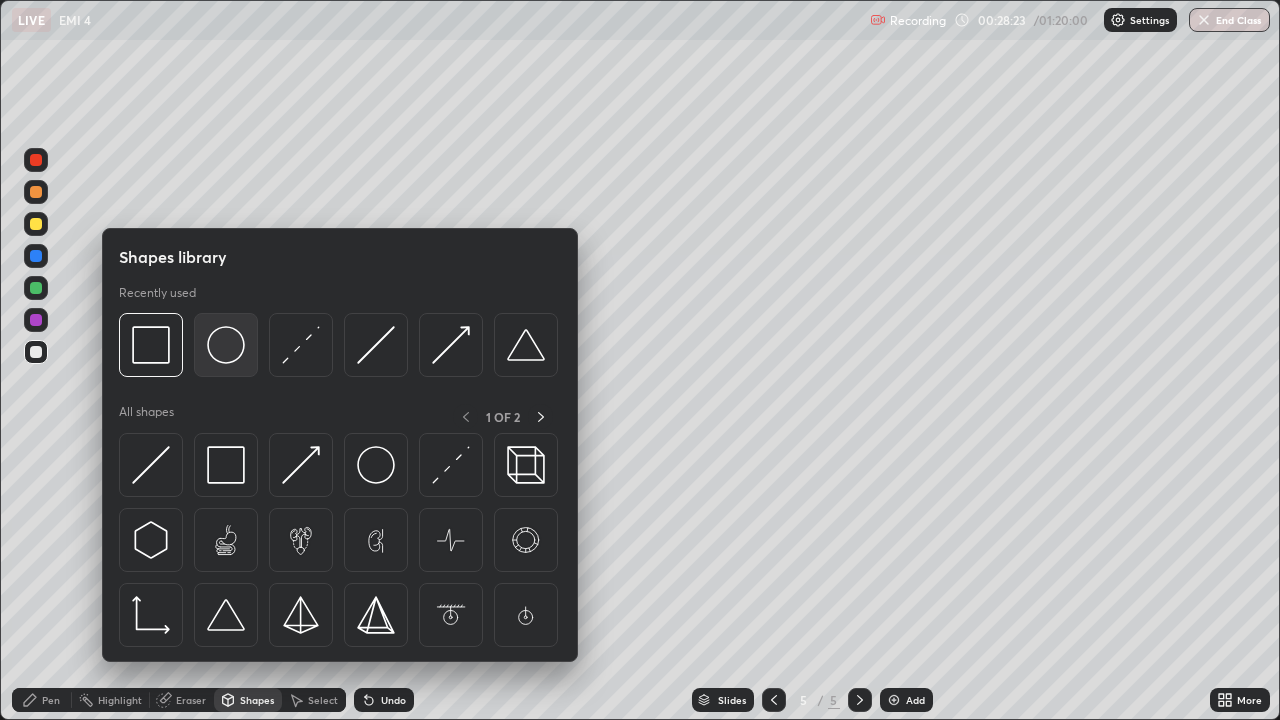 click at bounding box center (226, 345) 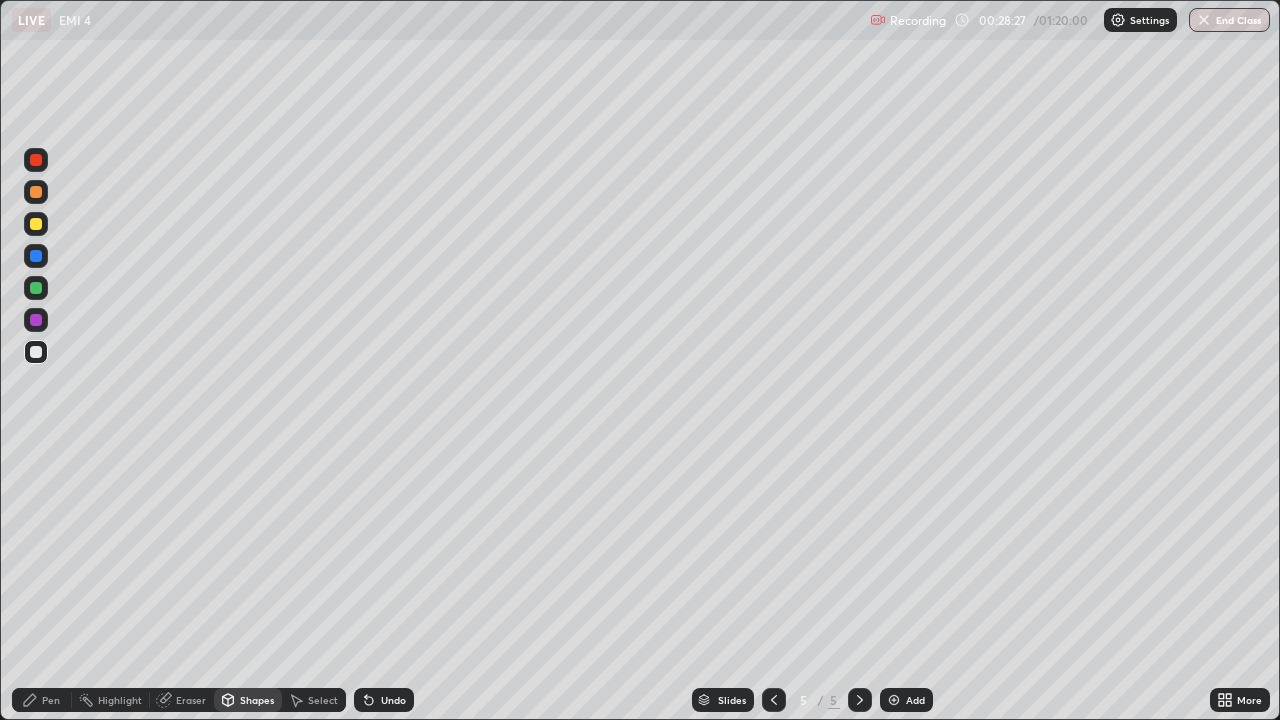 click on "Shapes" at bounding box center [257, 700] 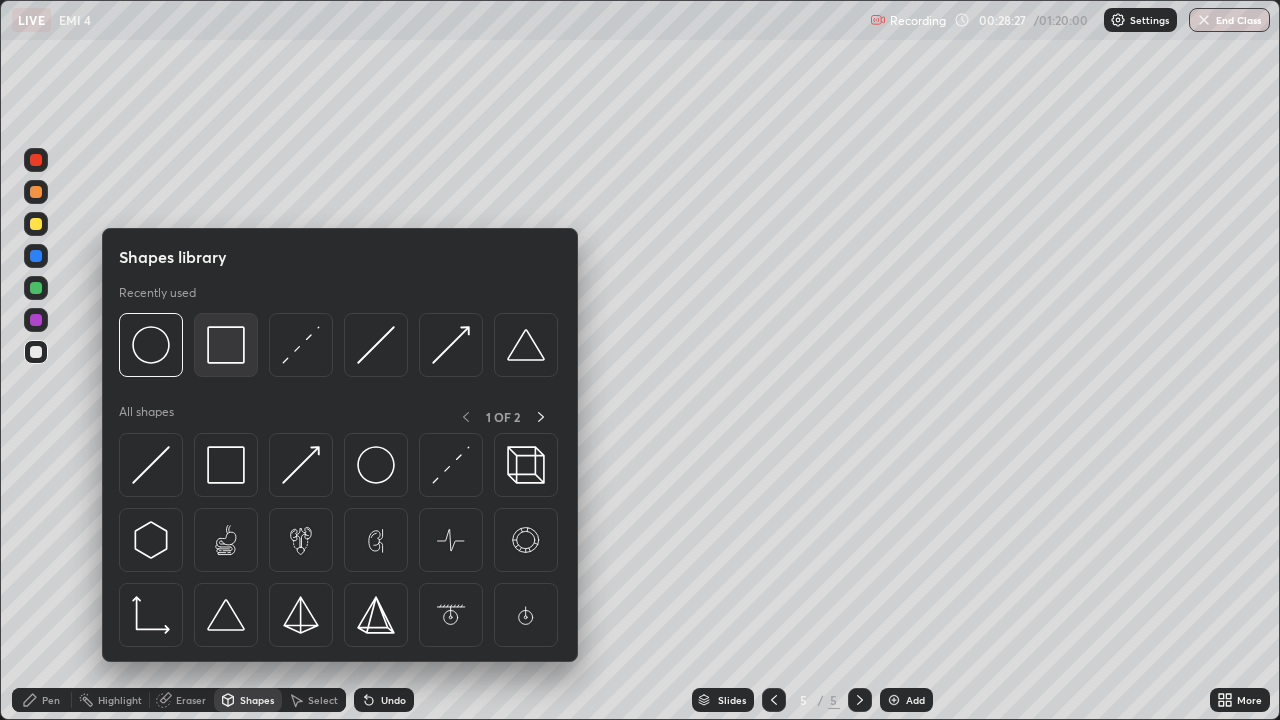 click at bounding box center (226, 345) 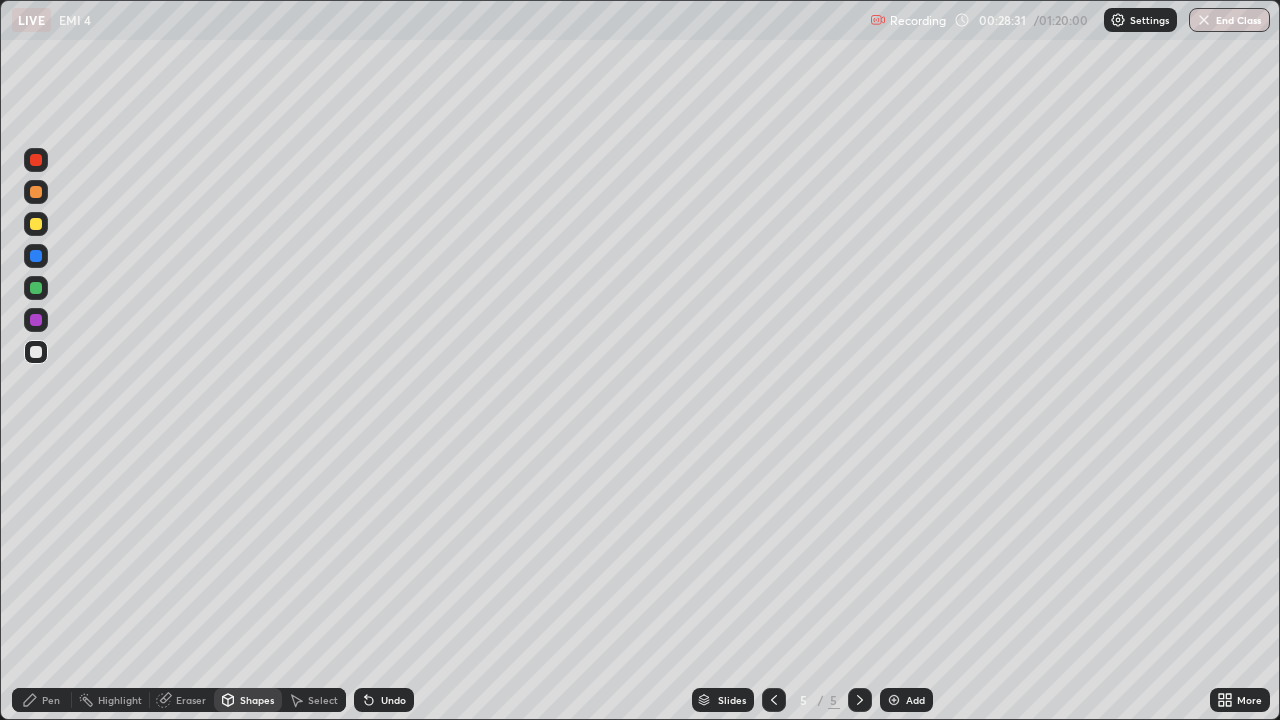 click on "Pen" at bounding box center [42, 700] 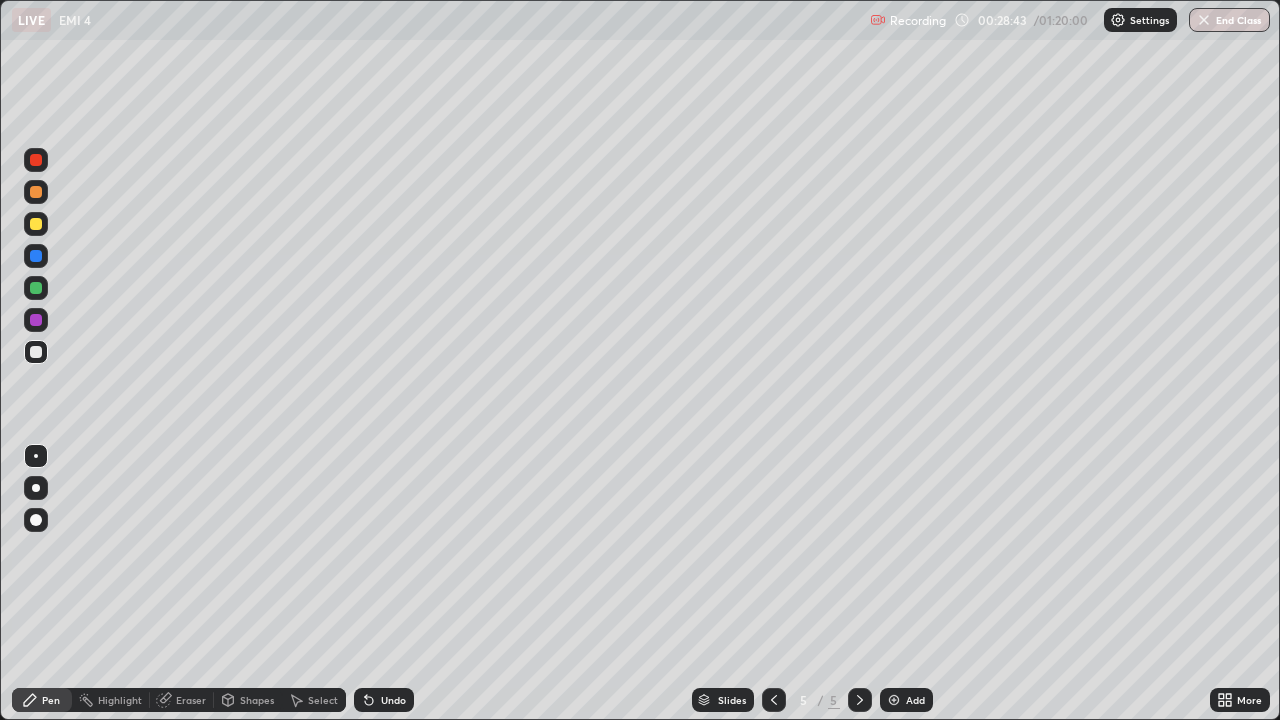 click on "Select" at bounding box center [323, 700] 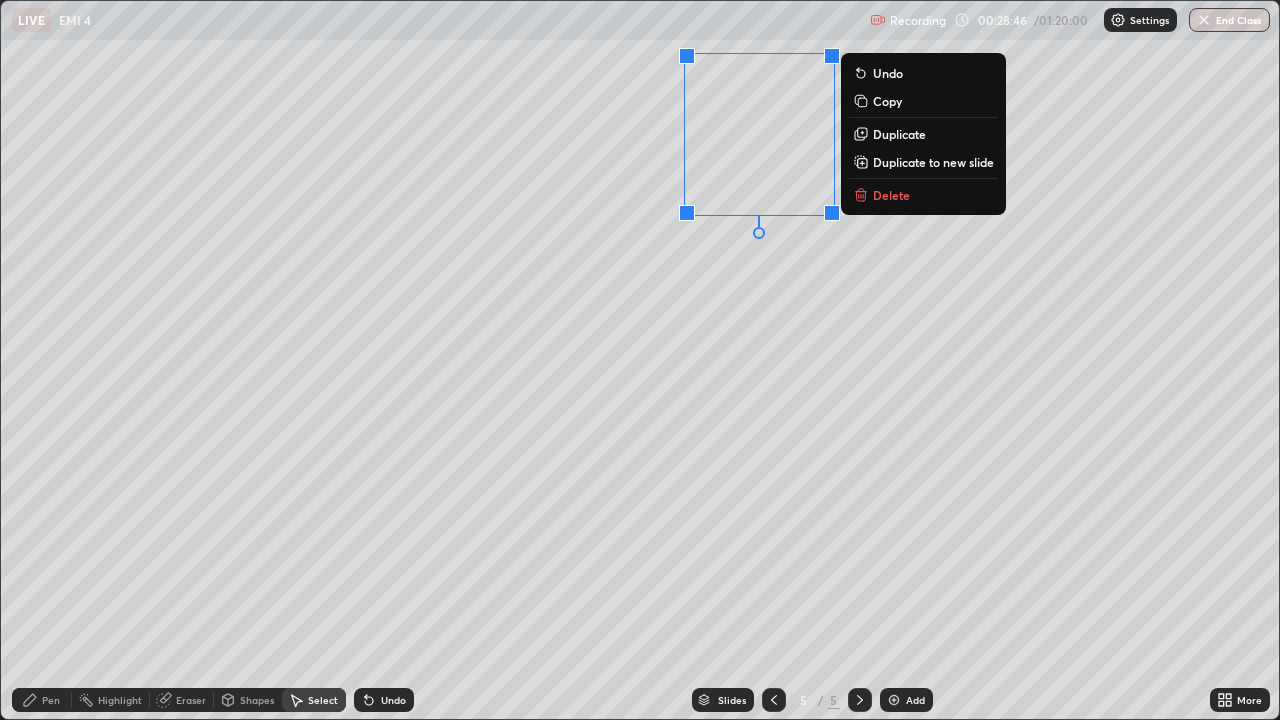 click on "Duplicate" at bounding box center [899, 134] 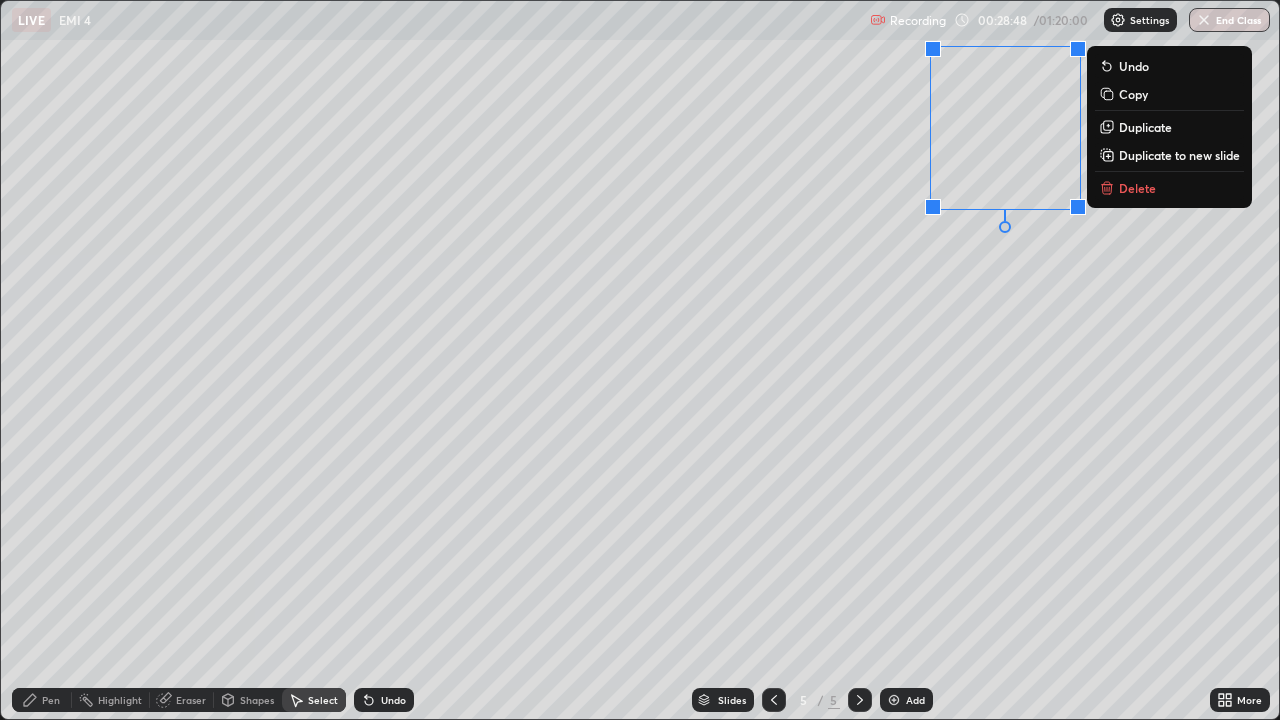 click on "0 ° Undo Copy Duplicate Duplicate to new slide Delete" at bounding box center [640, 360] 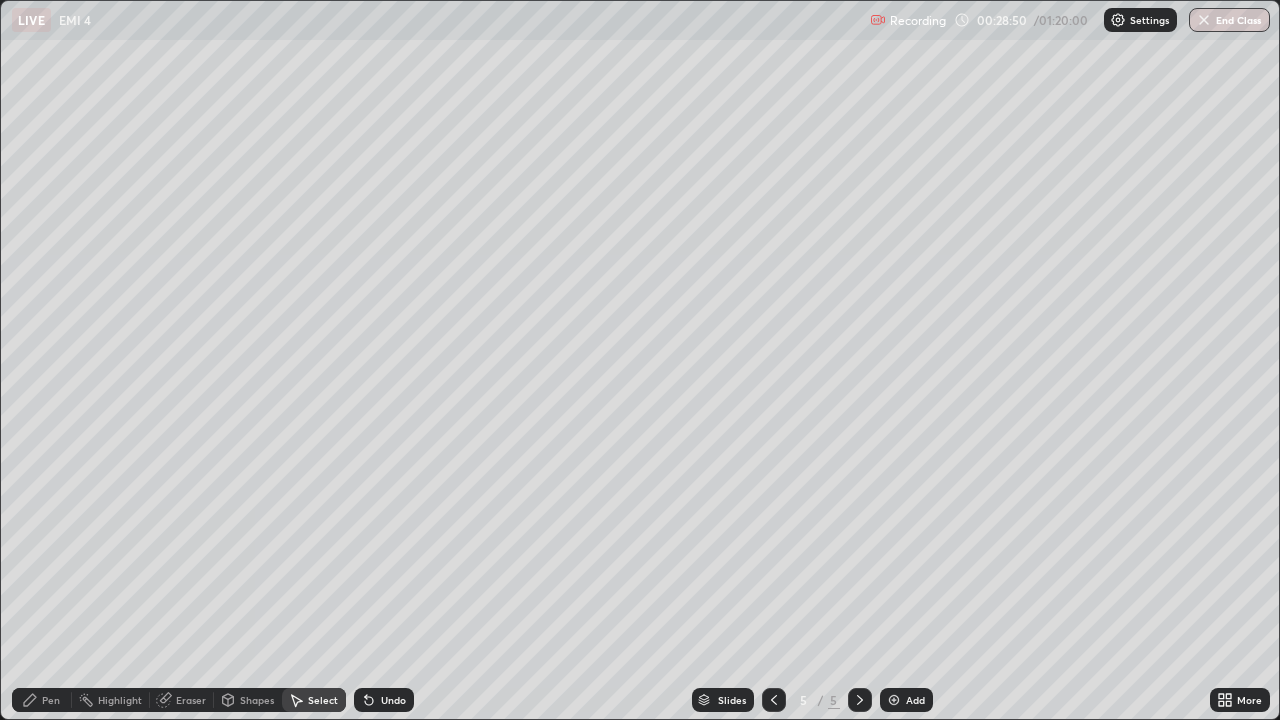 click on "Eraser" at bounding box center (191, 700) 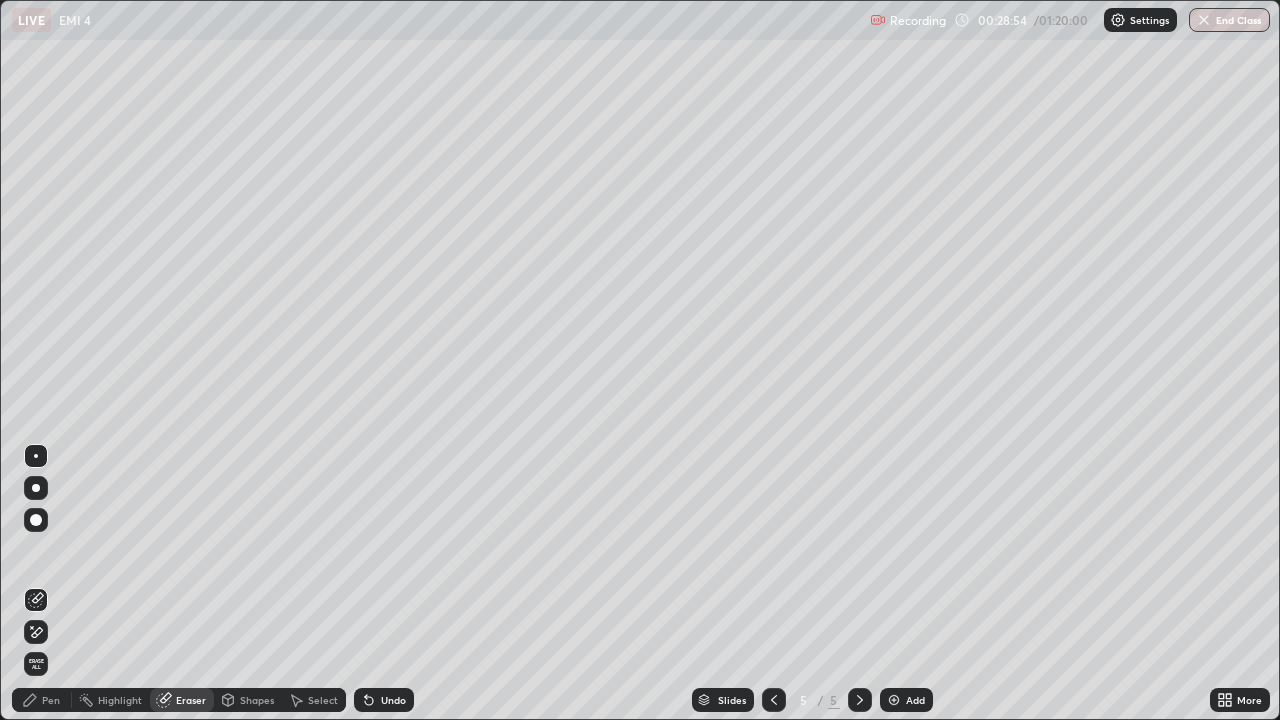click on "Pen" at bounding box center (51, 700) 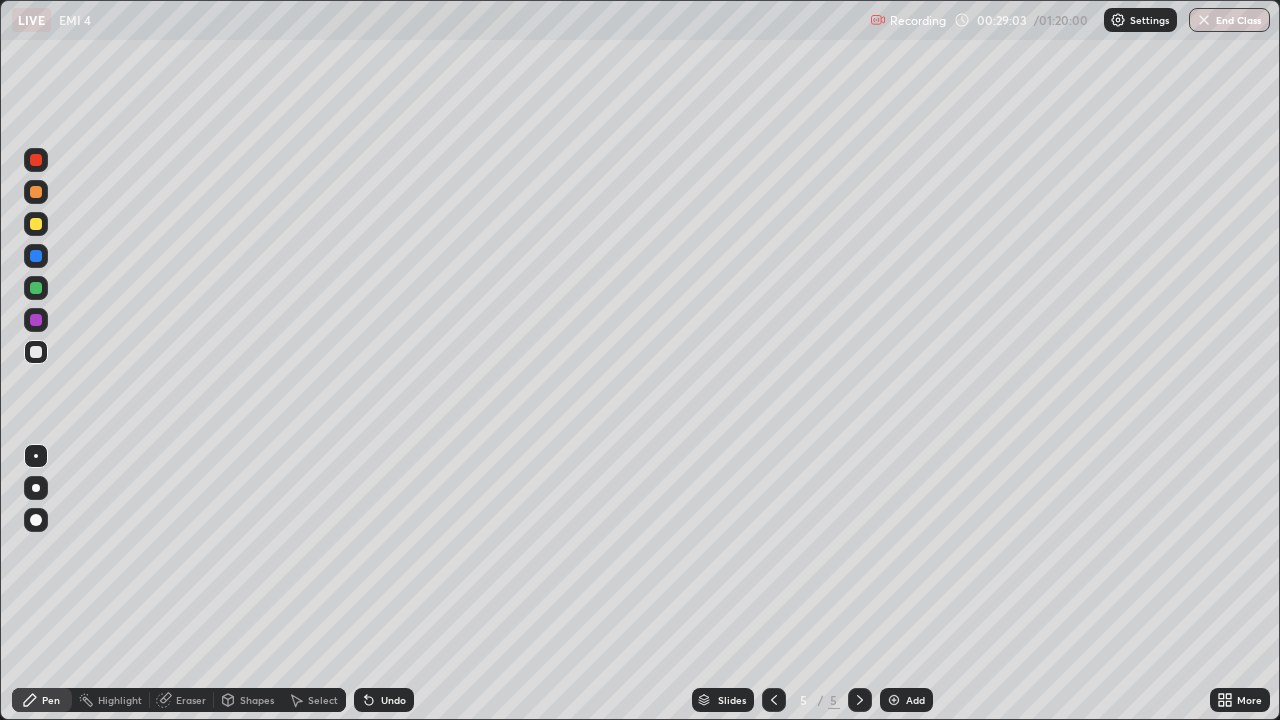 click at bounding box center (36, 288) 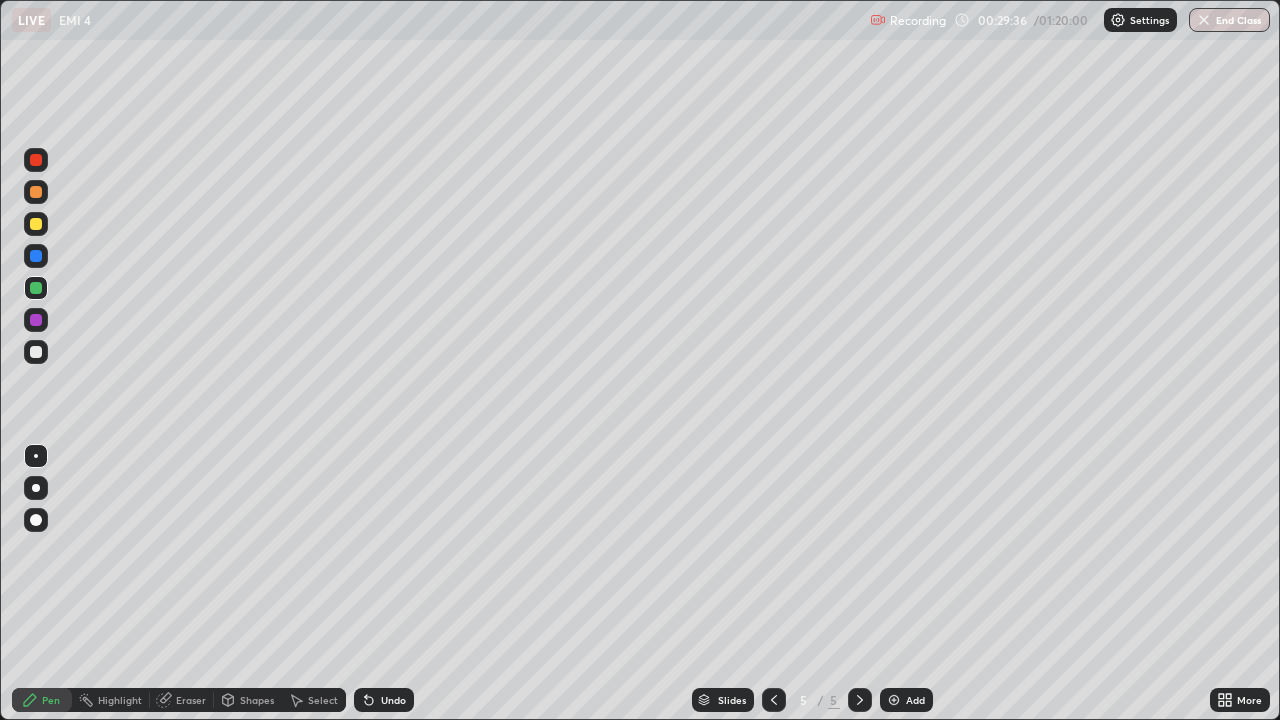 click at bounding box center (36, 320) 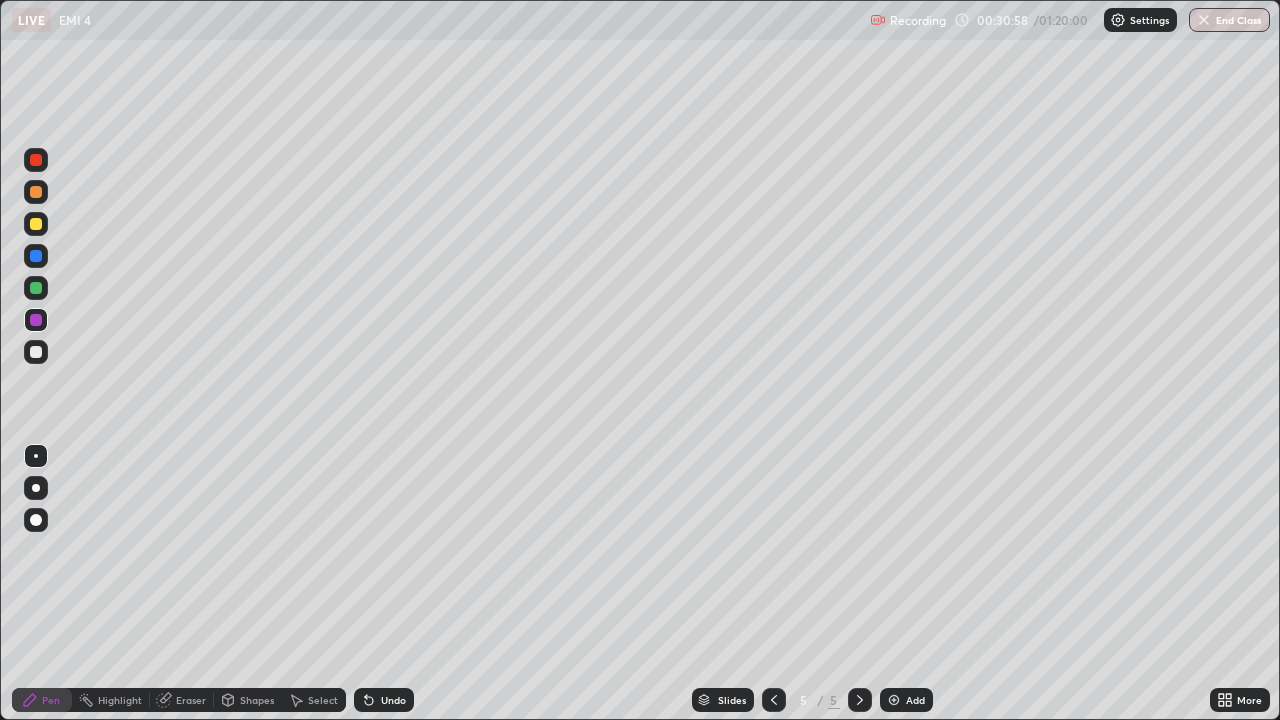 click on "Highlight" at bounding box center [120, 700] 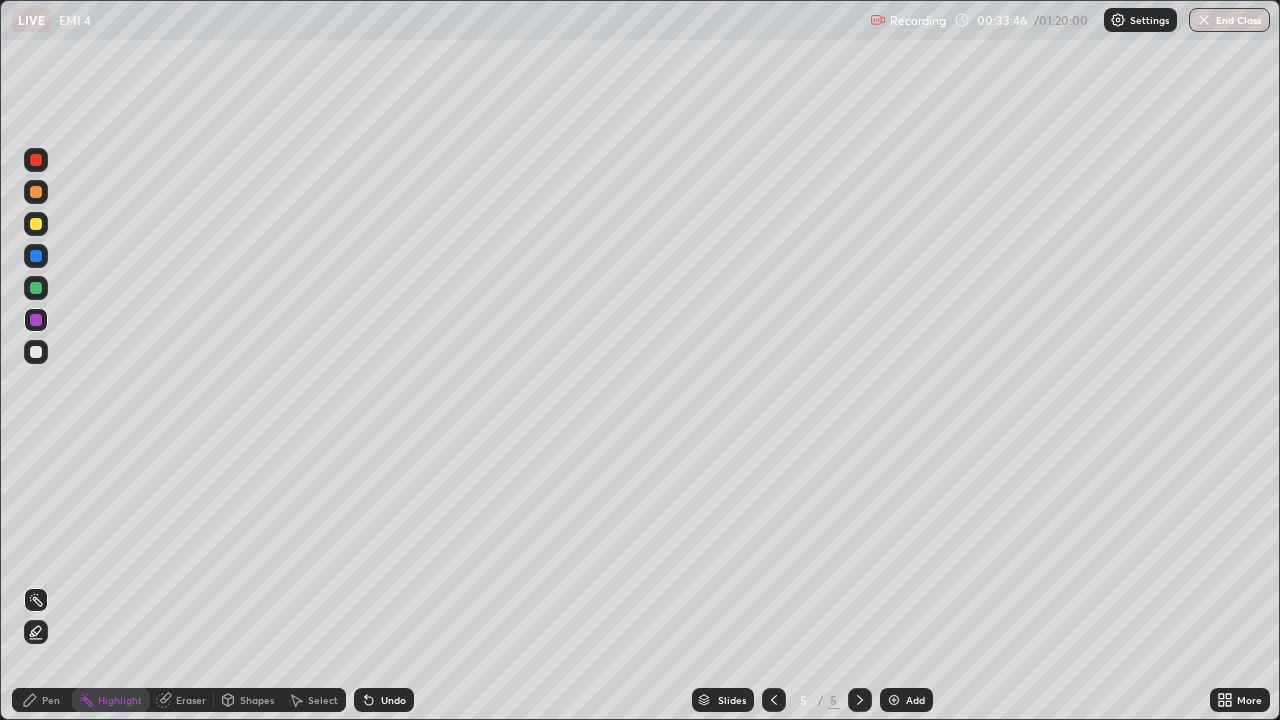click on "Add" at bounding box center [906, 700] 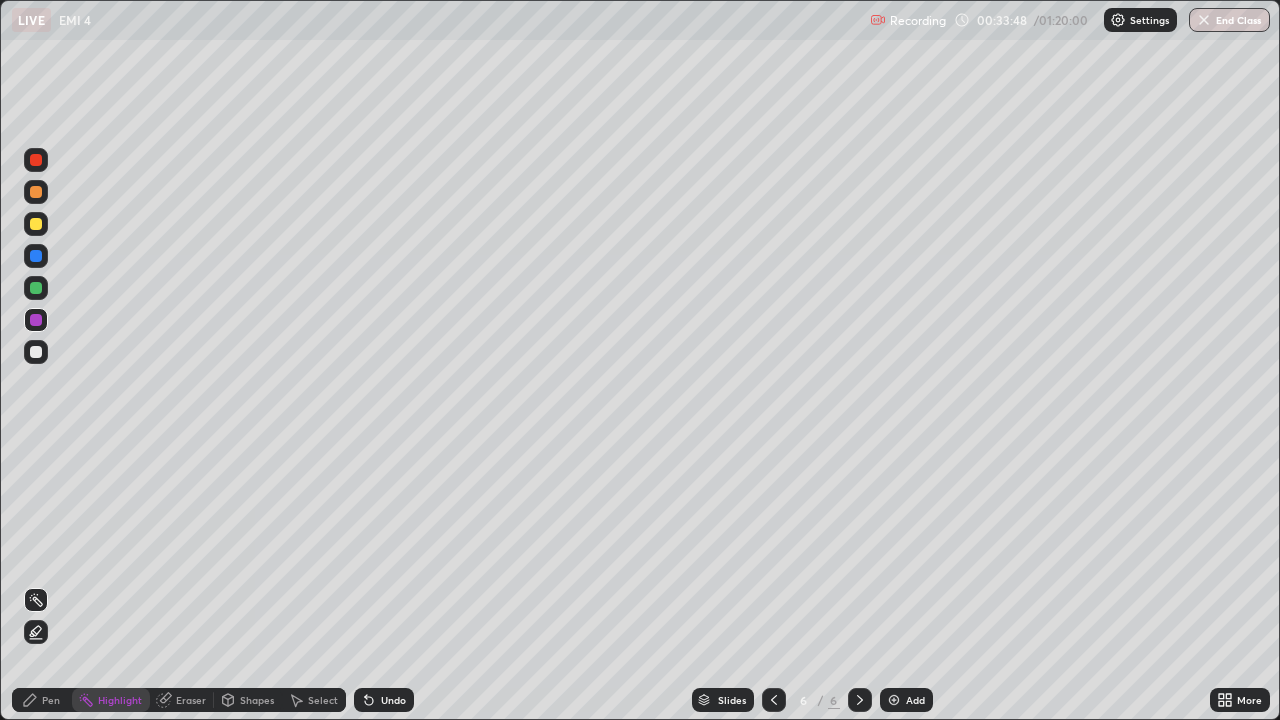 click on "Shapes" at bounding box center [257, 700] 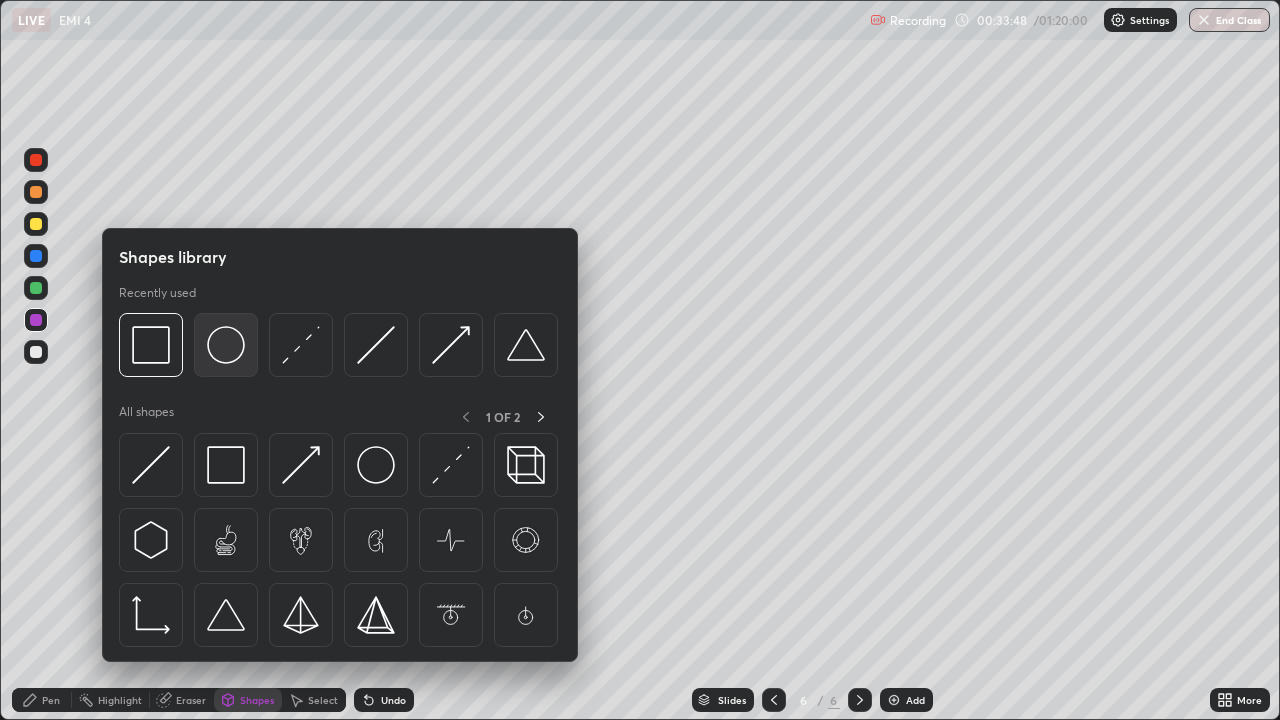 click at bounding box center (226, 345) 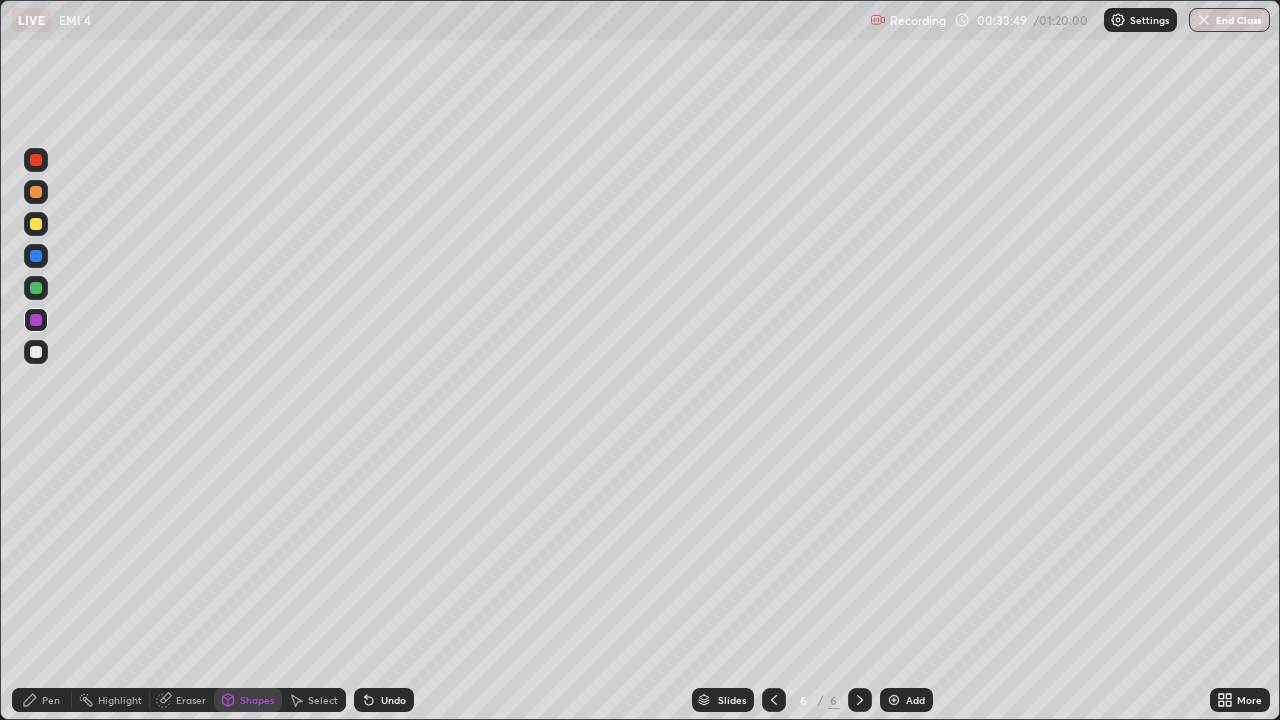 click at bounding box center [36, 352] 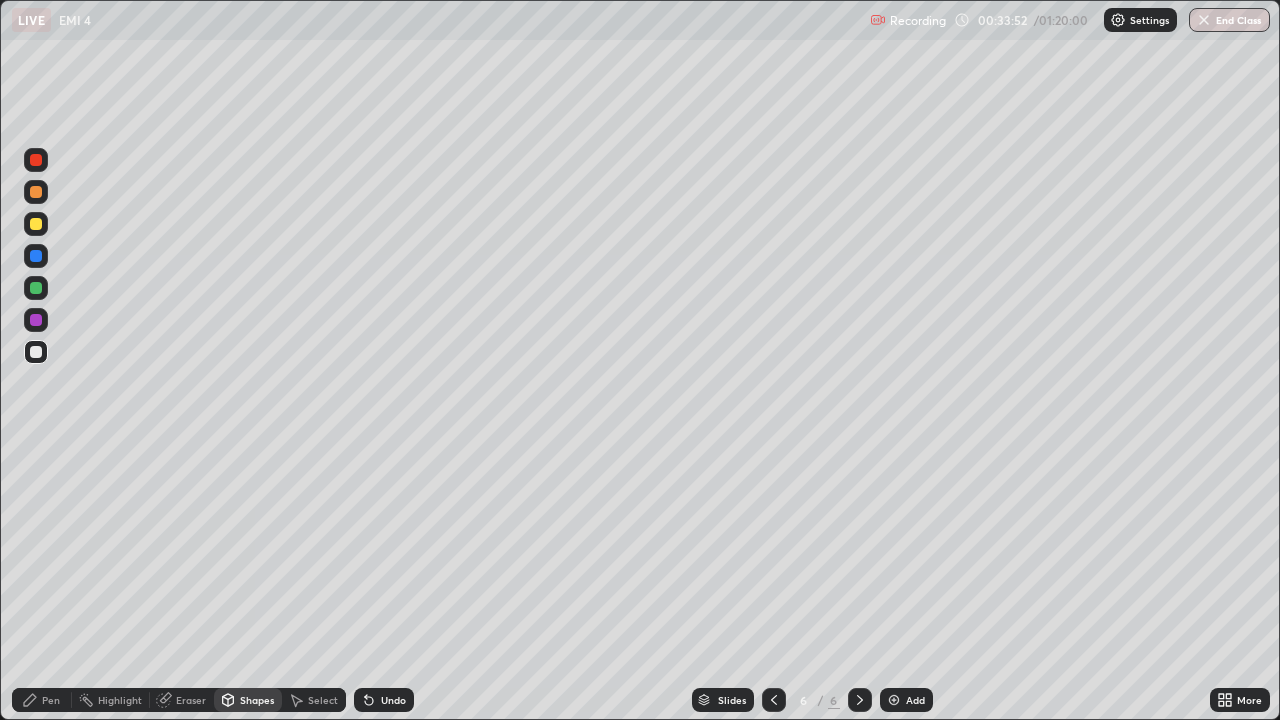 click on "Shapes" at bounding box center [257, 700] 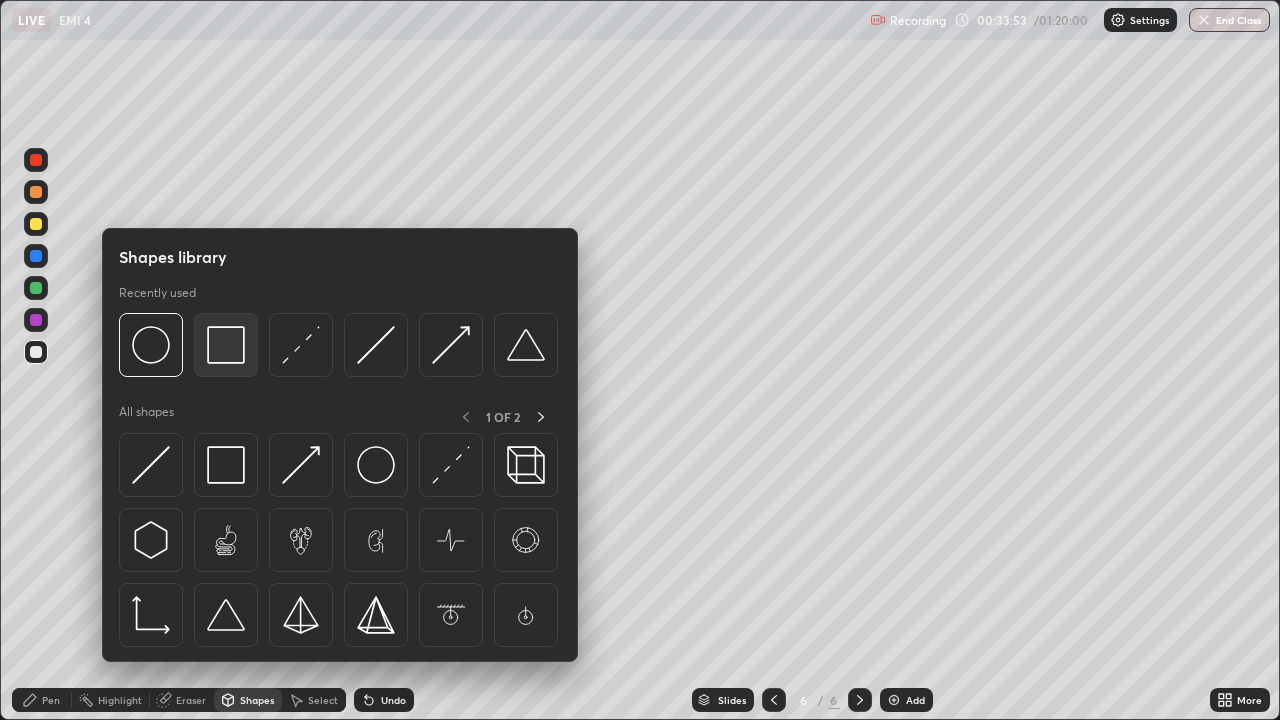 click at bounding box center [226, 345] 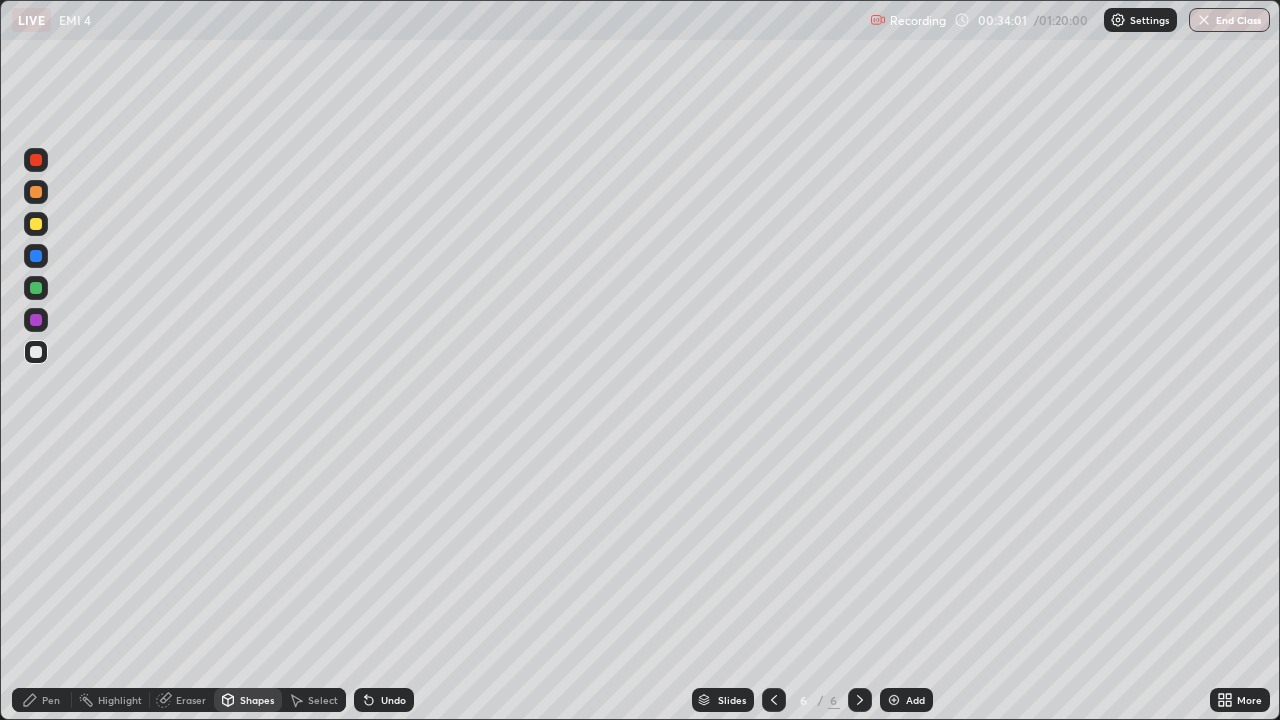 click on "Pen" at bounding box center (42, 700) 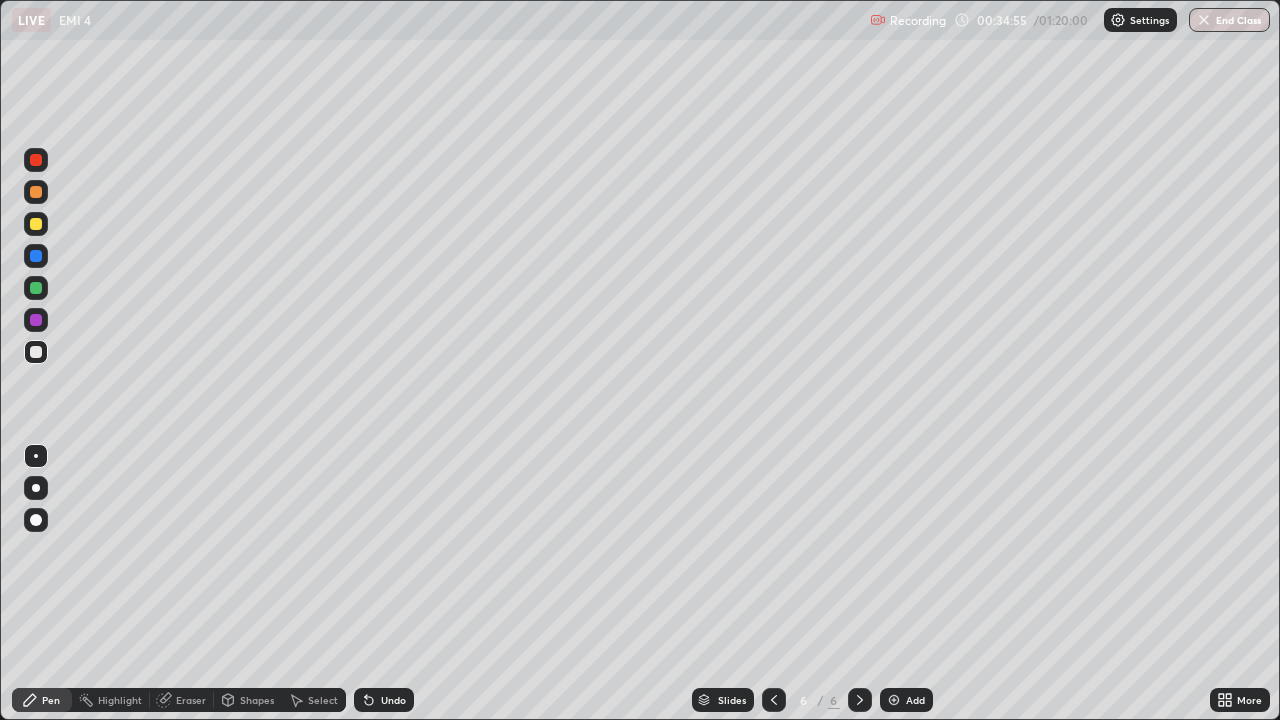 click on "Add" at bounding box center (906, 700) 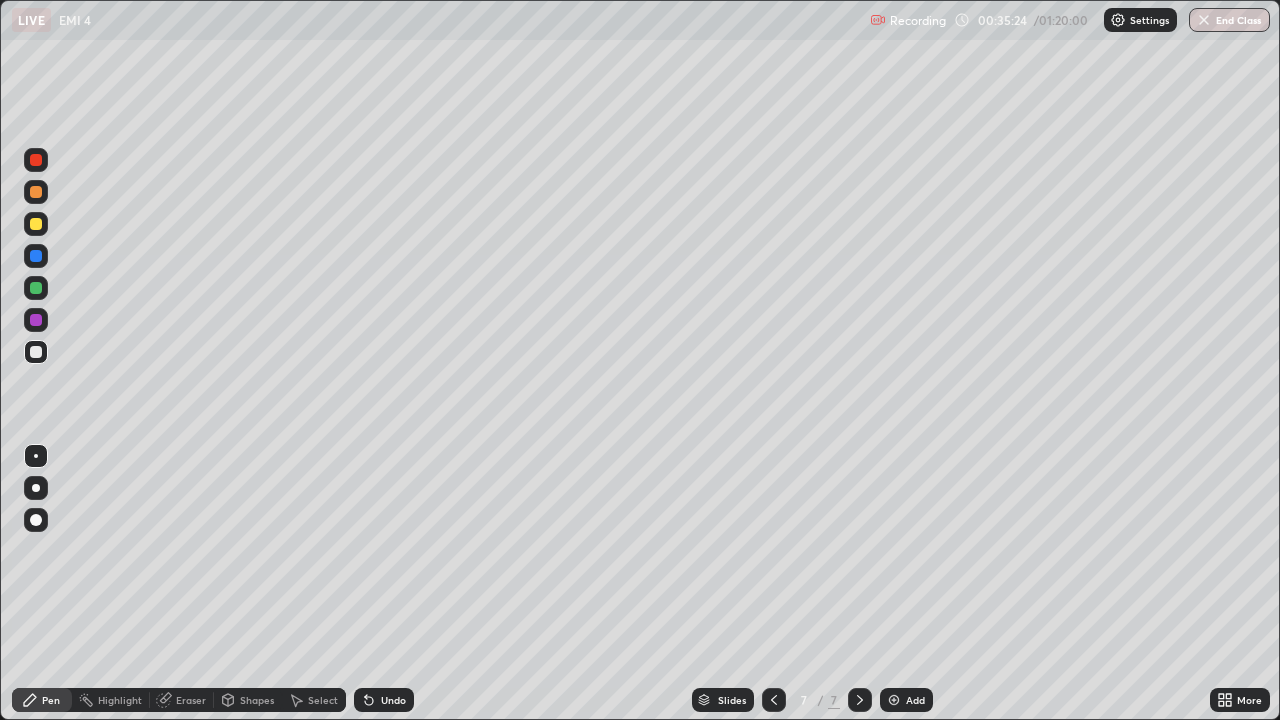 click 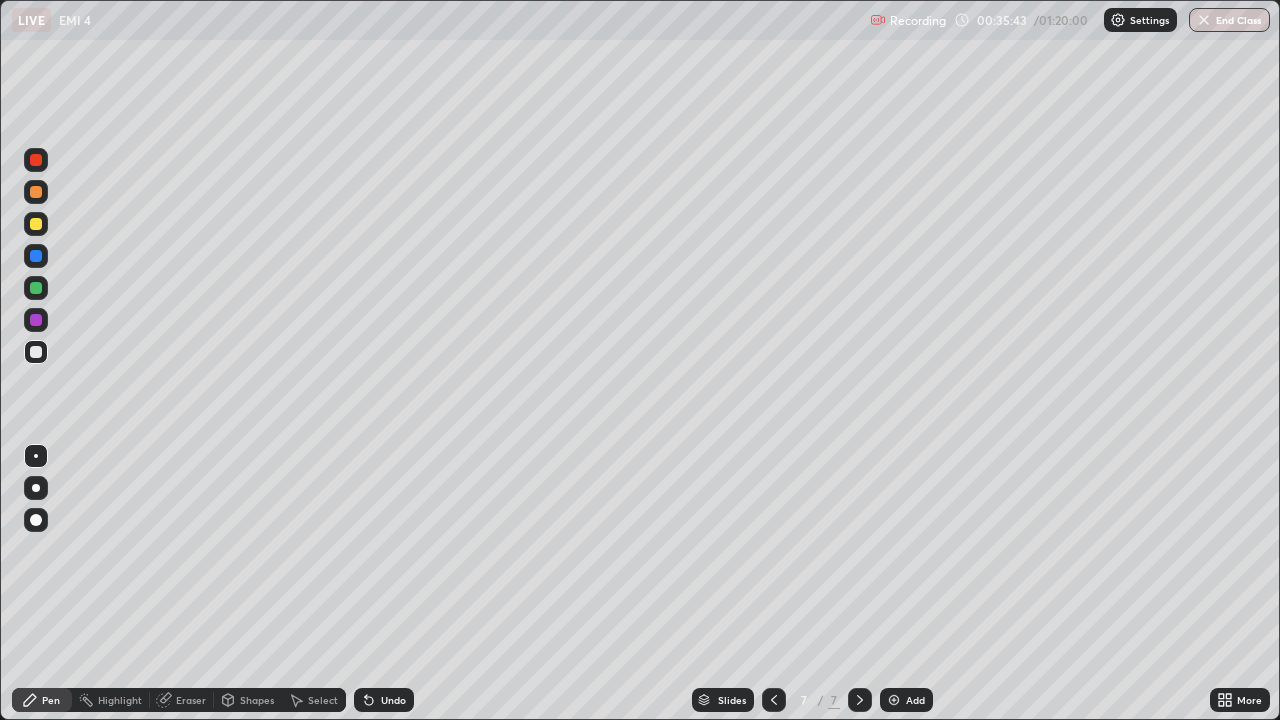 click on "Shapes" at bounding box center (257, 700) 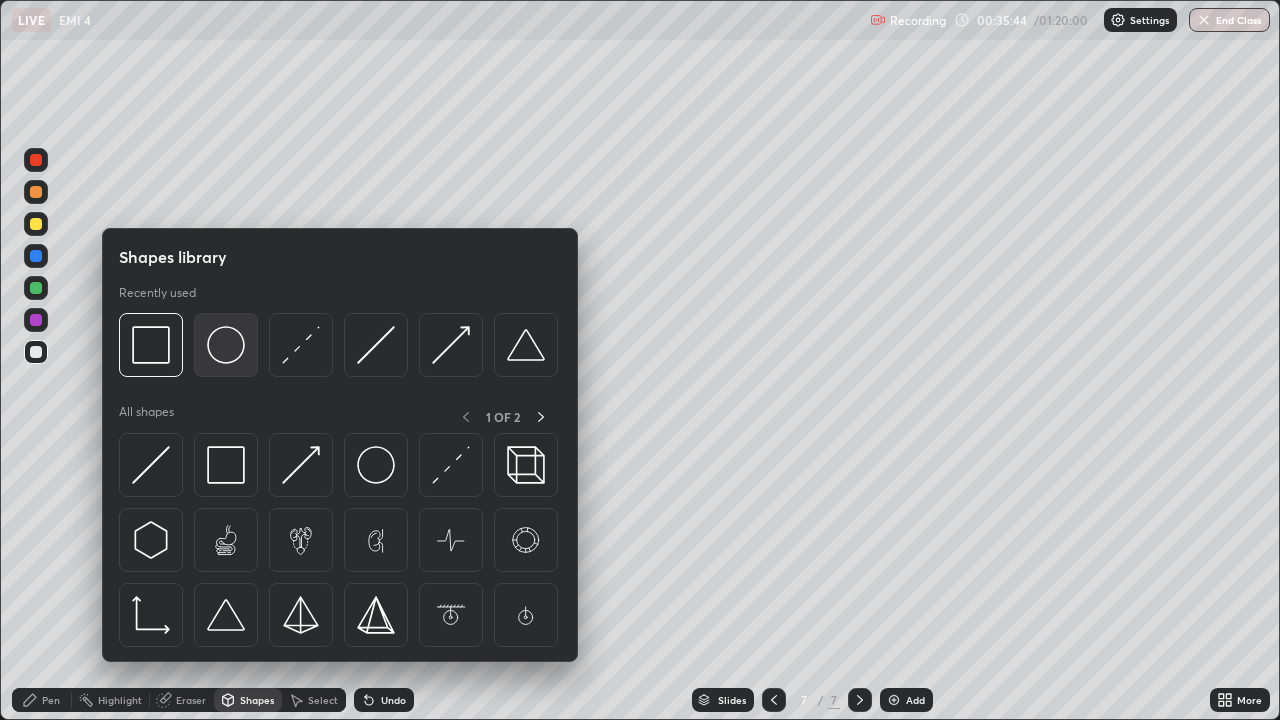 click at bounding box center (226, 345) 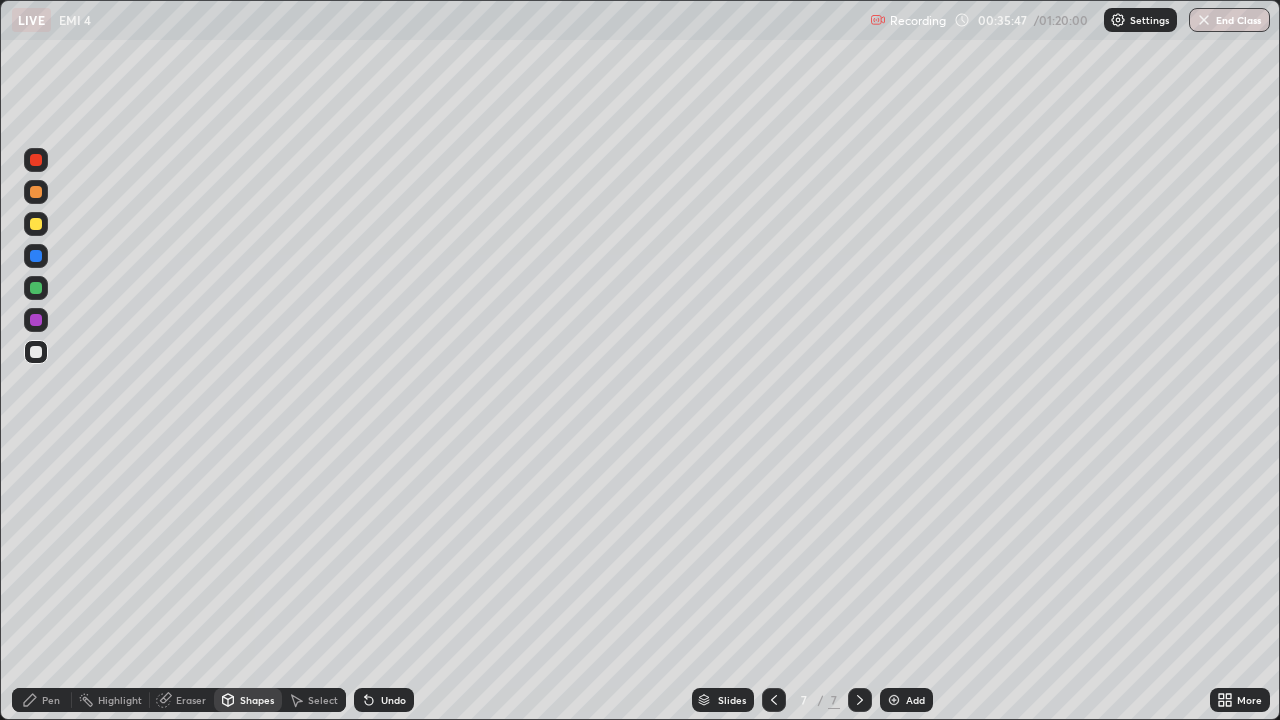 click on "Select" at bounding box center [314, 700] 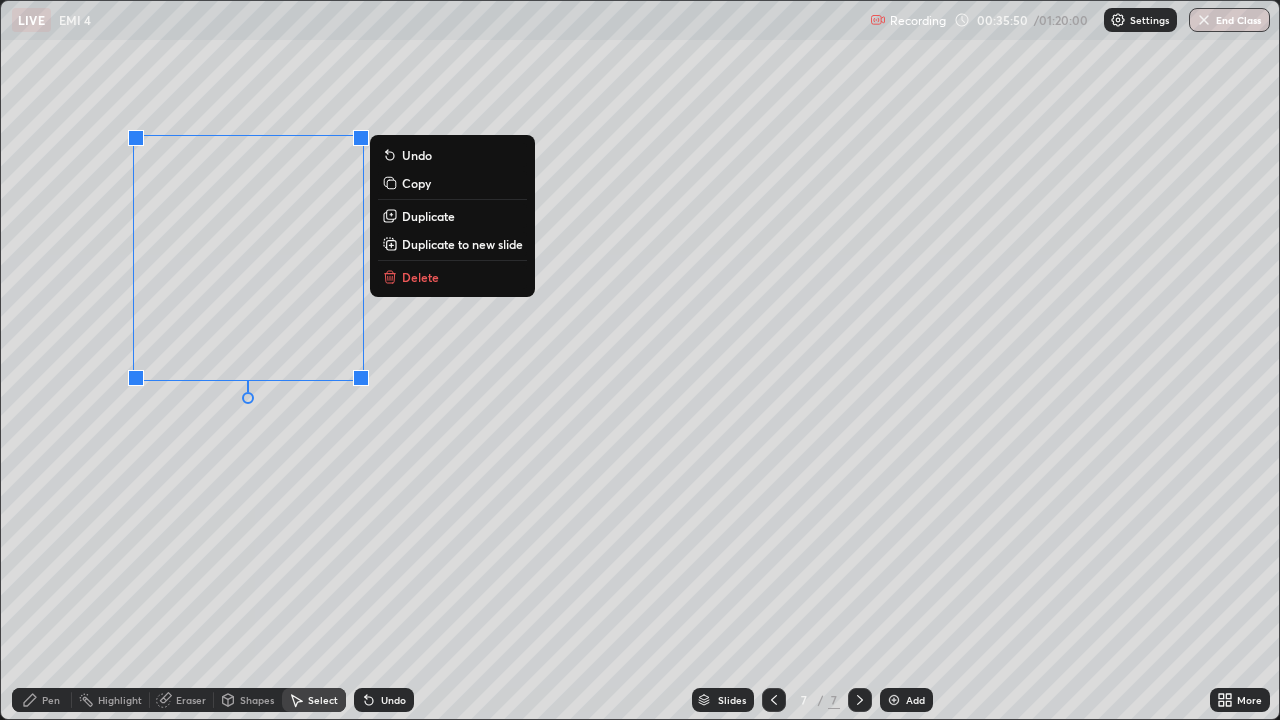 click on "Duplicate" at bounding box center [428, 216] 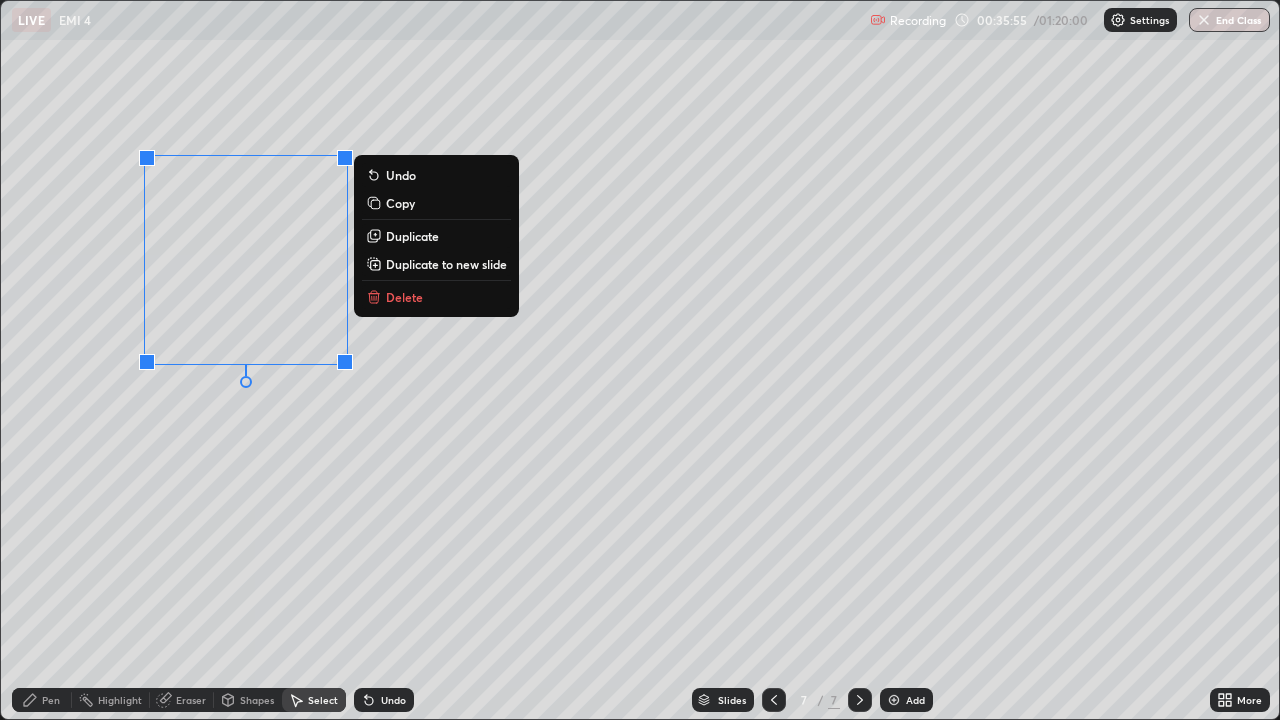 click on "0 ° Undo Copy Duplicate Duplicate to new slide Delete" at bounding box center [640, 360] 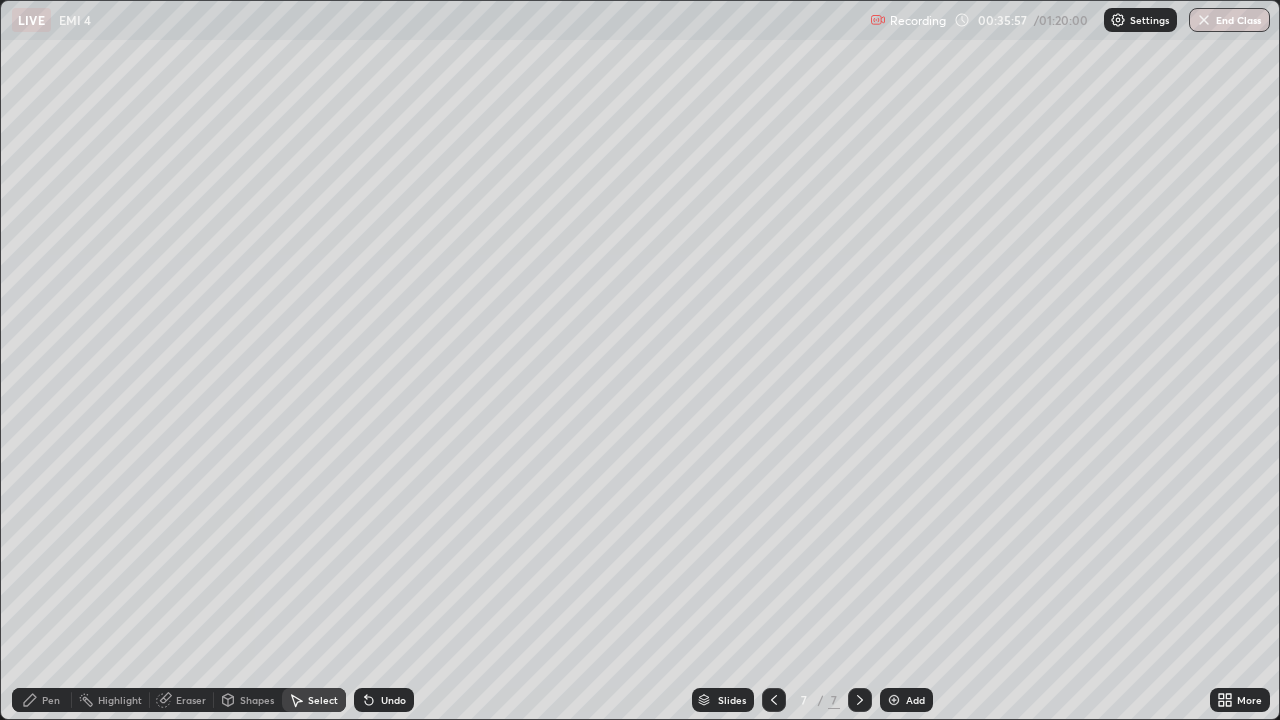 click 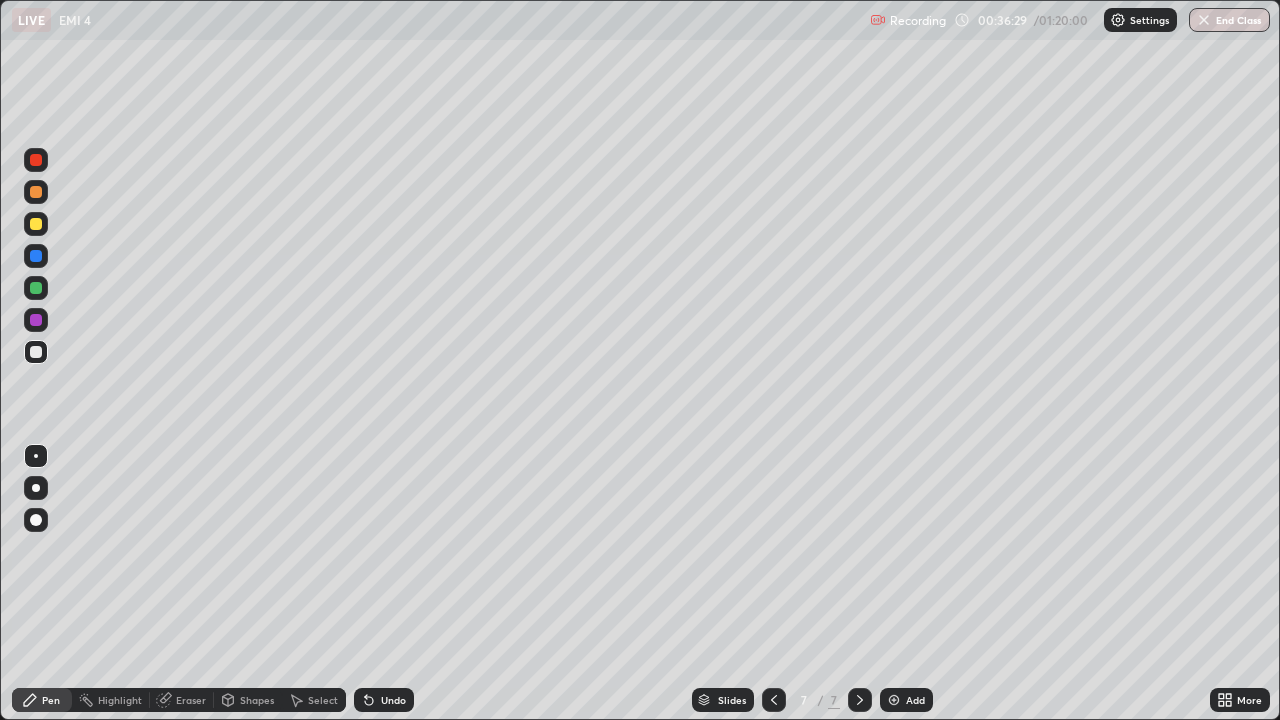 click at bounding box center (36, 256) 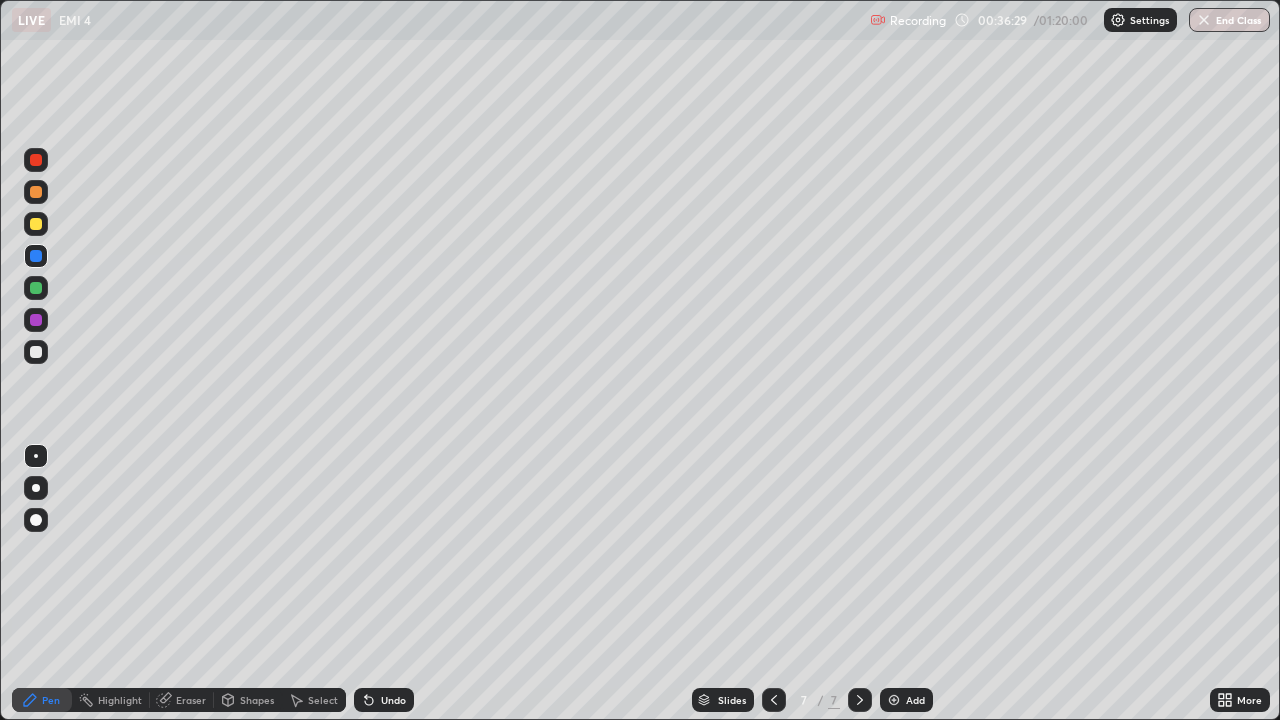 click at bounding box center [36, 224] 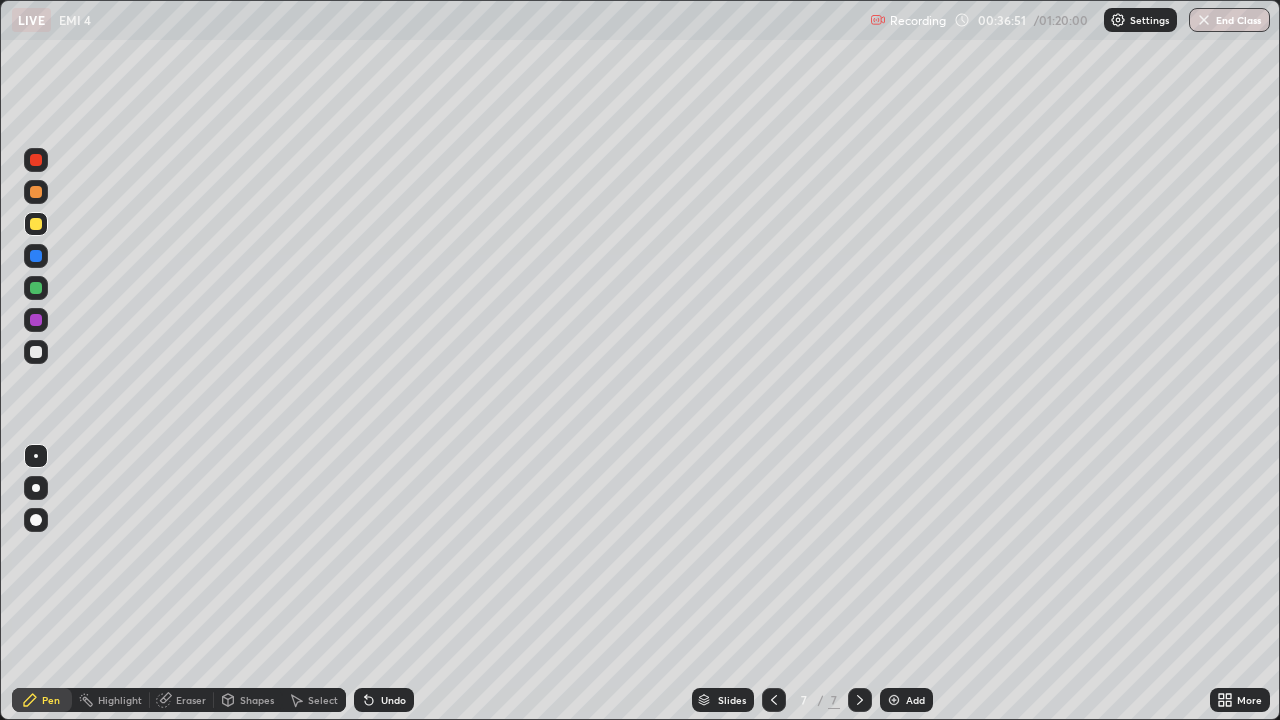 click on "Highlight" at bounding box center (120, 700) 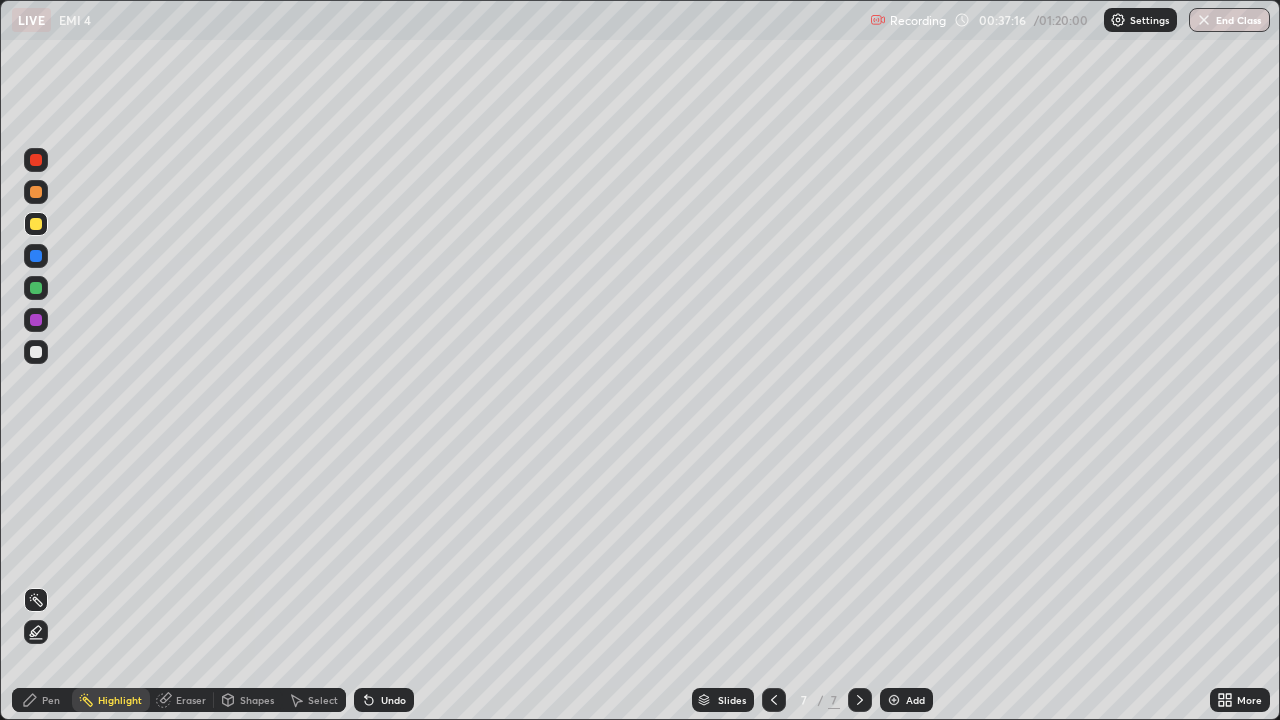 click on "Pen" at bounding box center [42, 700] 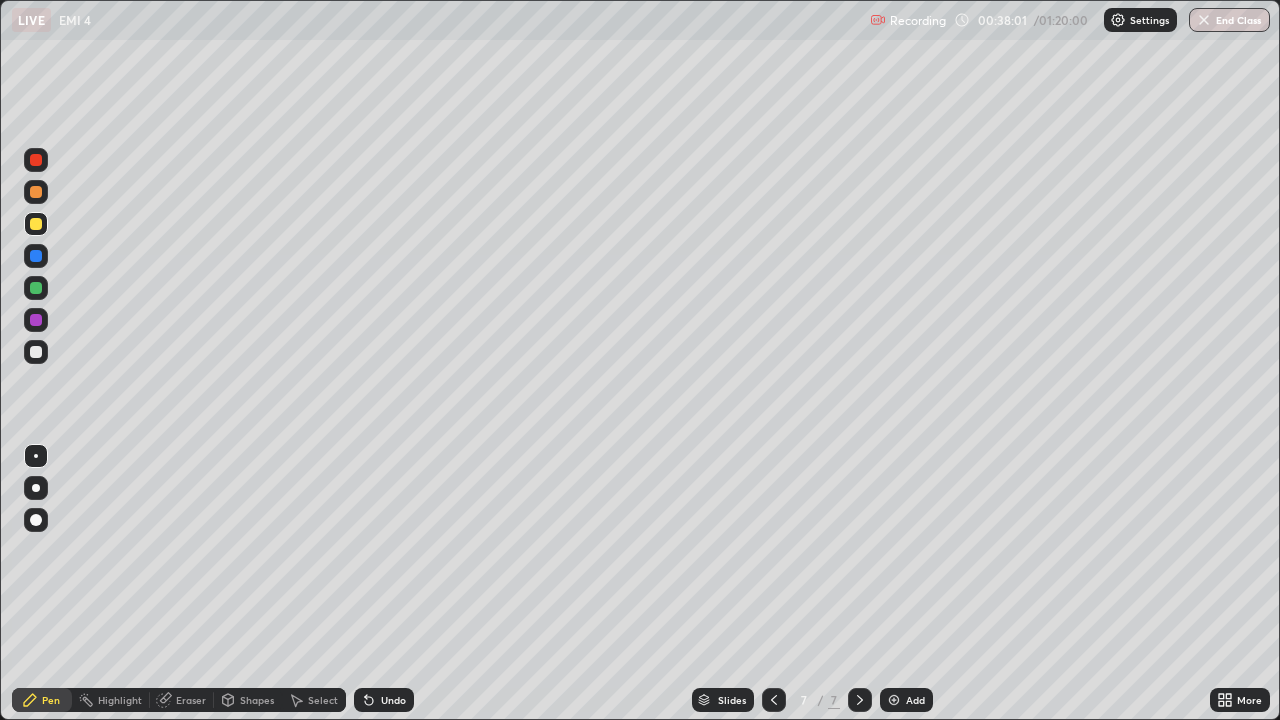 click at bounding box center (36, 352) 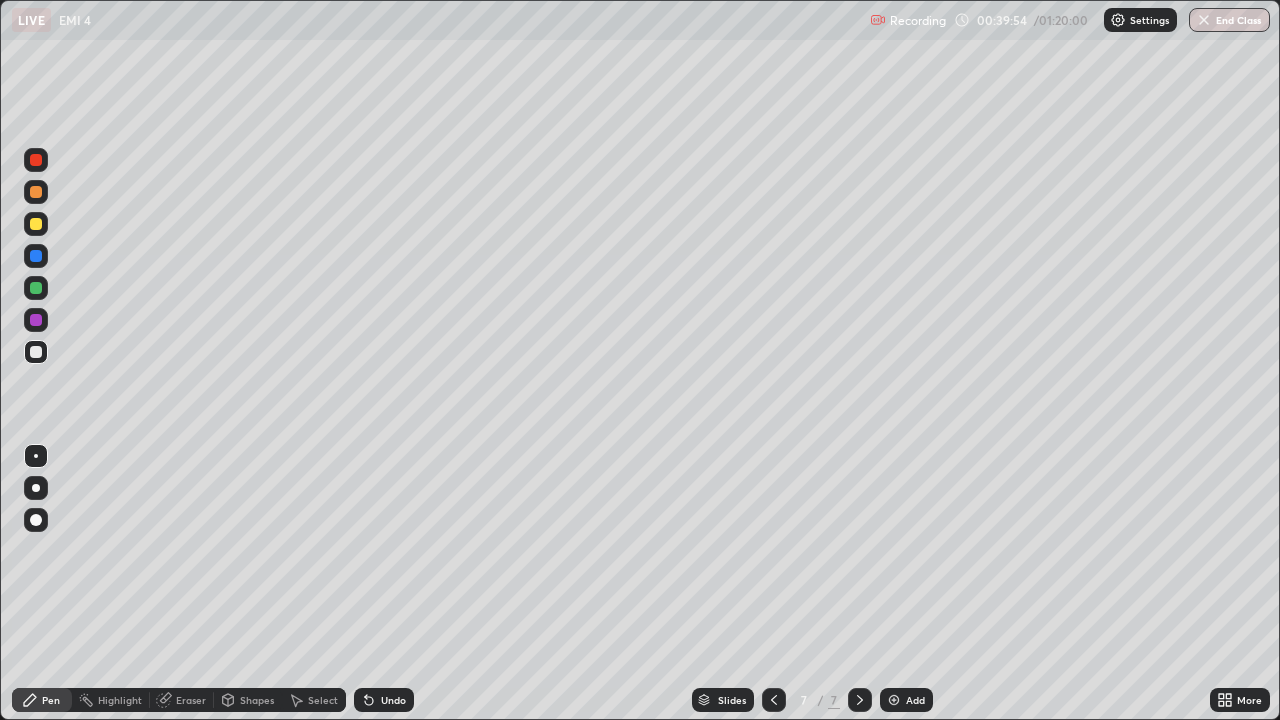 click on "Highlight" at bounding box center [120, 700] 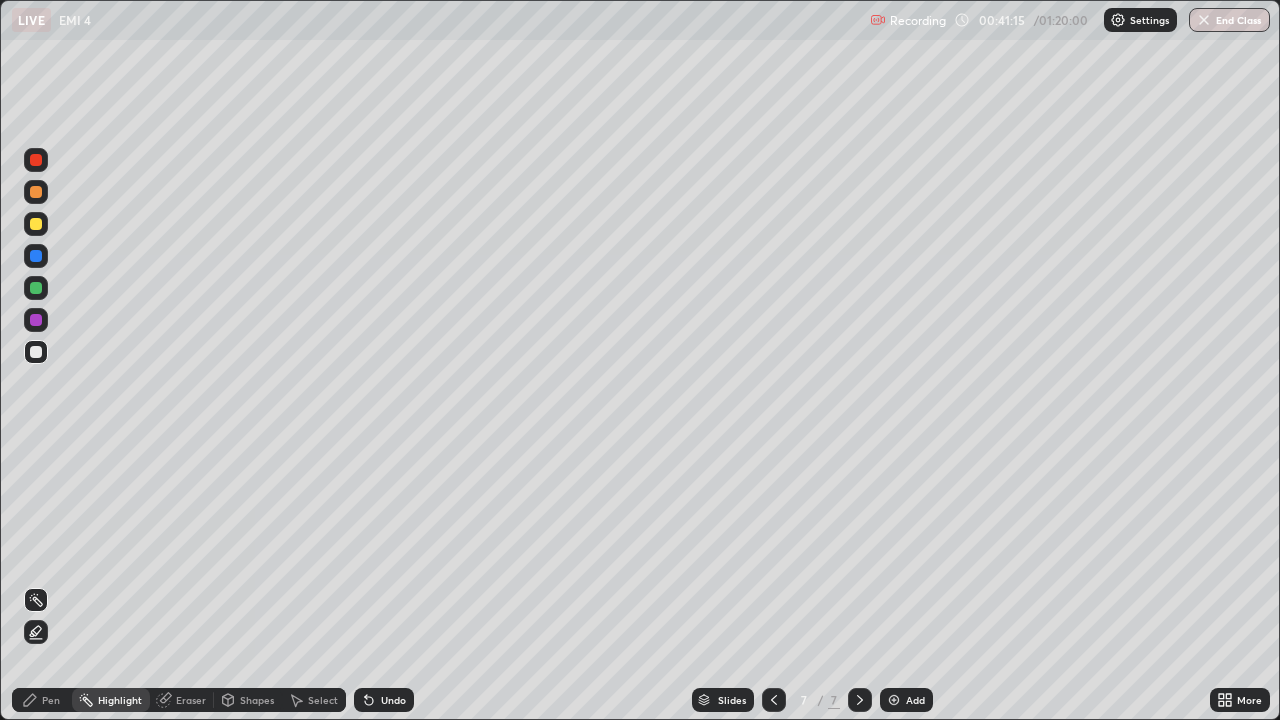 click on "Pen" at bounding box center (42, 700) 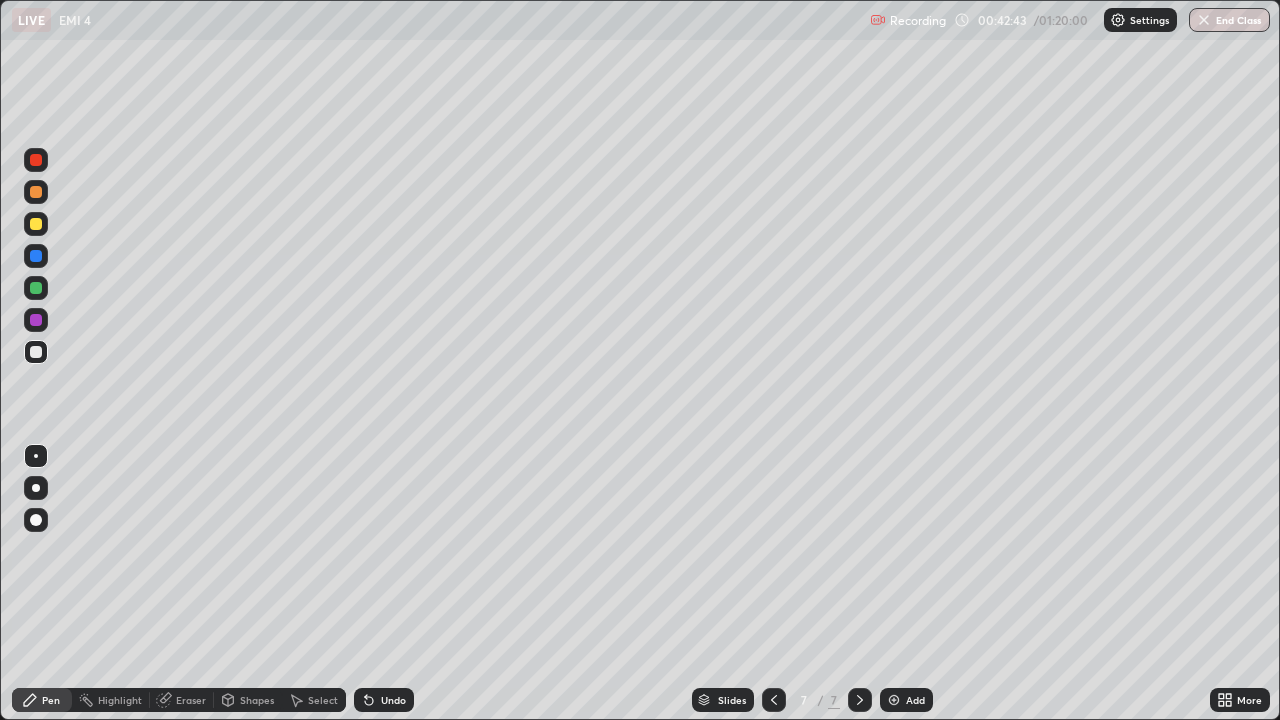 click on "Pen" at bounding box center [42, 700] 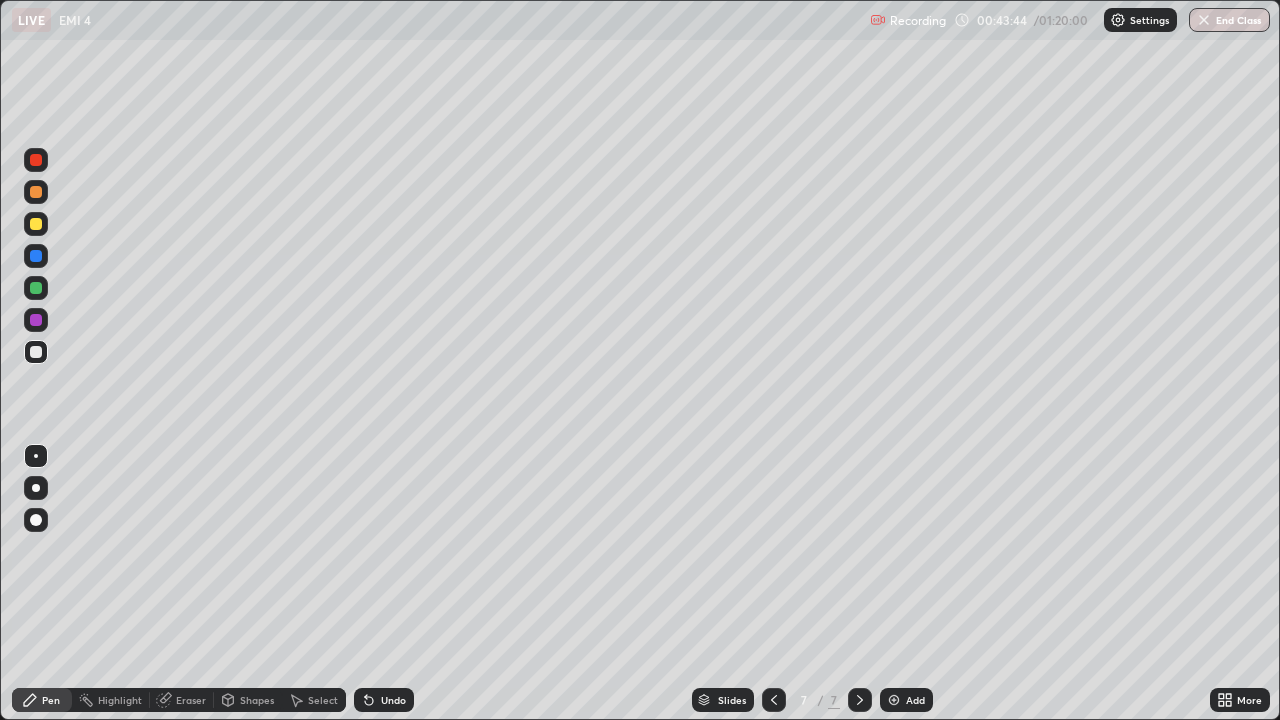 click at bounding box center (36, 352) 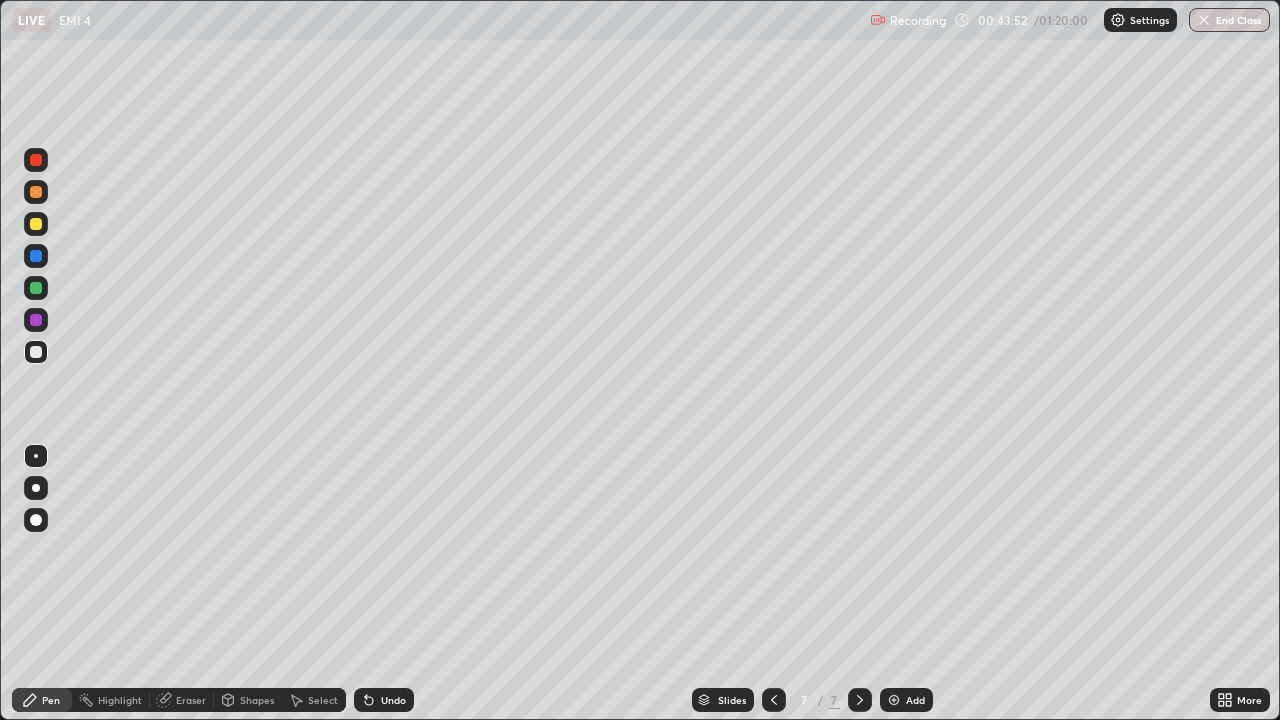 click on "Eraser" at bounding box center (191, 700) 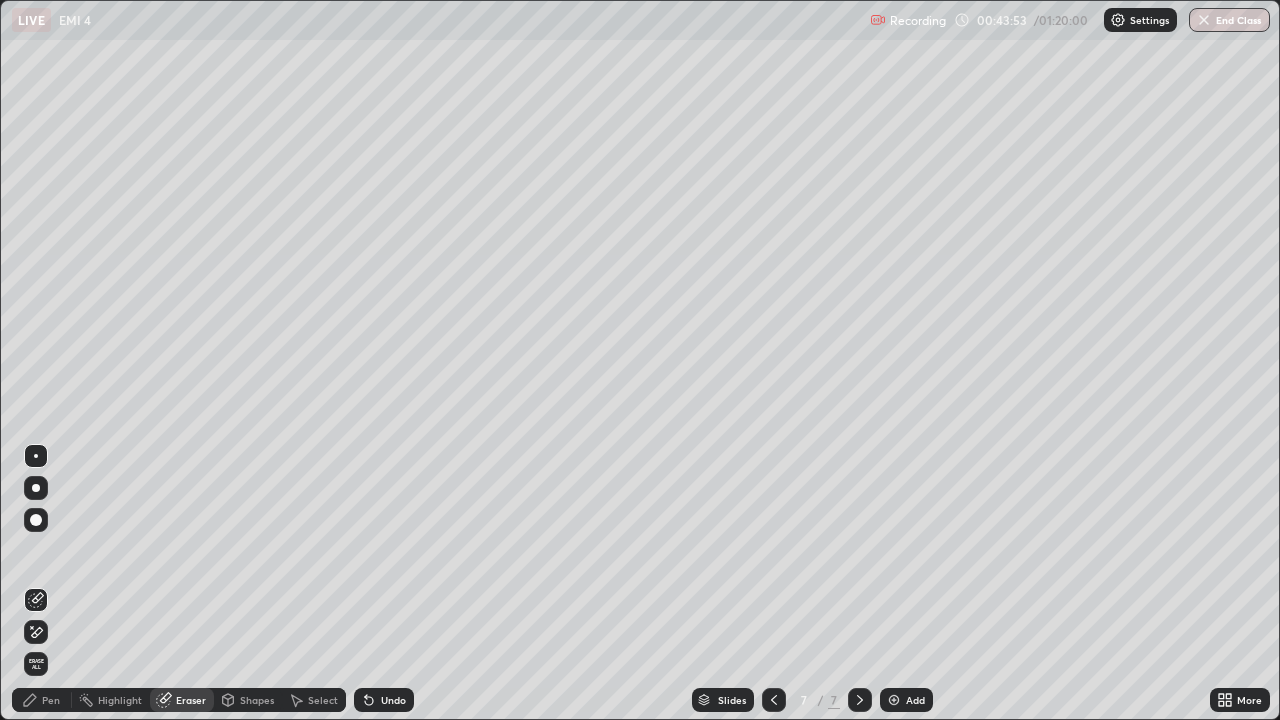 click on "Pen" at bounding box center [42, 700] 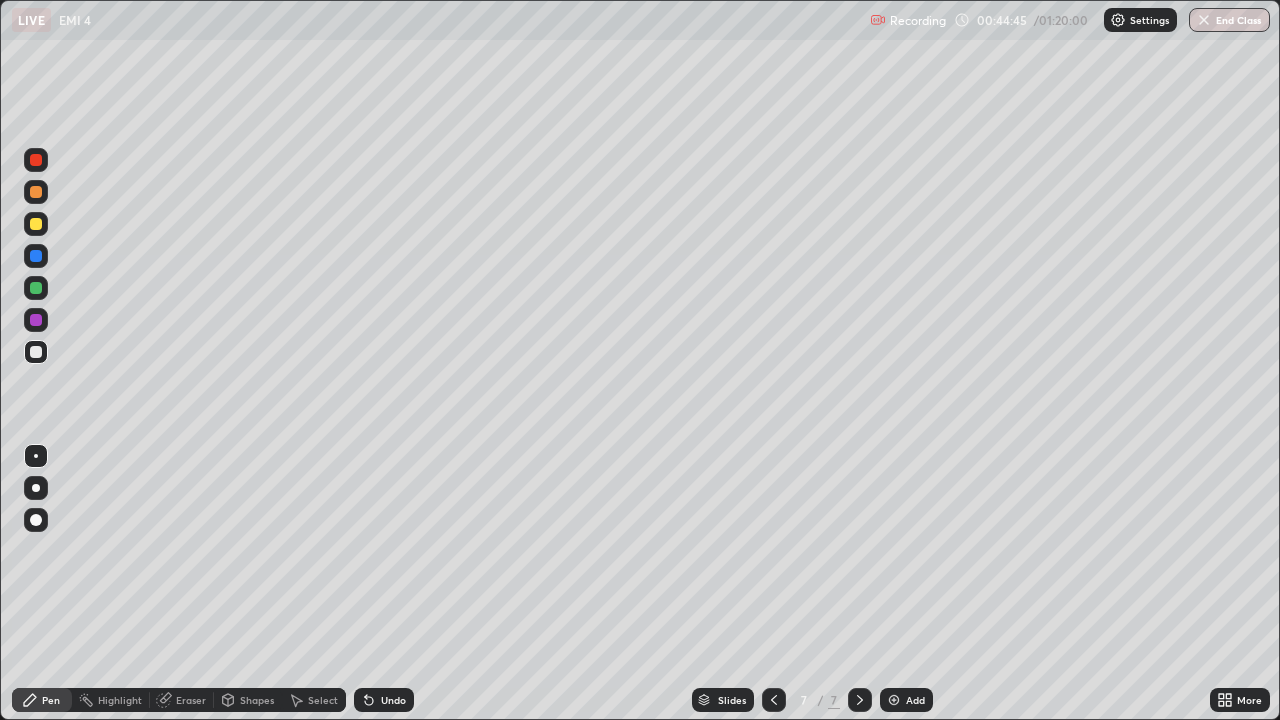 click on "Shapes" at bounding box center [257, 700] 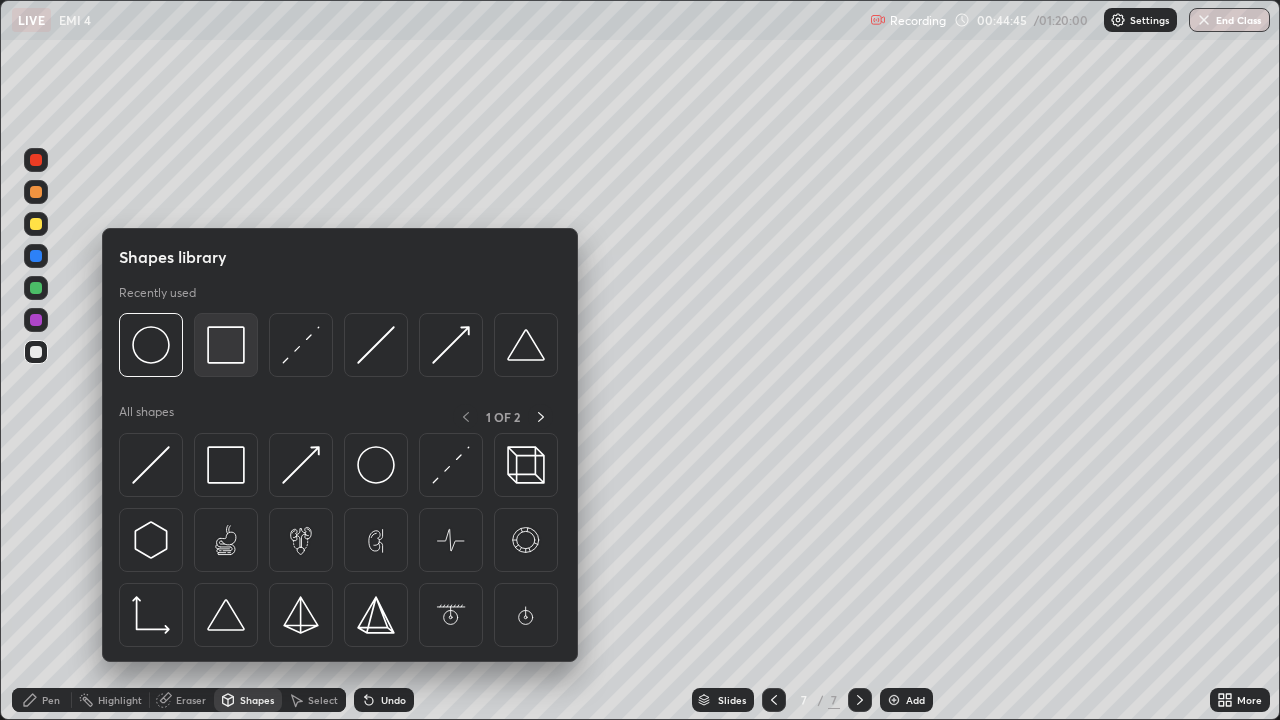 click at bounding box center [226, 345] 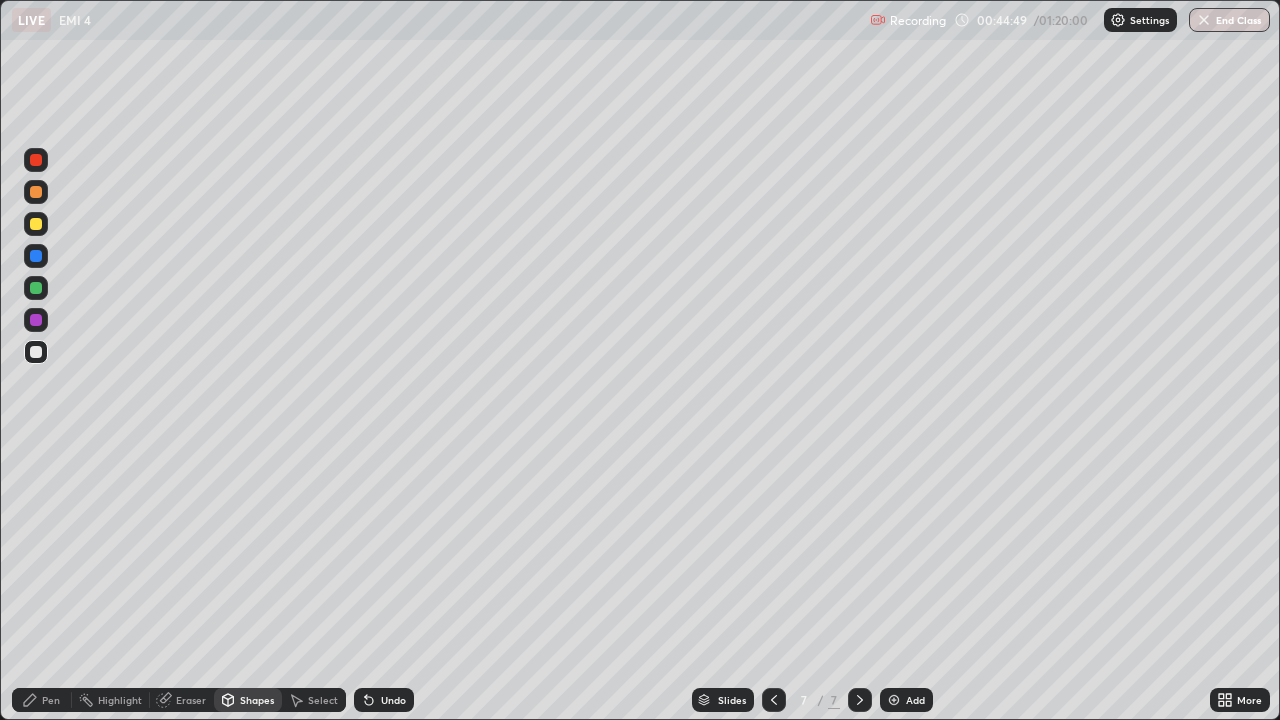 click on "Pen" at bounding box center (51, 700) 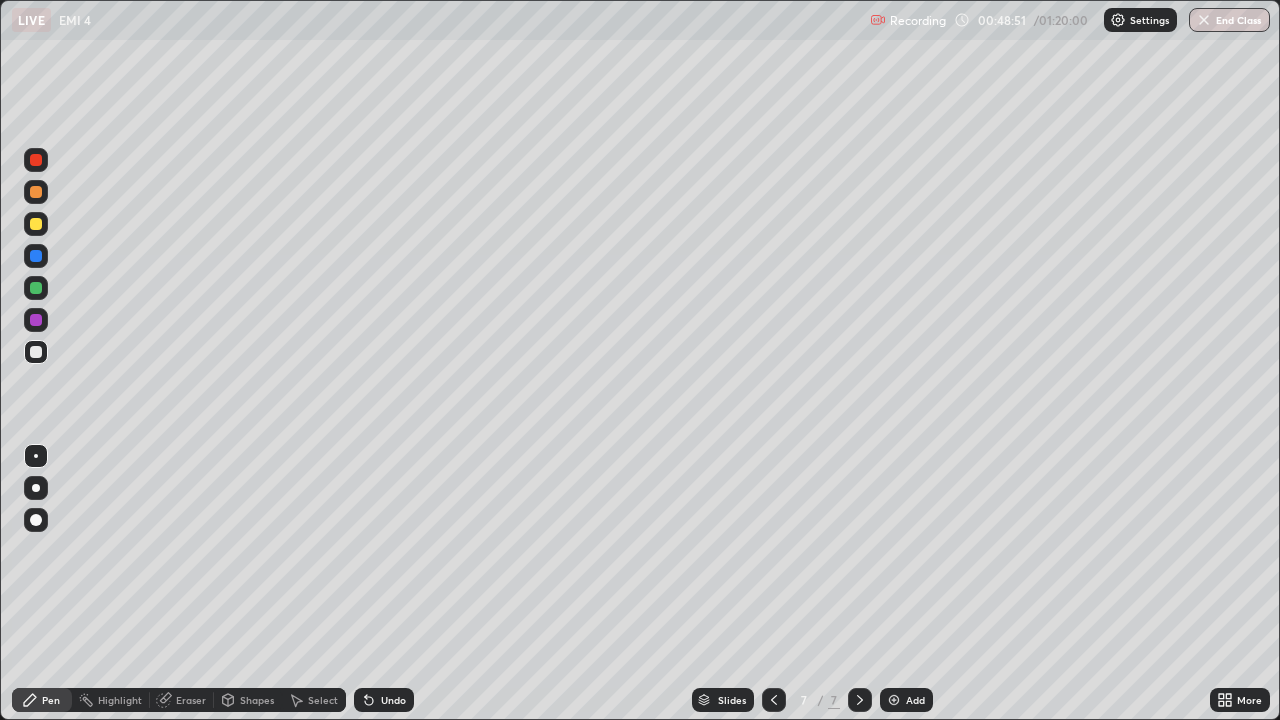 click on "Highlight" at bounding box center (111, 700) 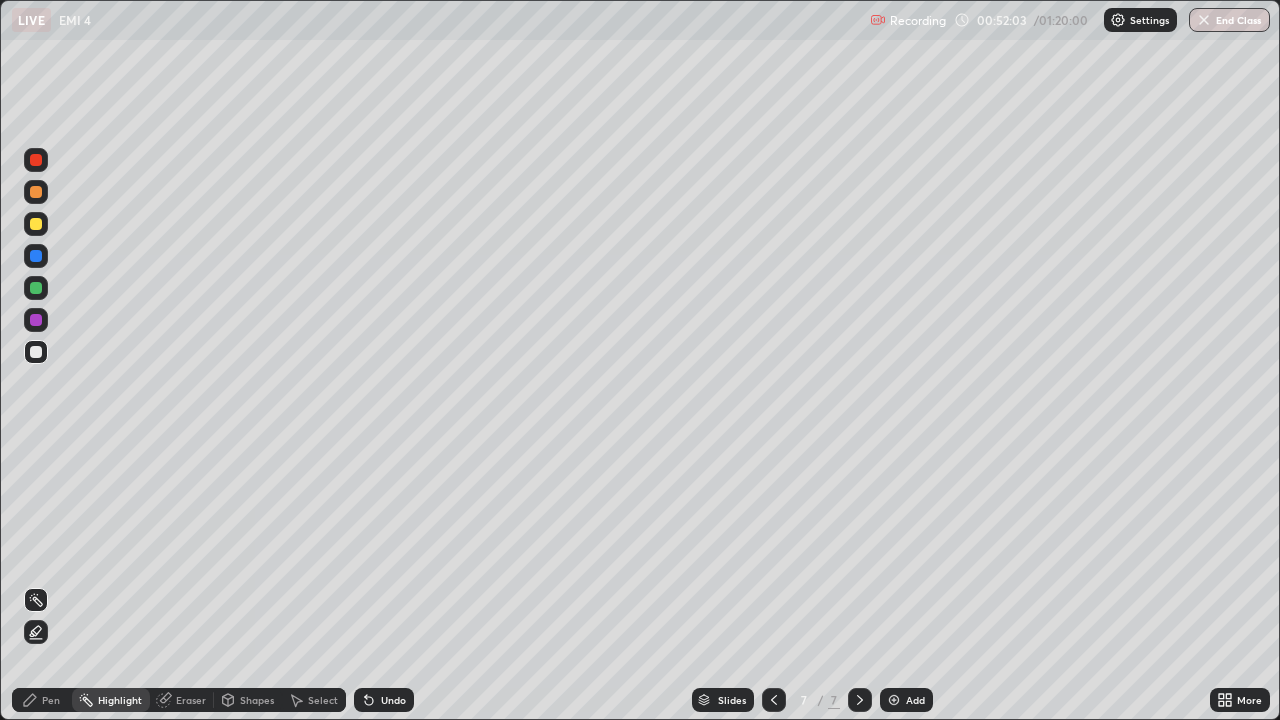 click at bounding box center [894, 700] 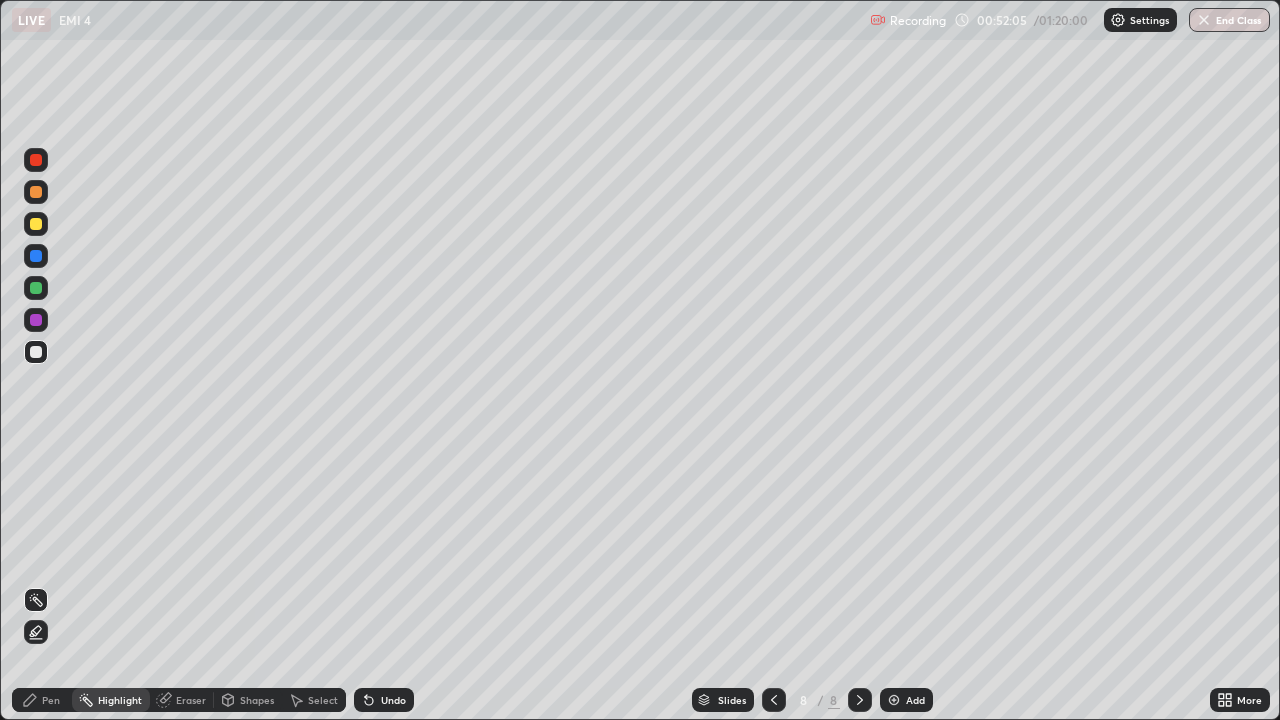 click on "Pen" at bounding box center (42, 700) 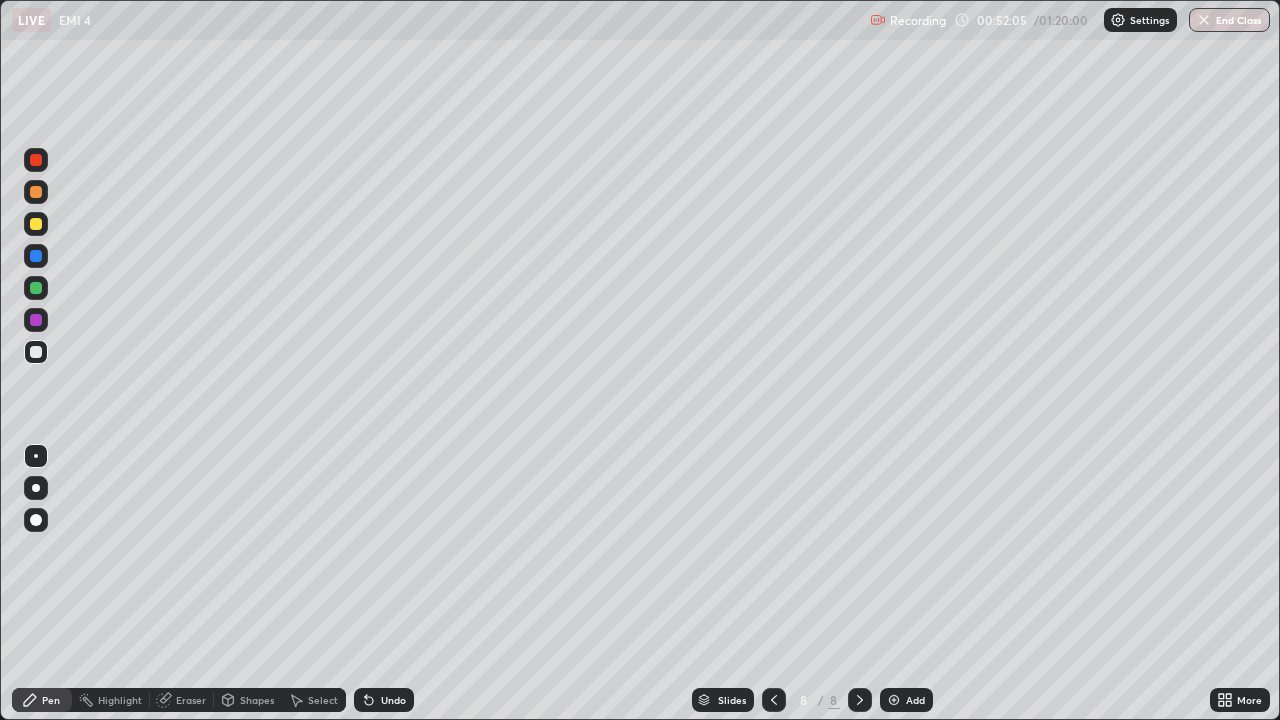 click at bounding box center [36, 352] 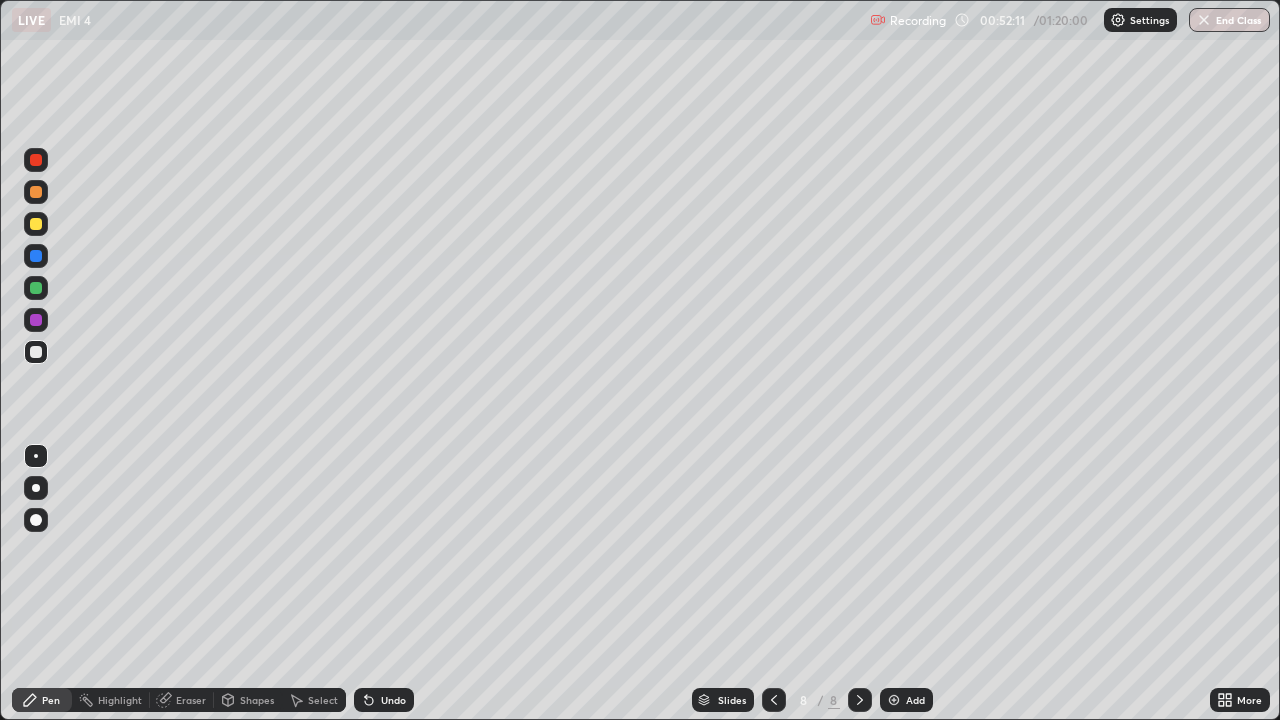 click 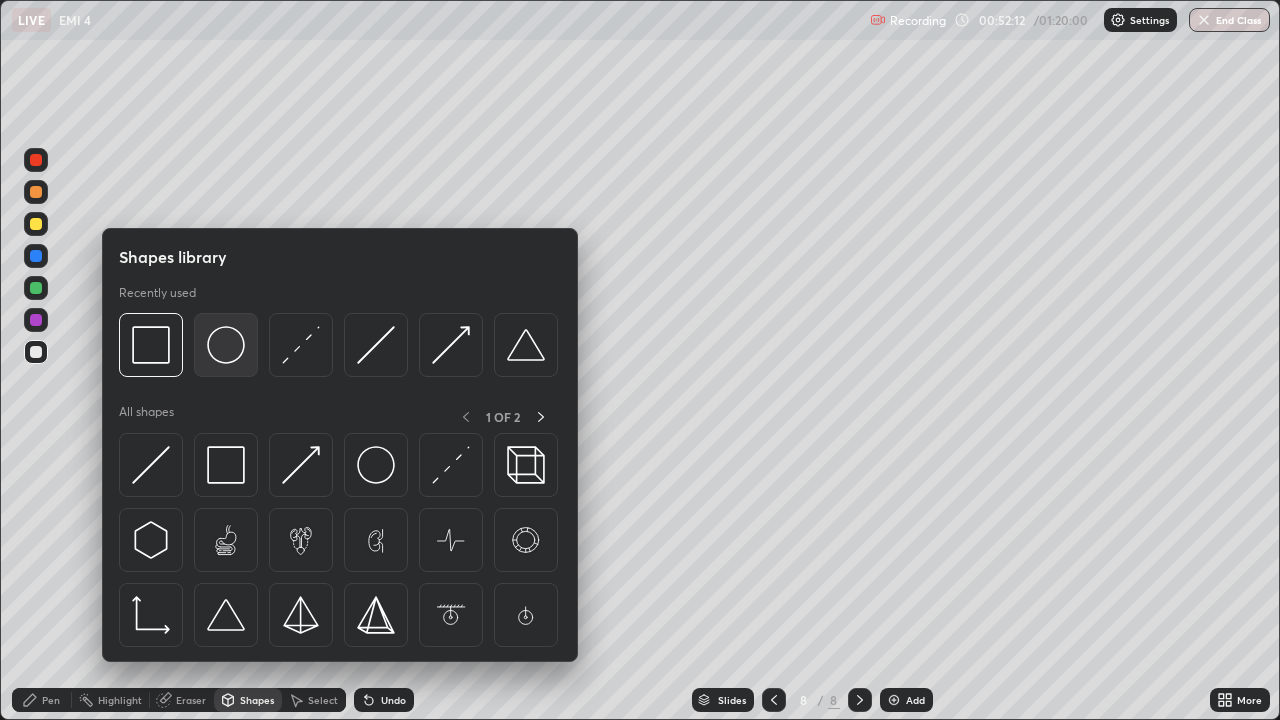 click at bounding box center [226, 345] 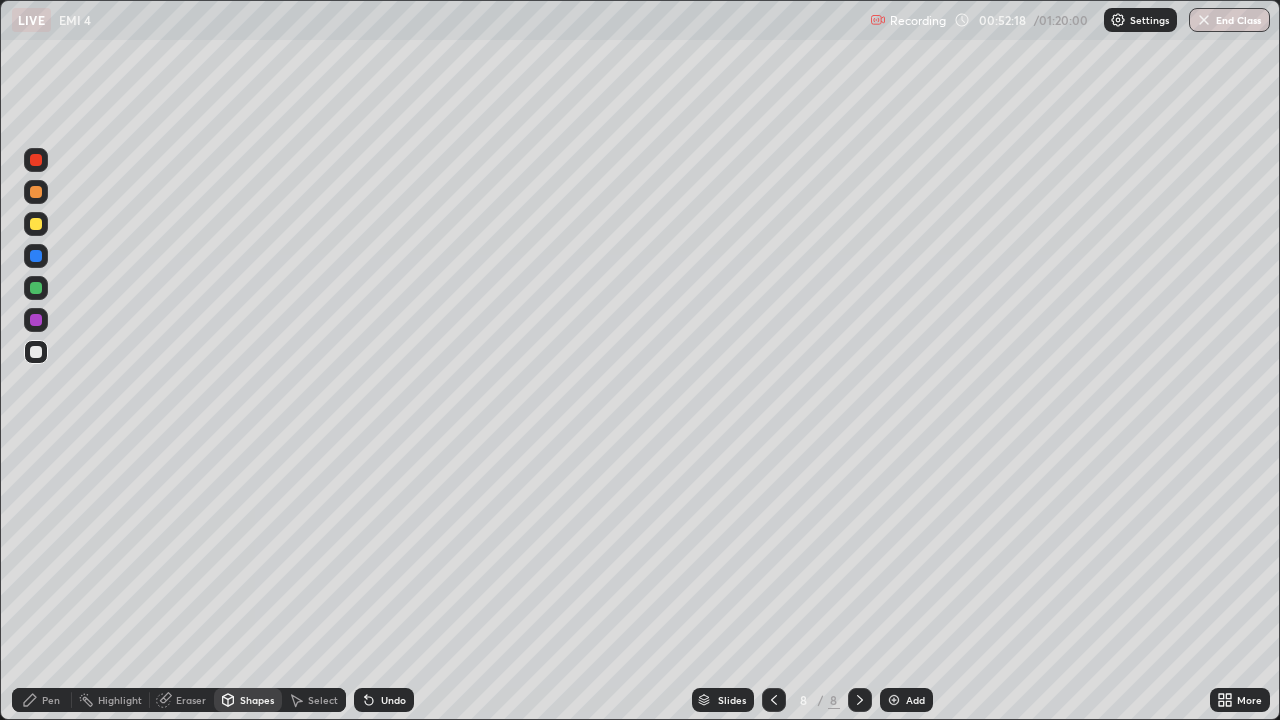 click 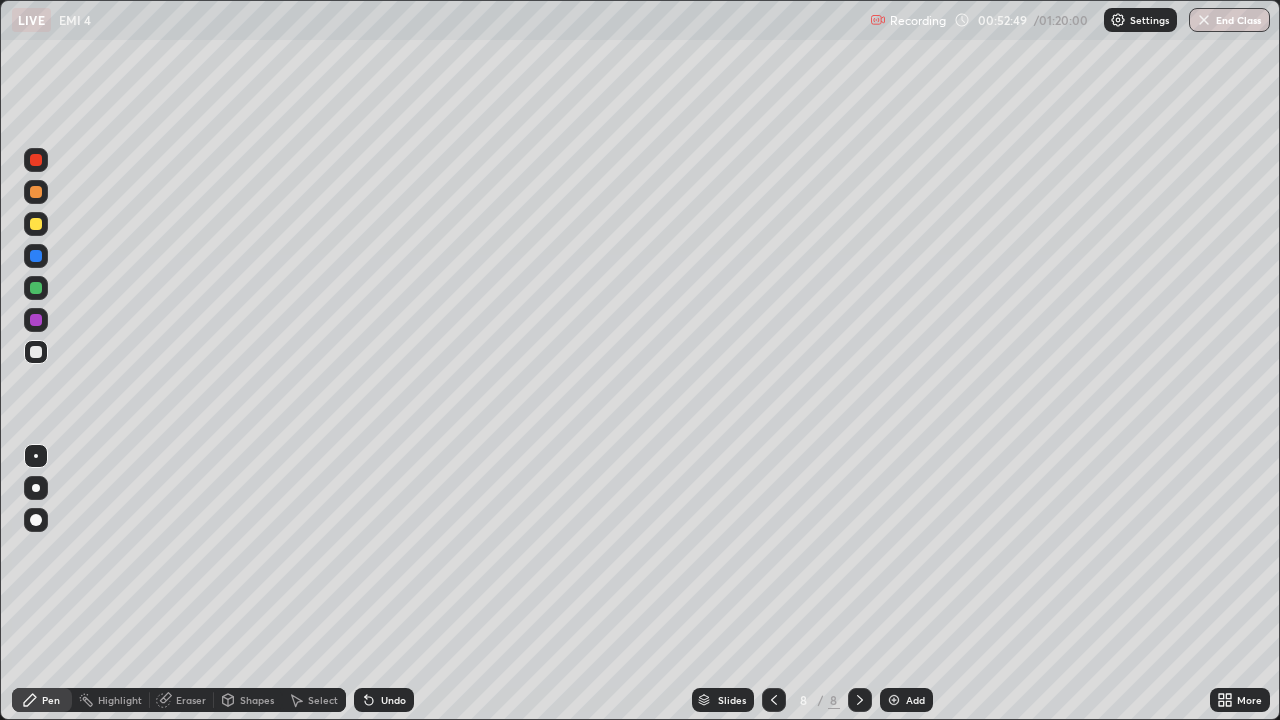 click at bounding box center (36, 192) 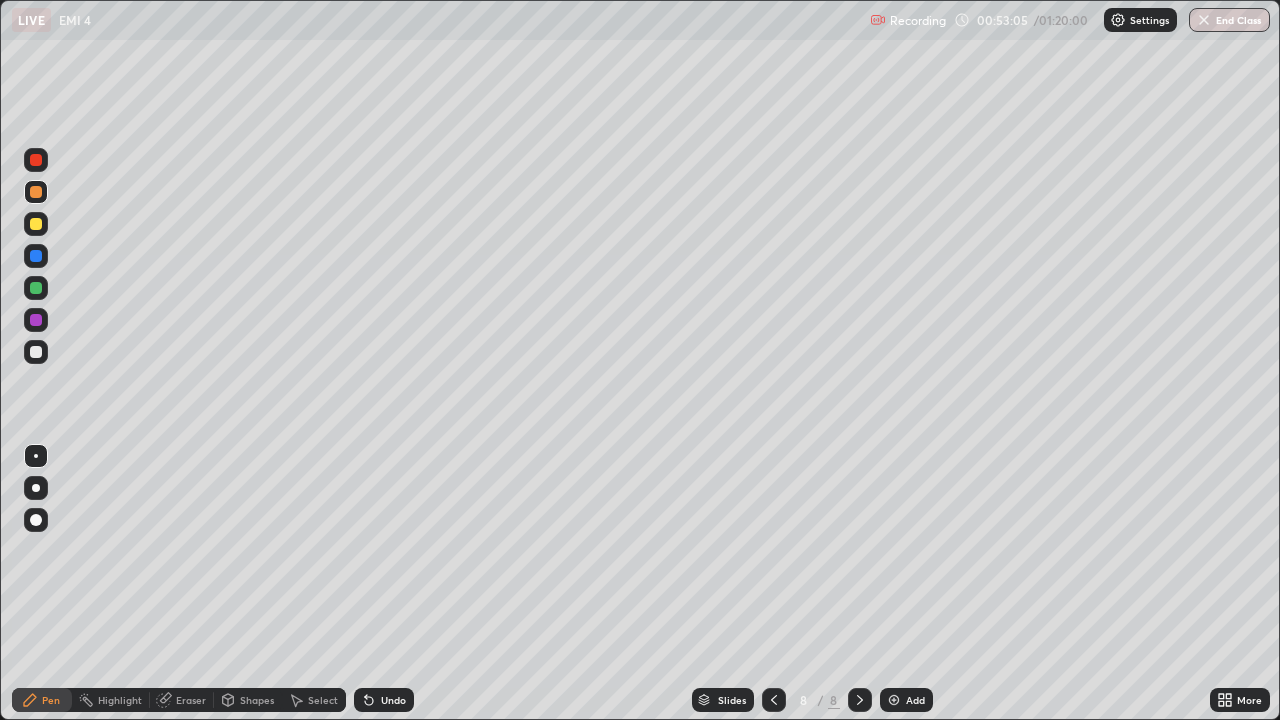 click at bounding box center [36, 224] 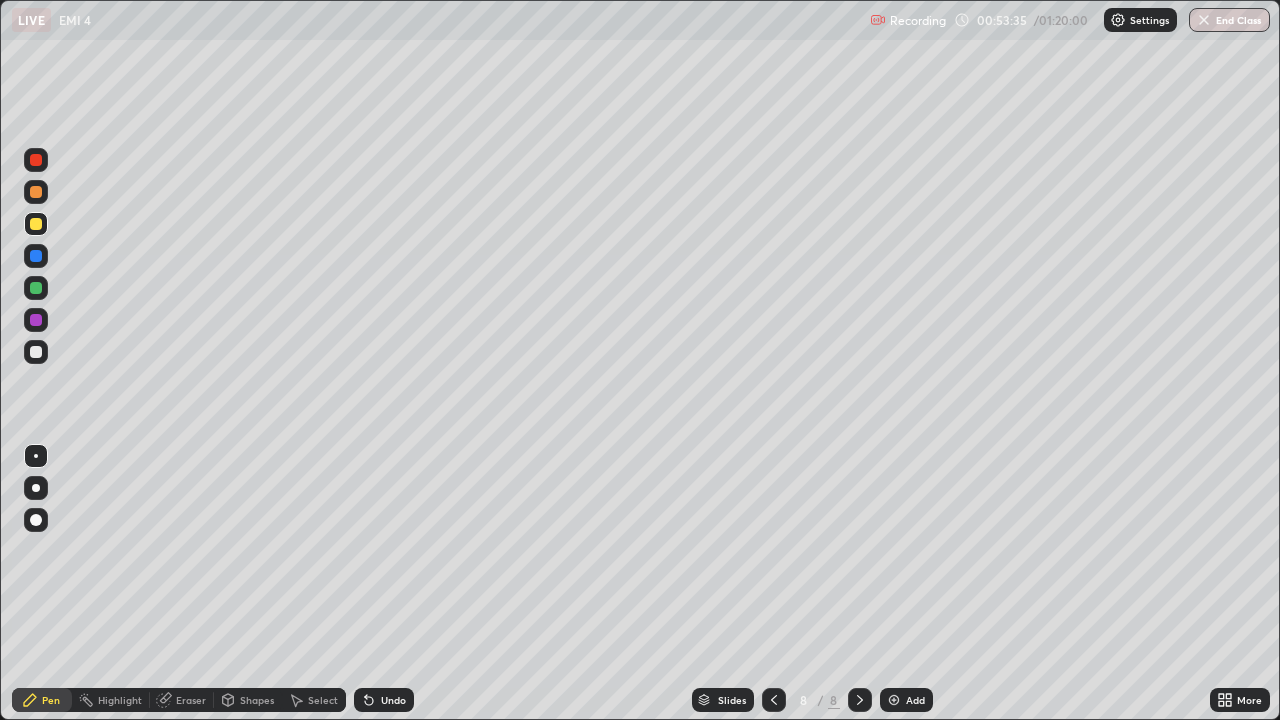click at bounding box center [36, 288] 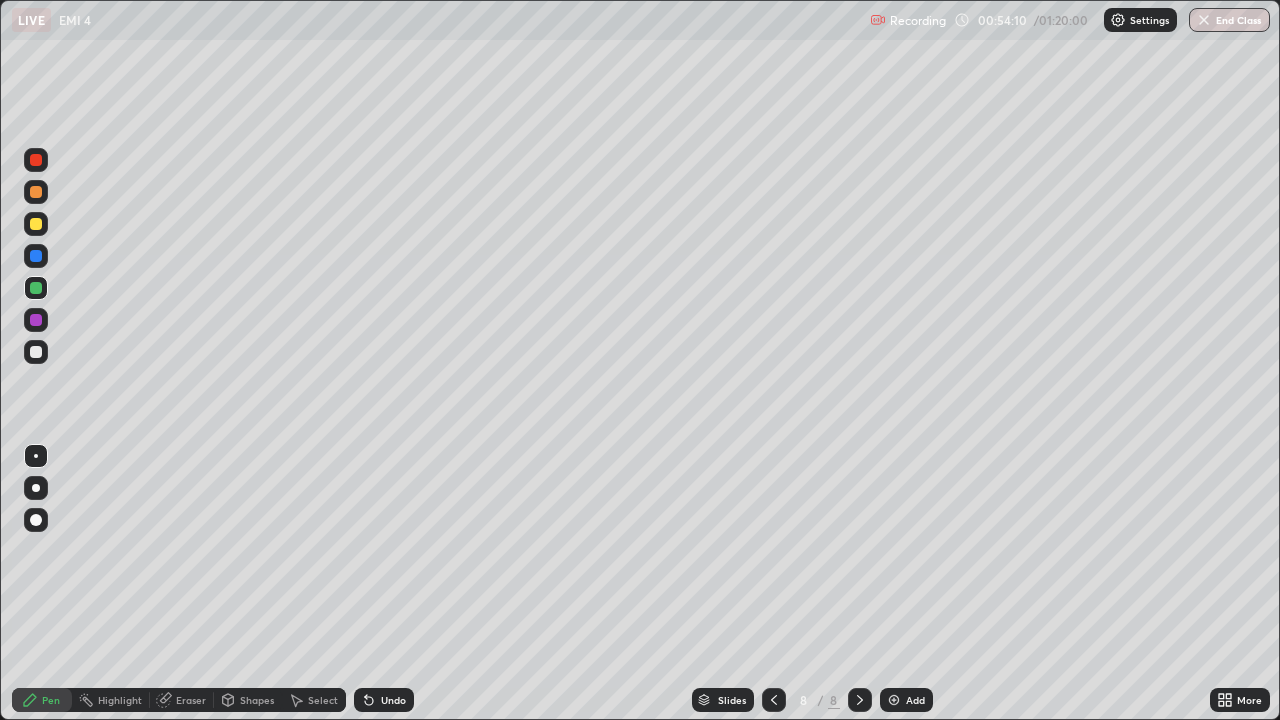 click at bounding box center (36, 352) 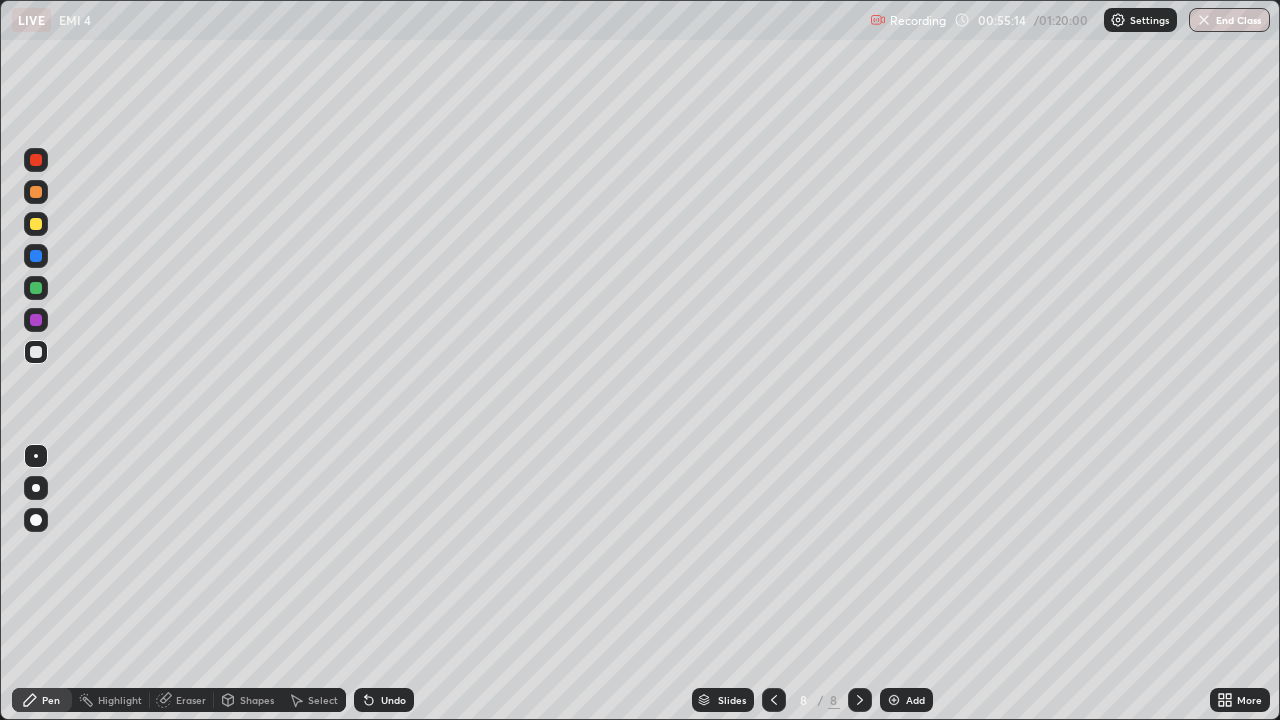click on "Highlight" at bounding box center [120, 700] 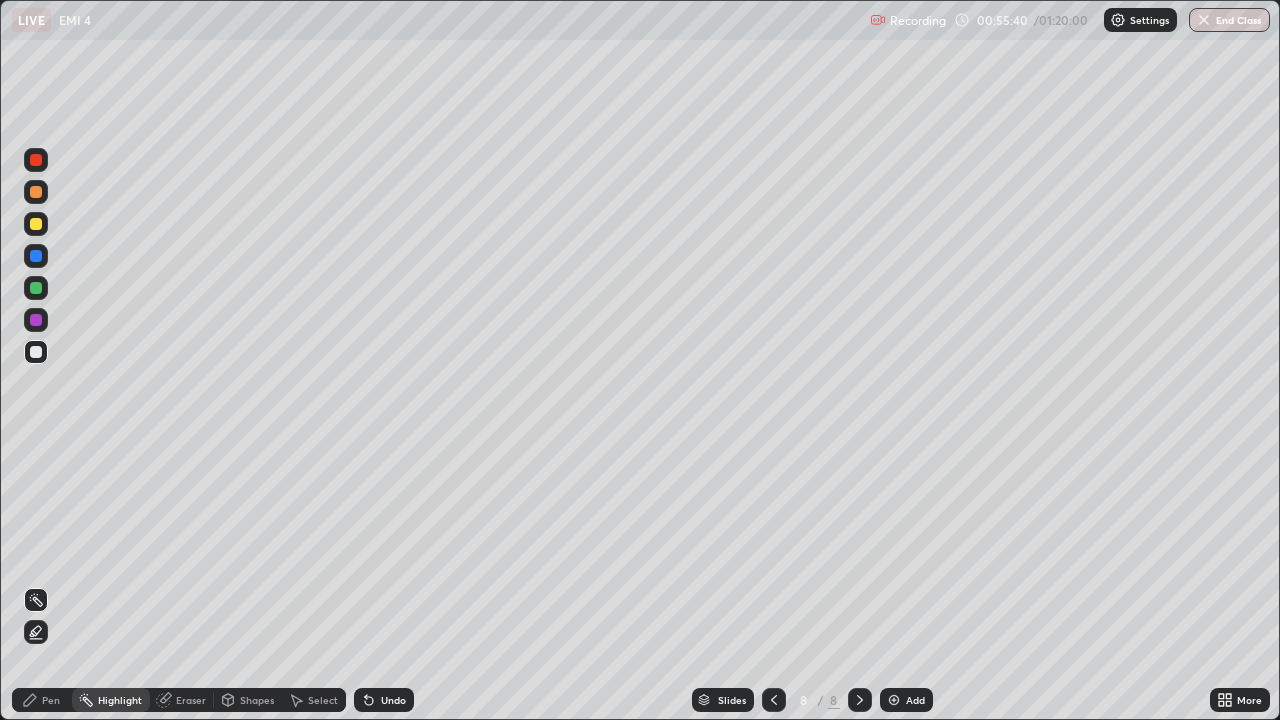 click on "Pen" at bounding box center (42, 700) 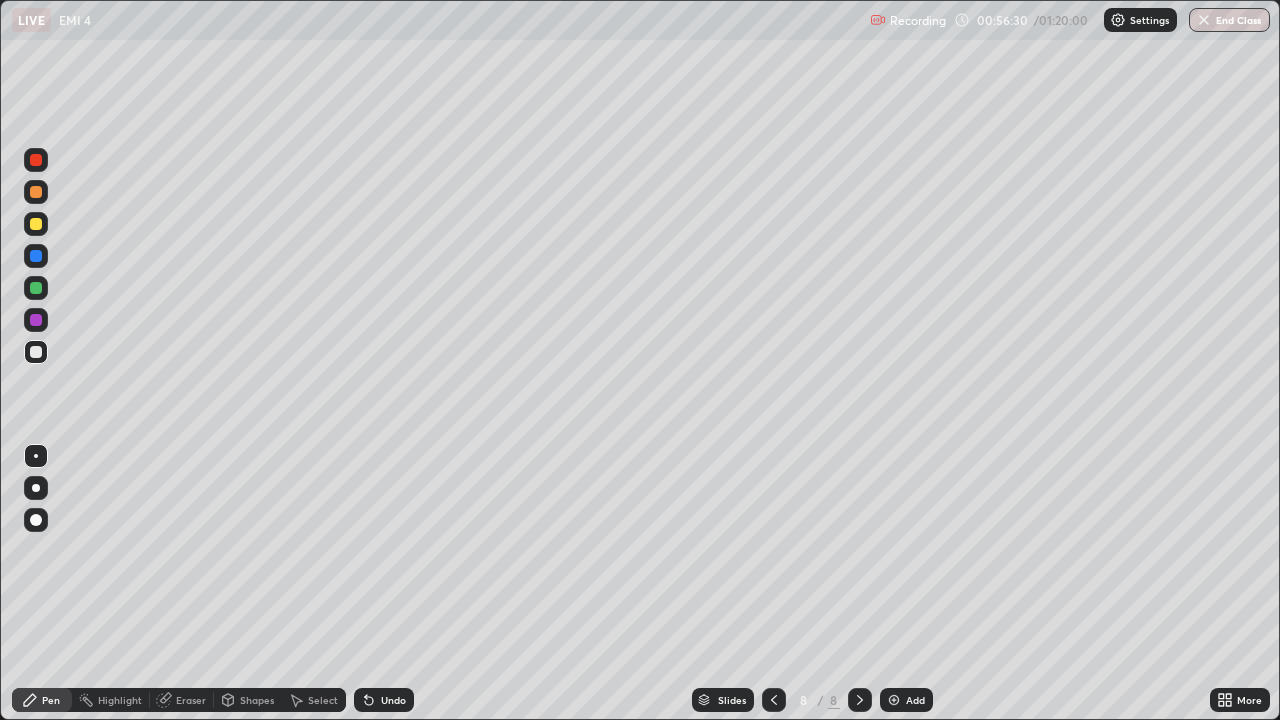click 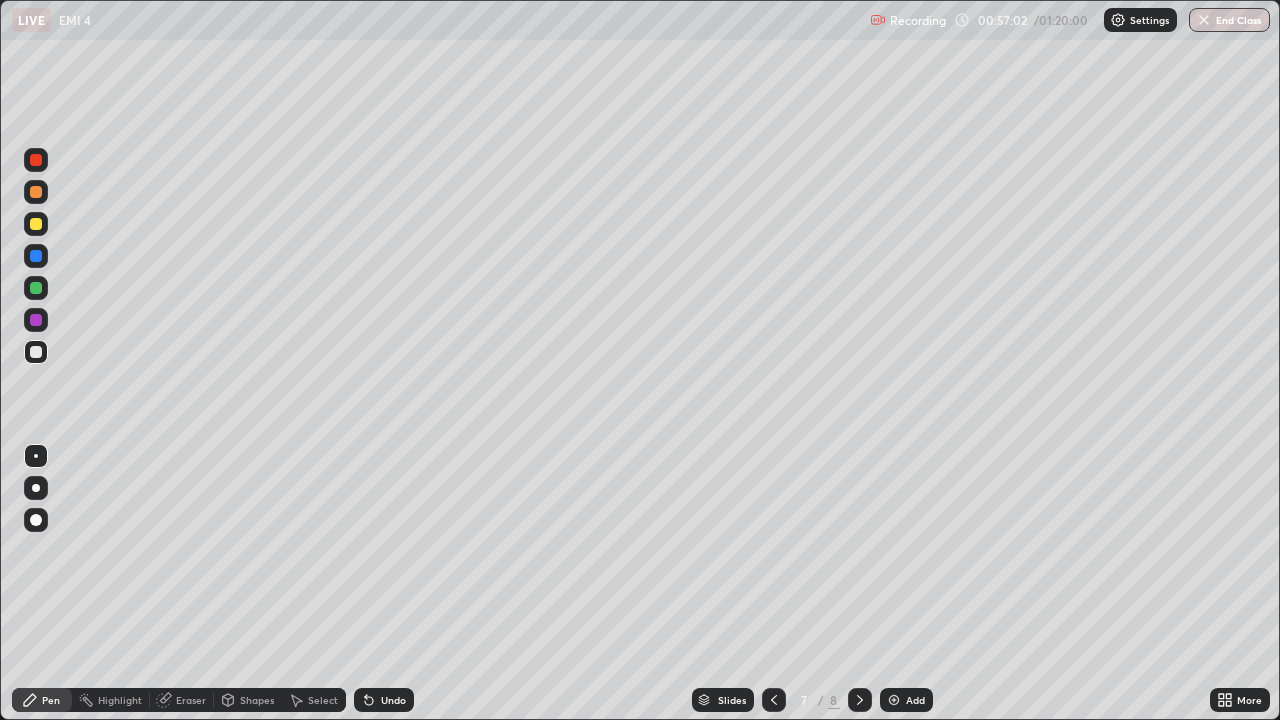 click 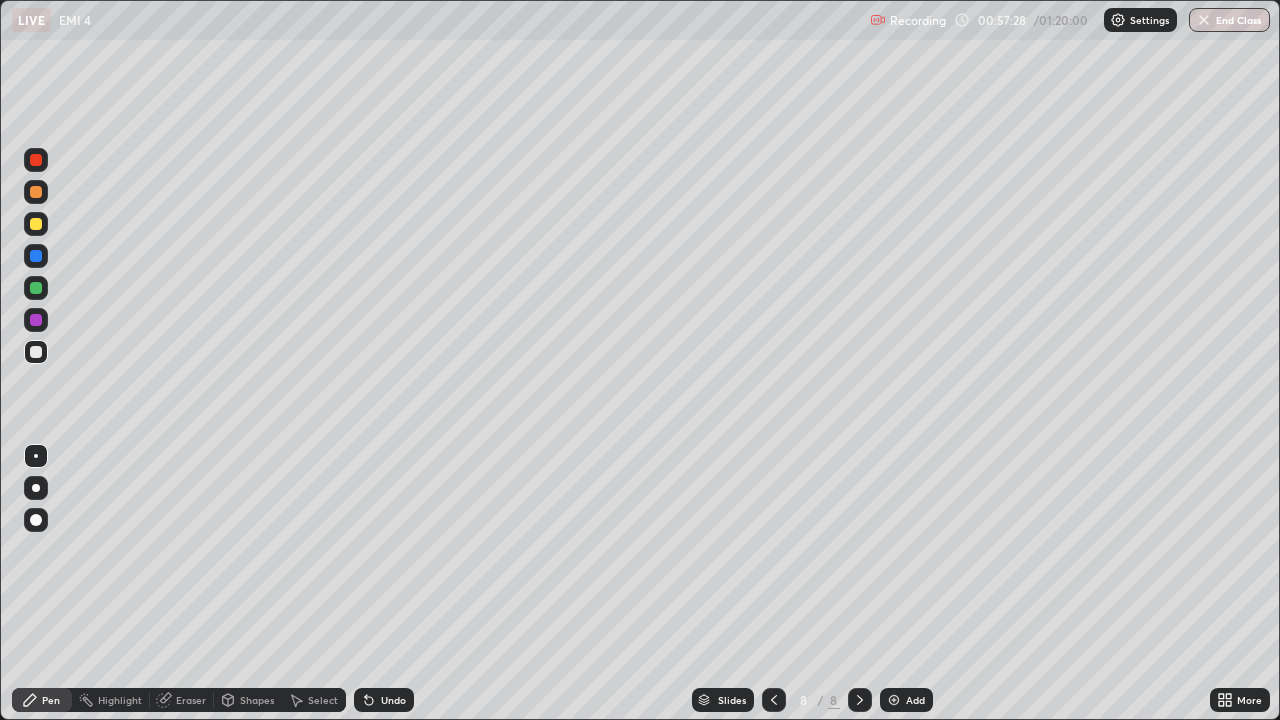 click on "Pen" at bounding box center (51, 700) 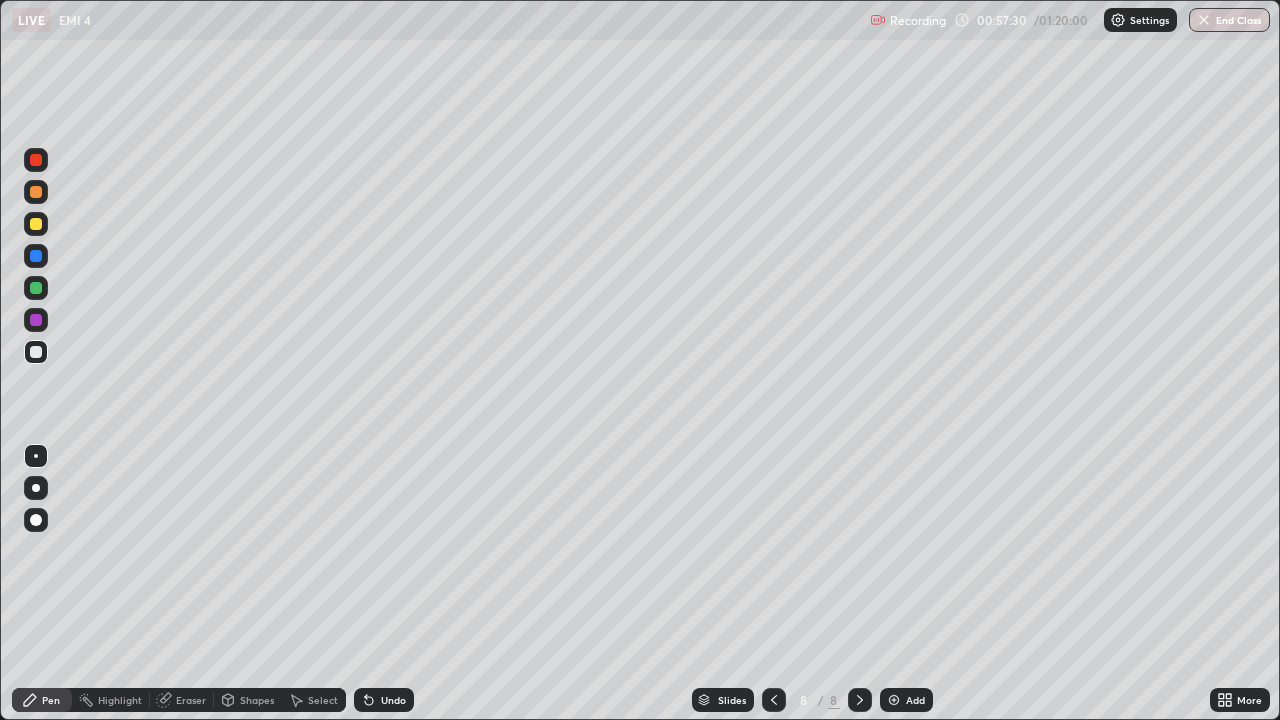click at bounding box center [36, 320] 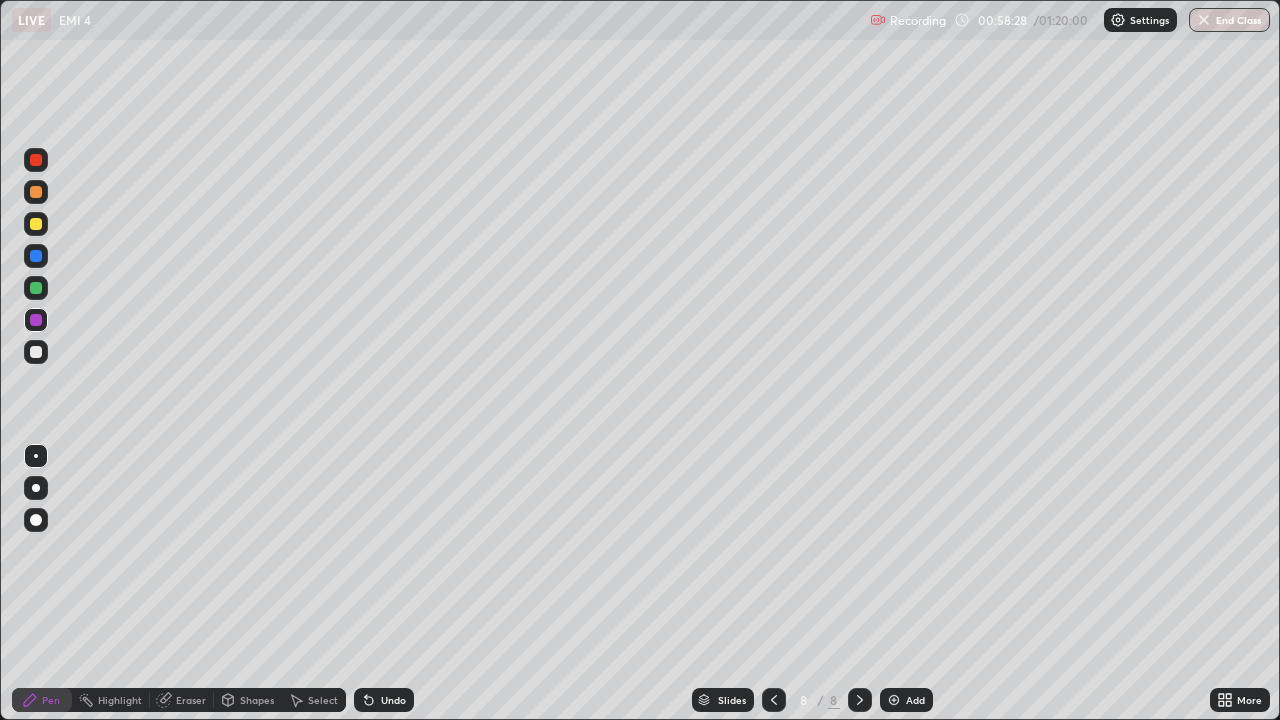 click at bounding box center [36, 224] 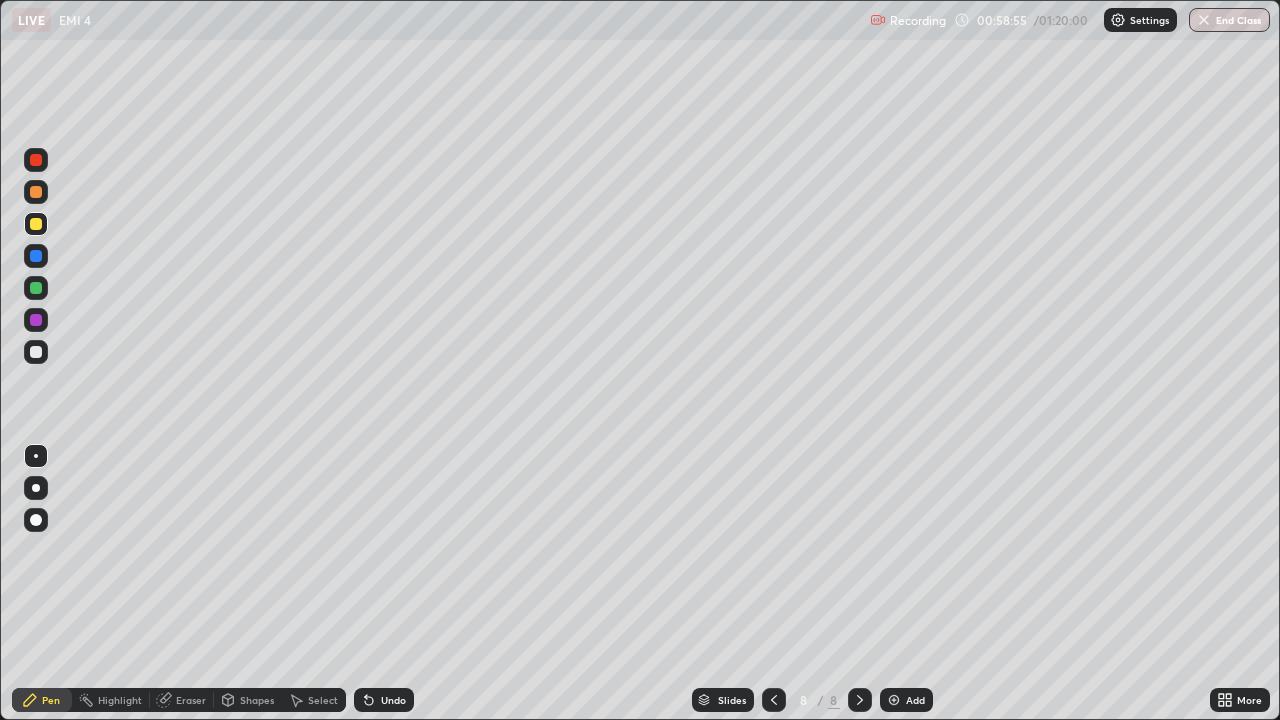 click on "Highlight" at bounding box center [120, 700] 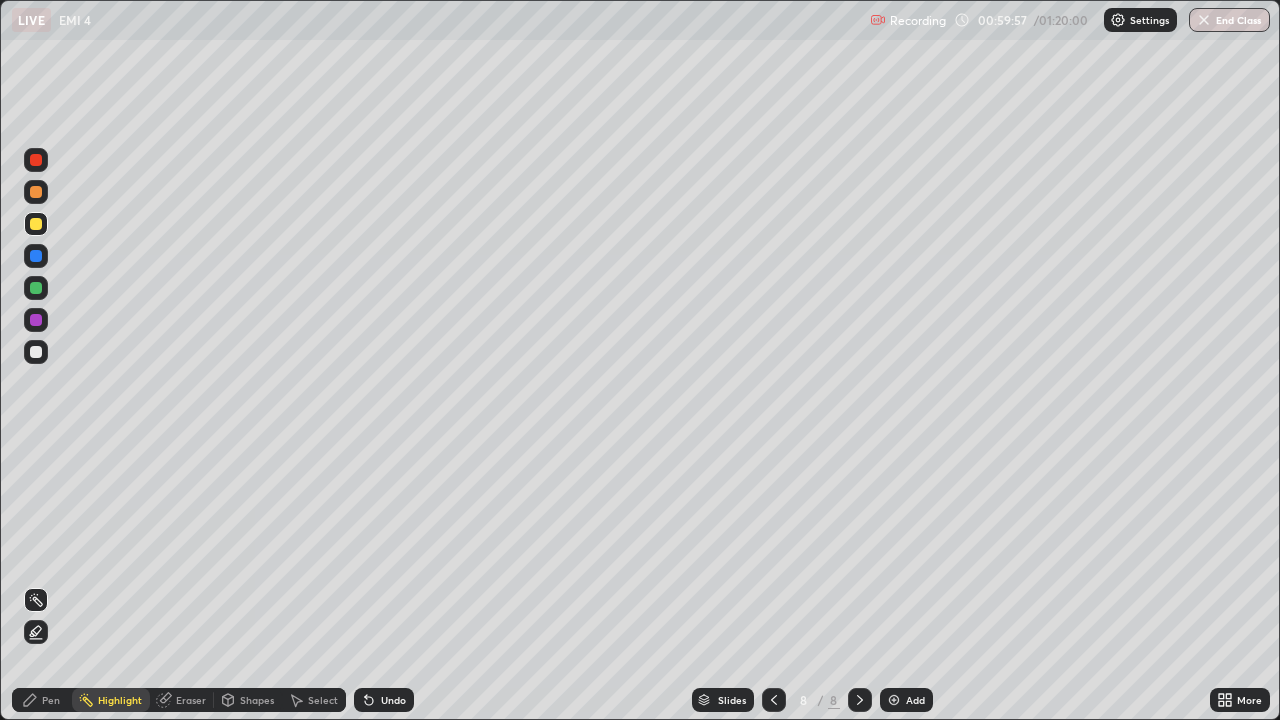 click 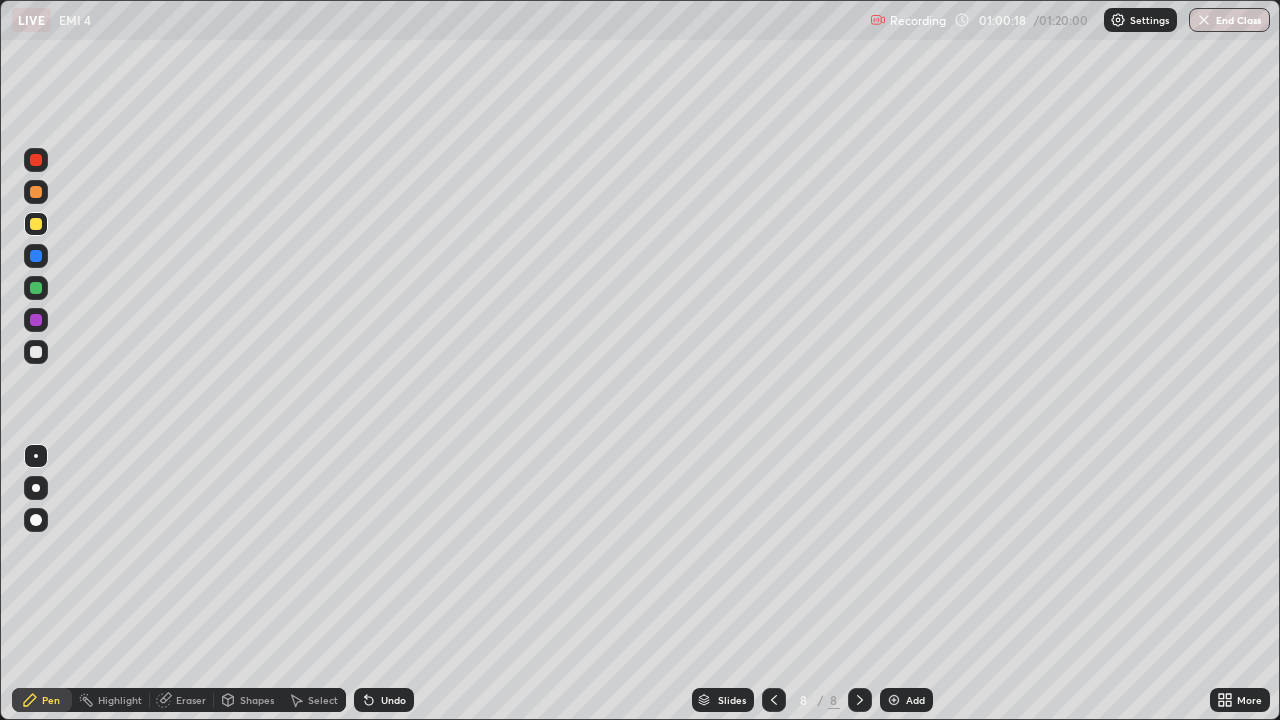 click 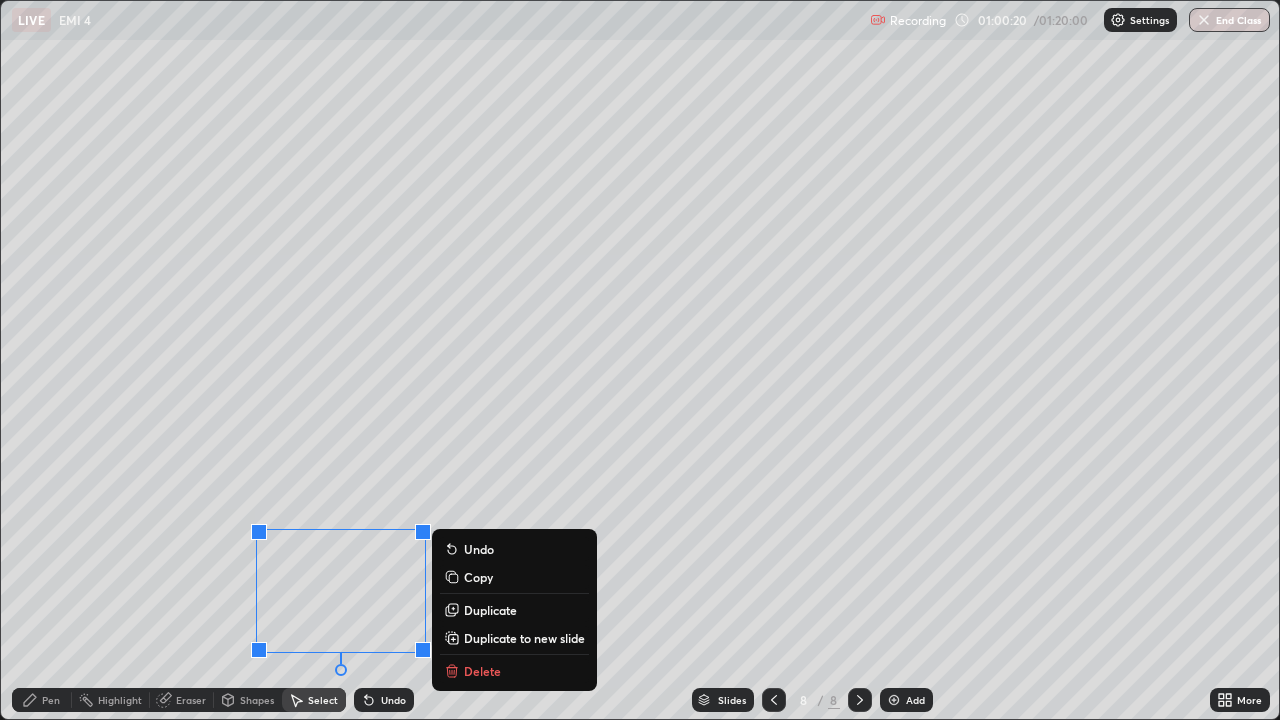 click on "Delete" at bounding box center (514, 671) 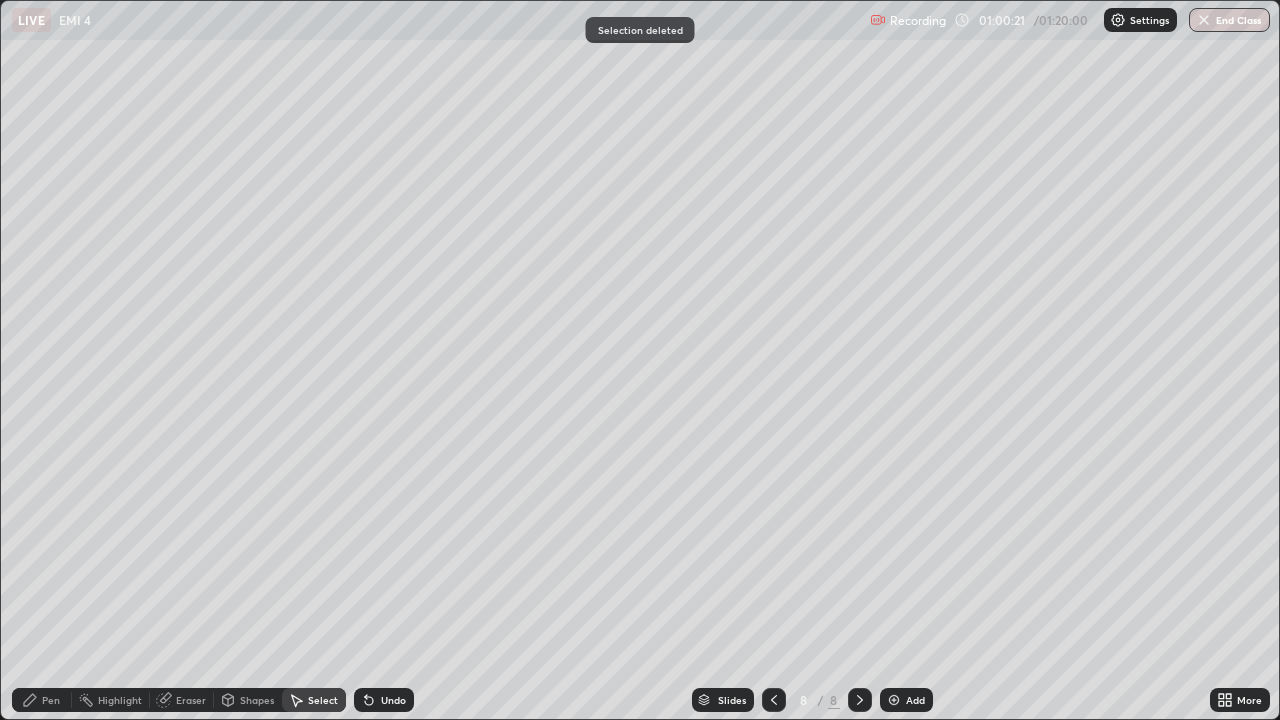 click on "Pen" at bounding box center (42, 700) 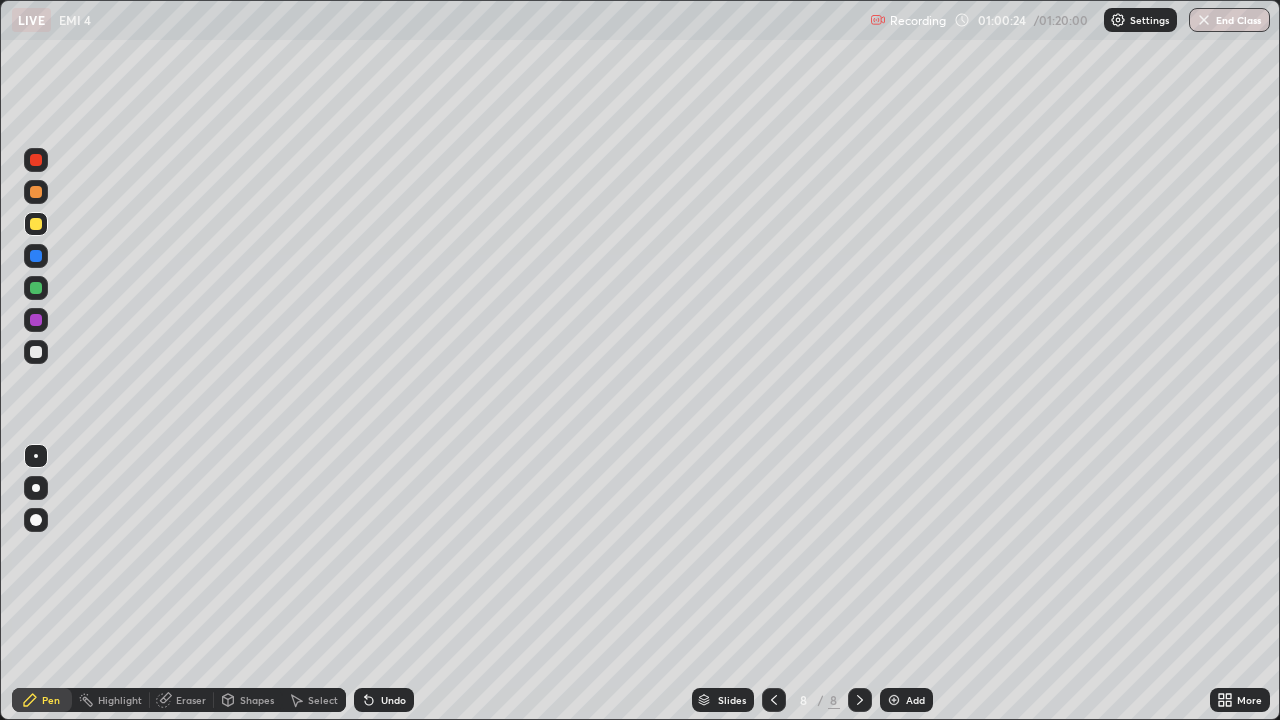 click at bounding box center [36, 288] 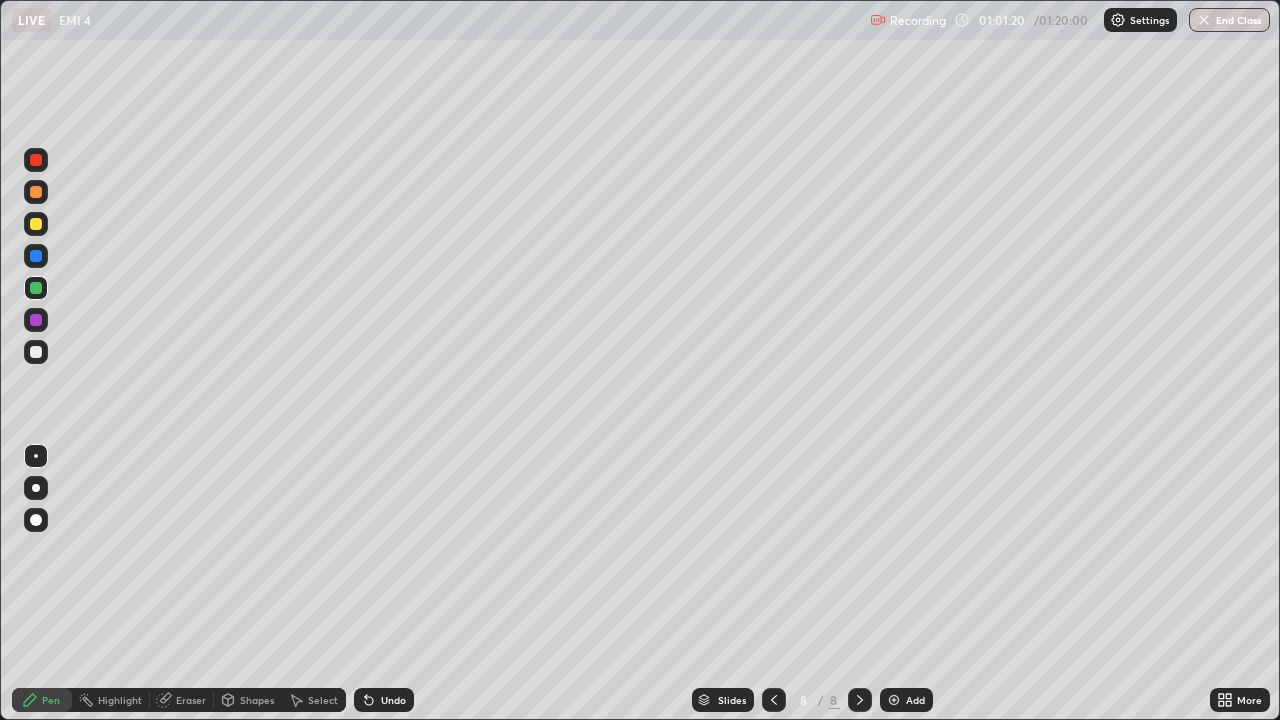 click on "Highlight" at bounding box center (120, 700) 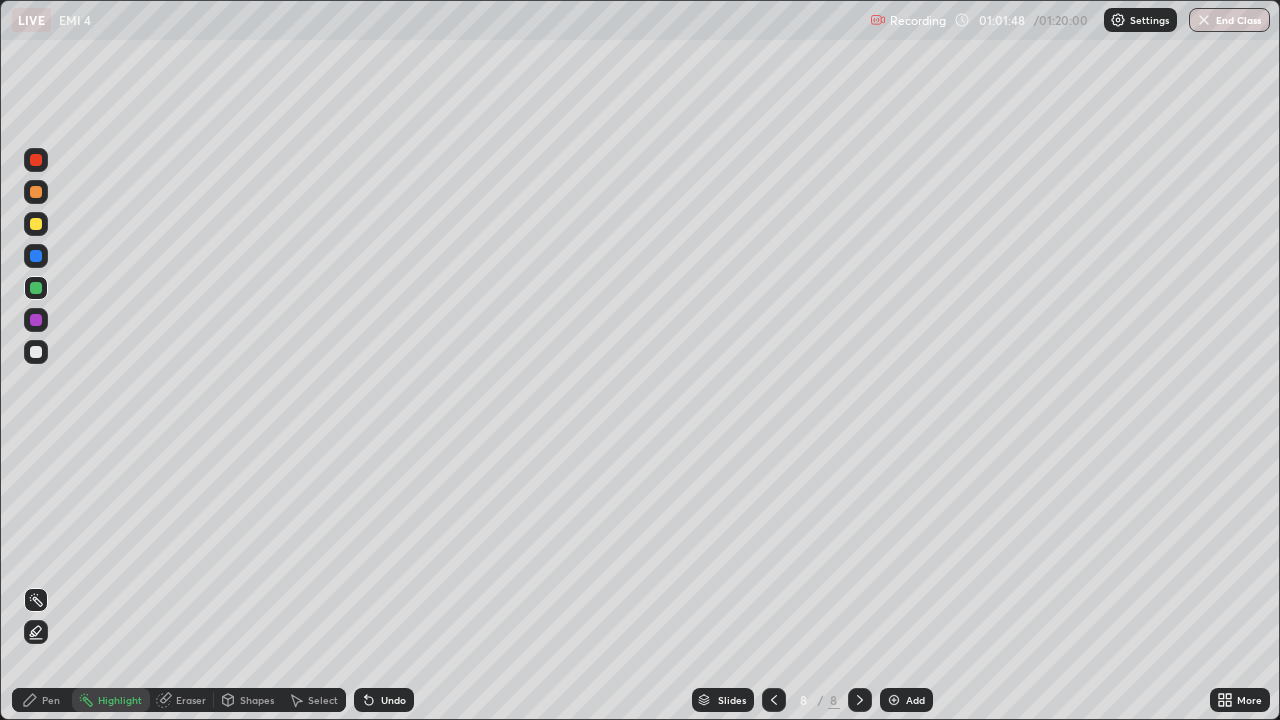click 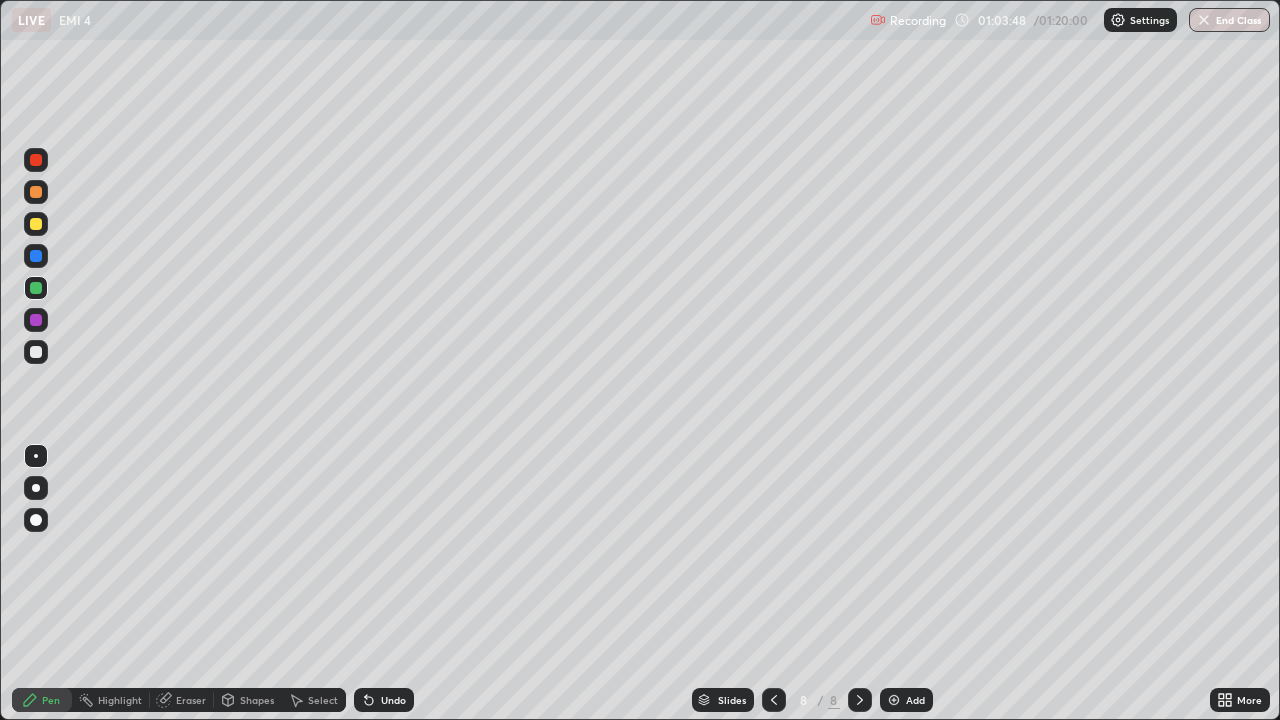 click on "Highlight" at bounding box center (111, 700) 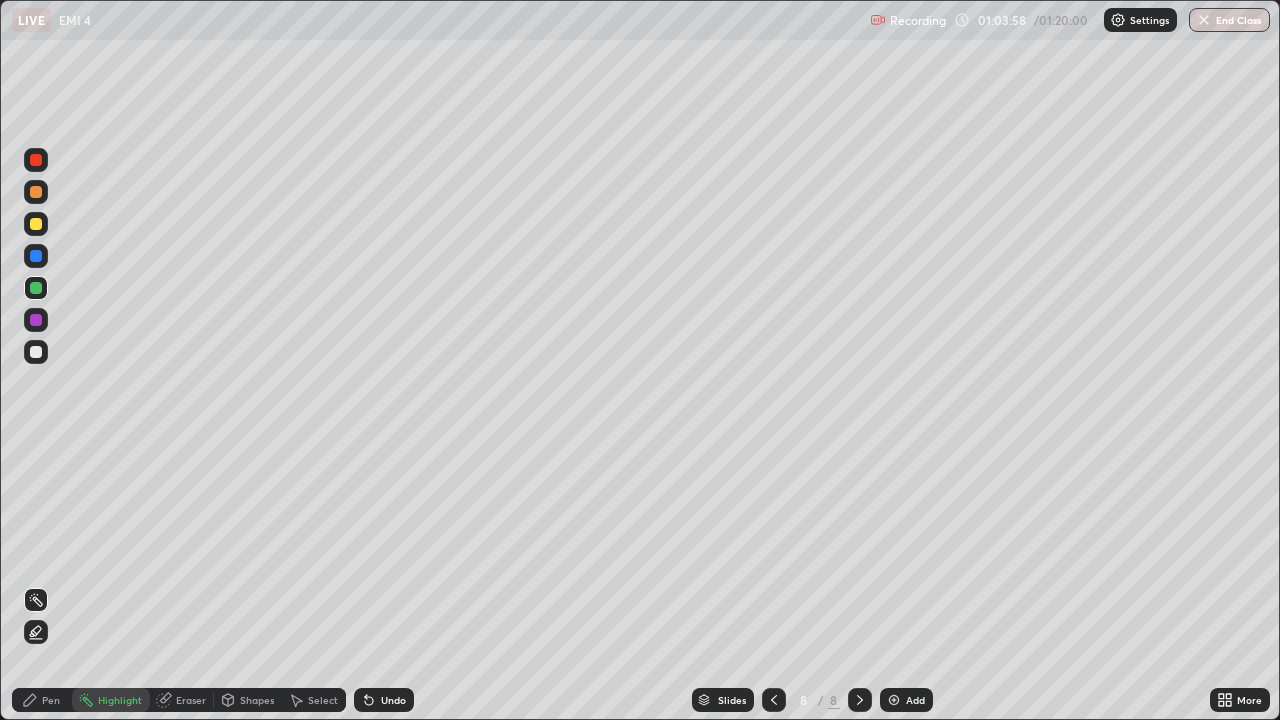click on "Pen" at bounding box center [42, 700] 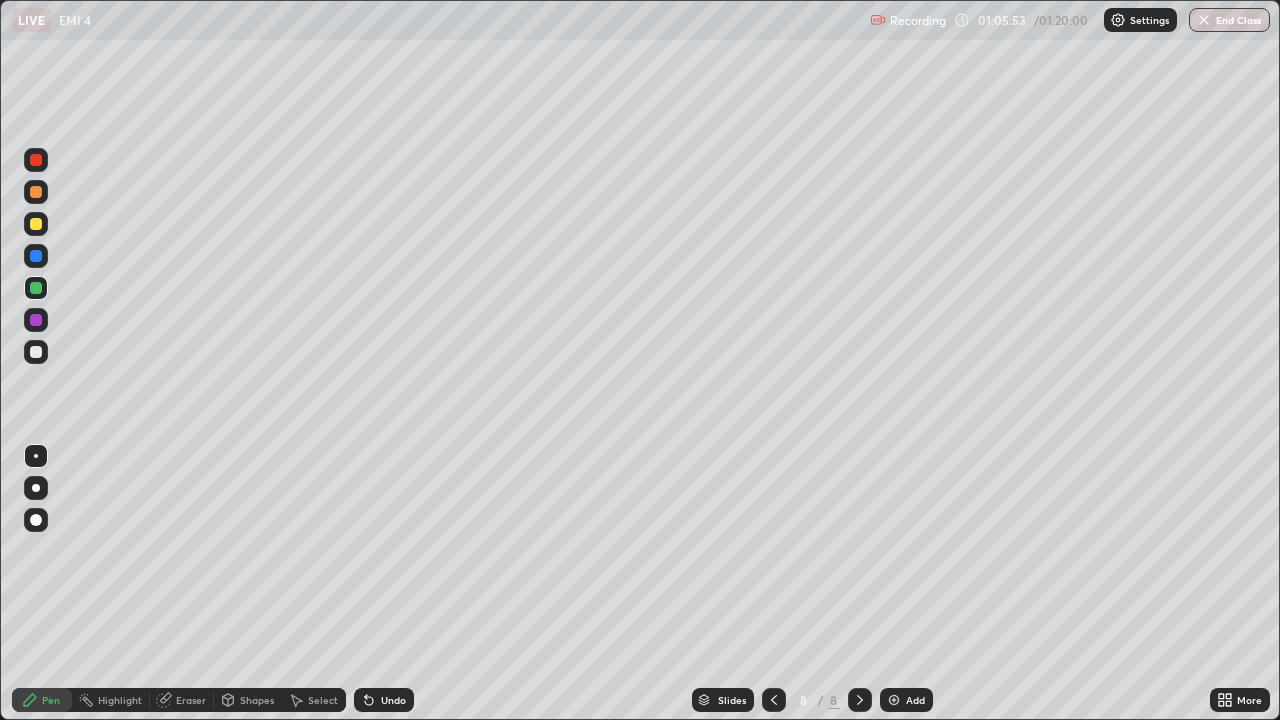 click 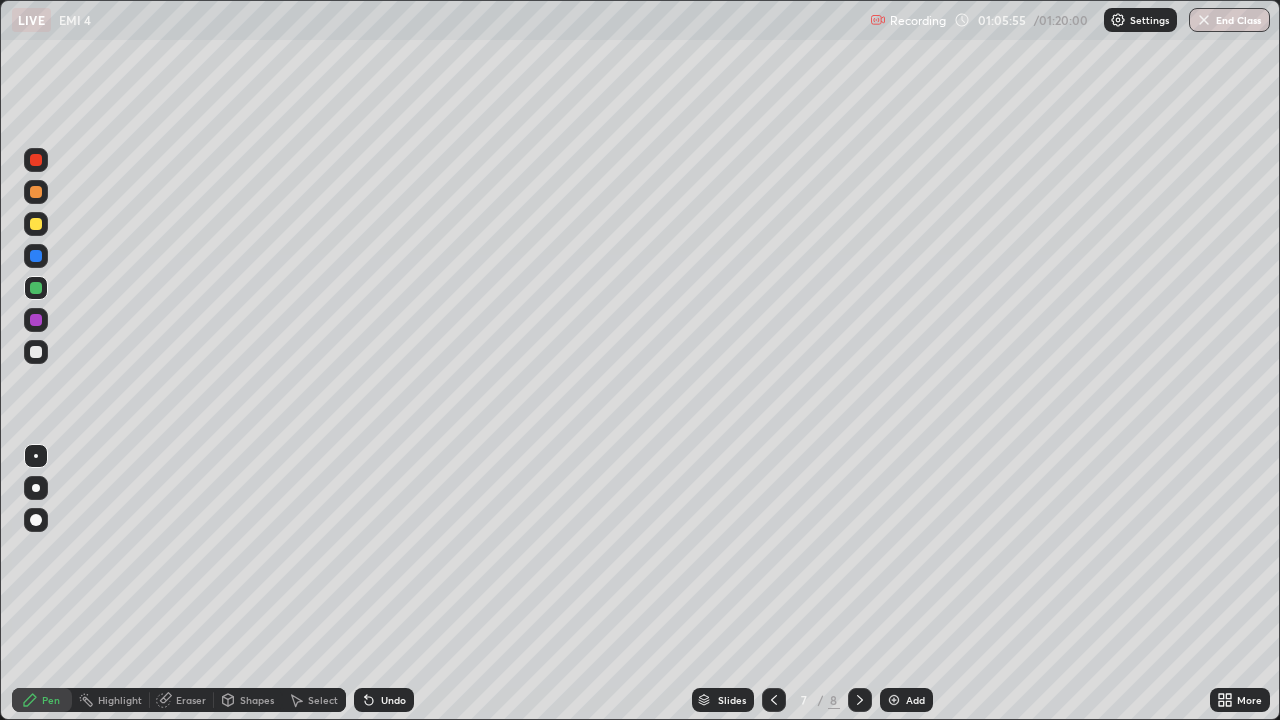 click at bounding box center (36, 320) 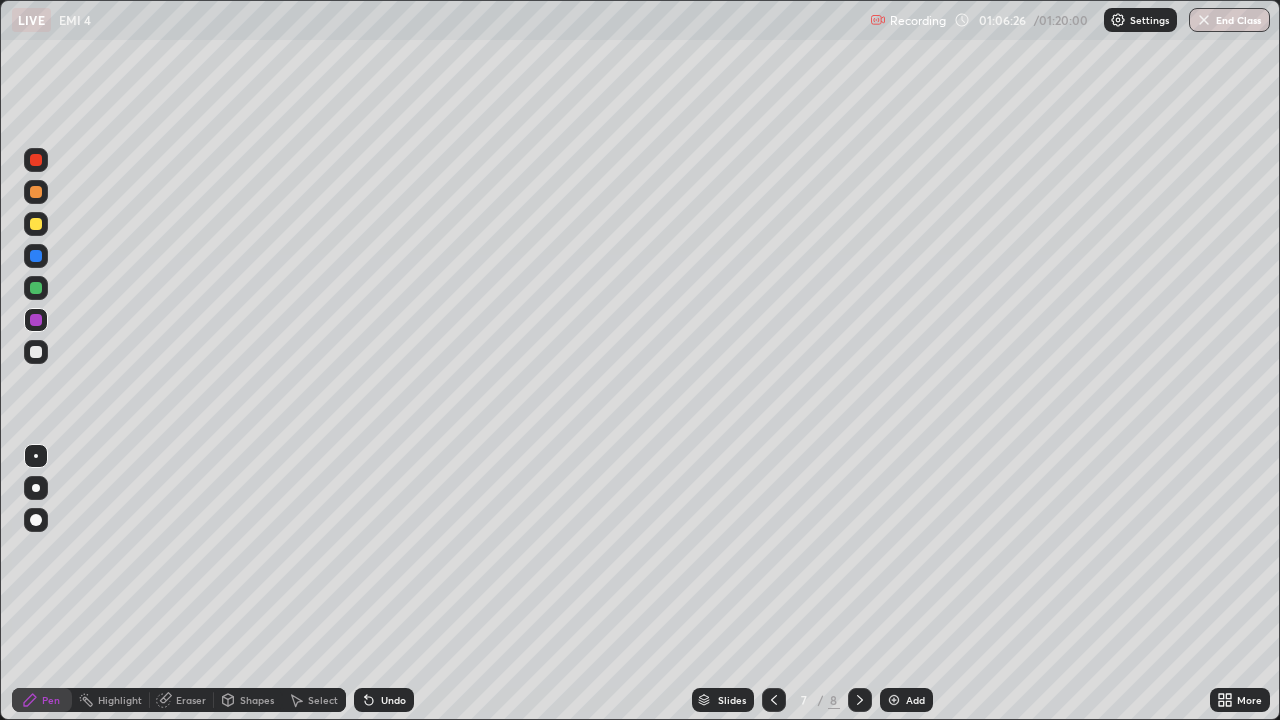 click 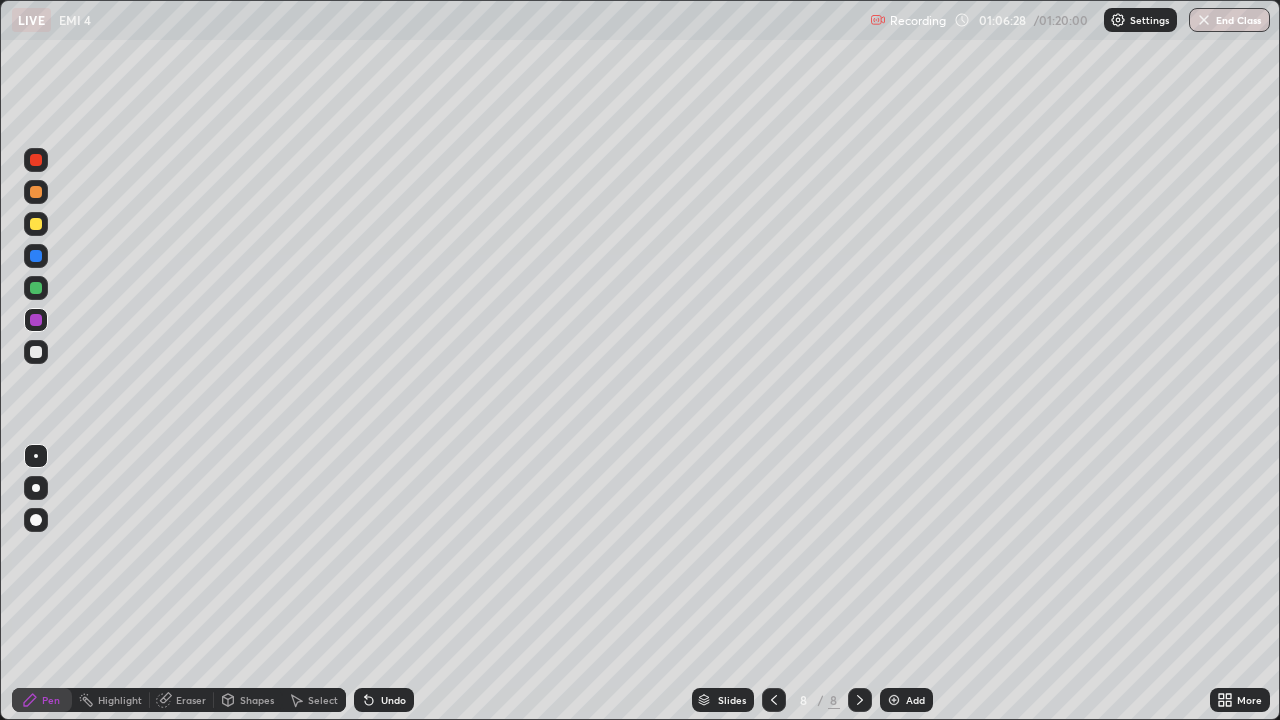 click on "Highlight" at bounding box center (120, 700) 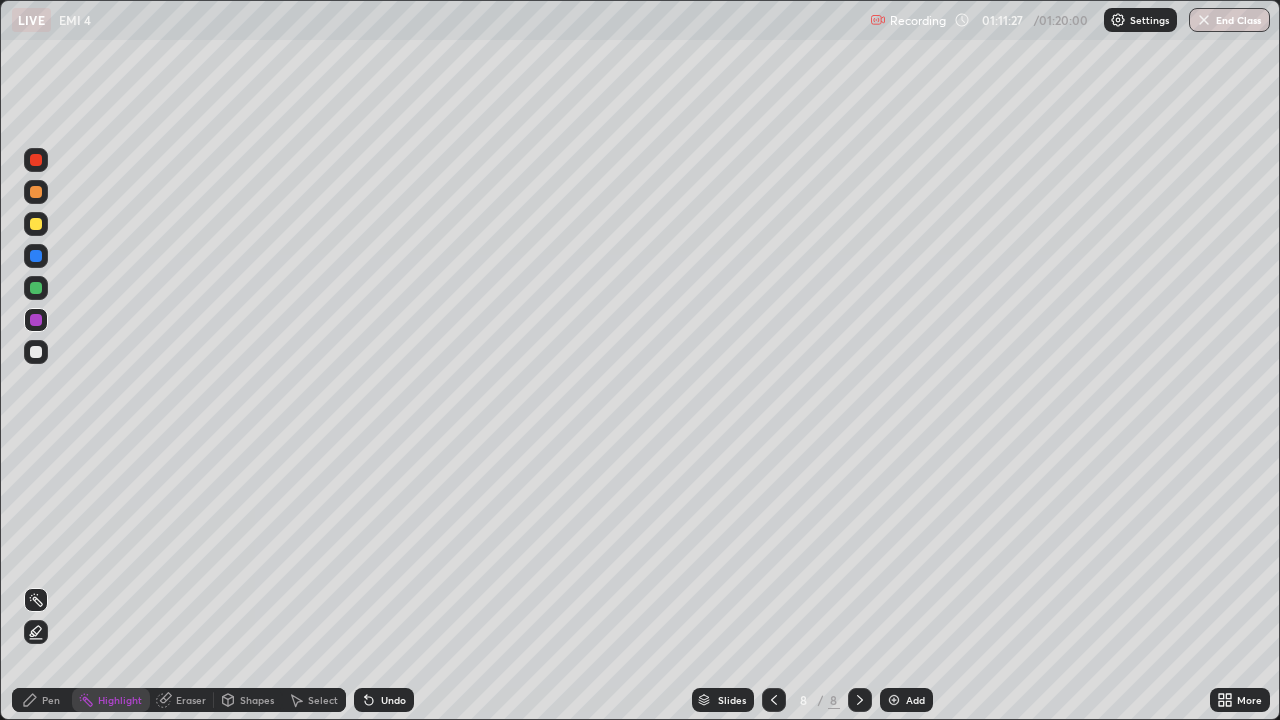 click on "Pen" at bounding box center (42, 700) 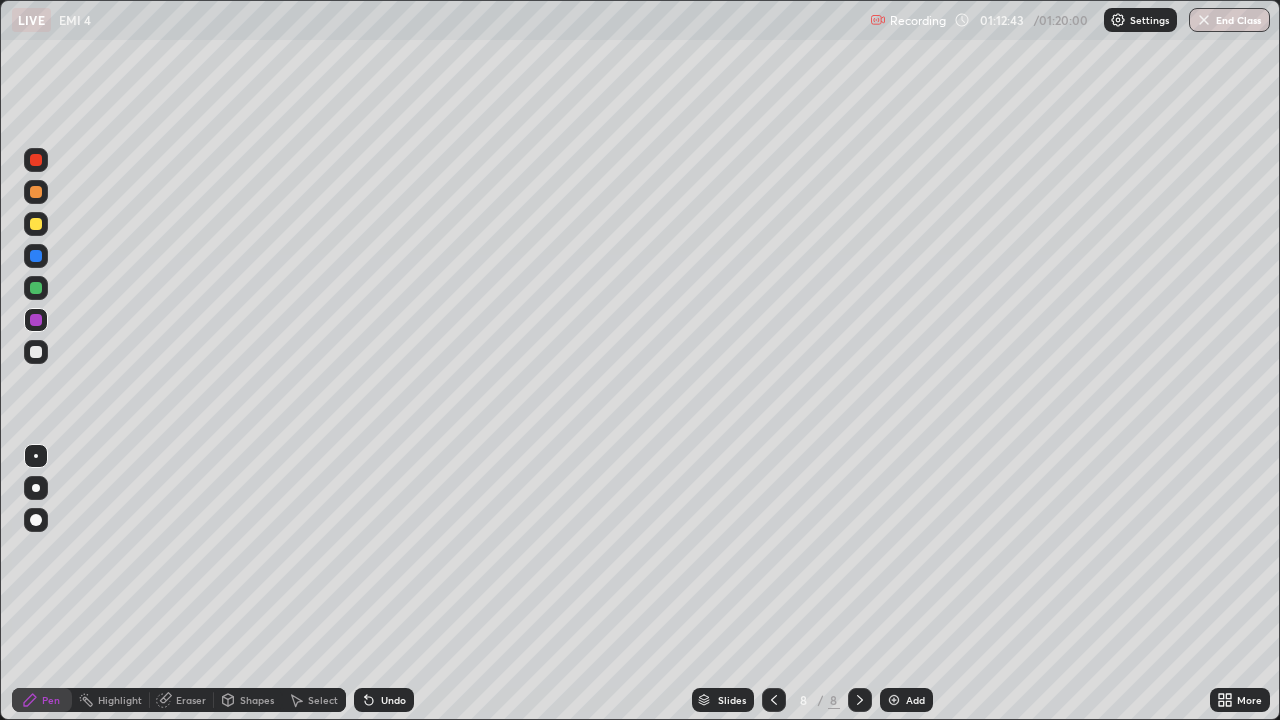 click on "Add" at bounding box center (915, 700) 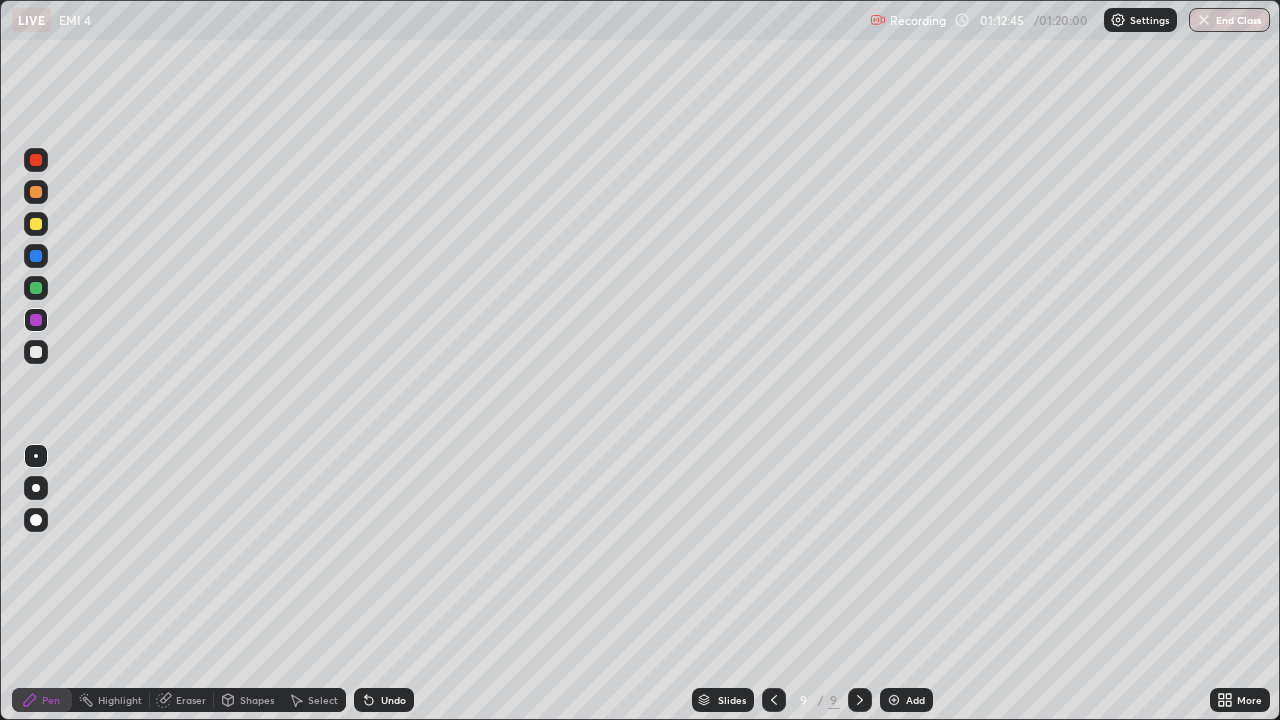 click at bounding box center (36, 456) 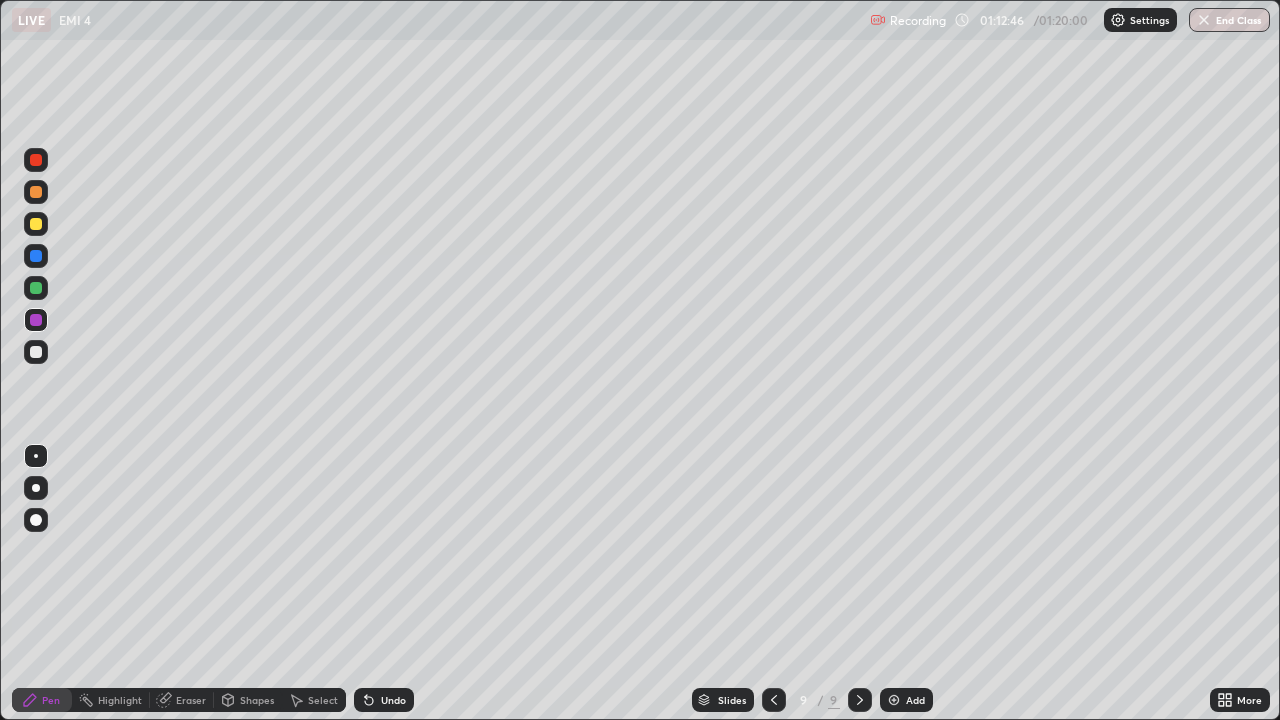 click at bounding box center (36, 352) 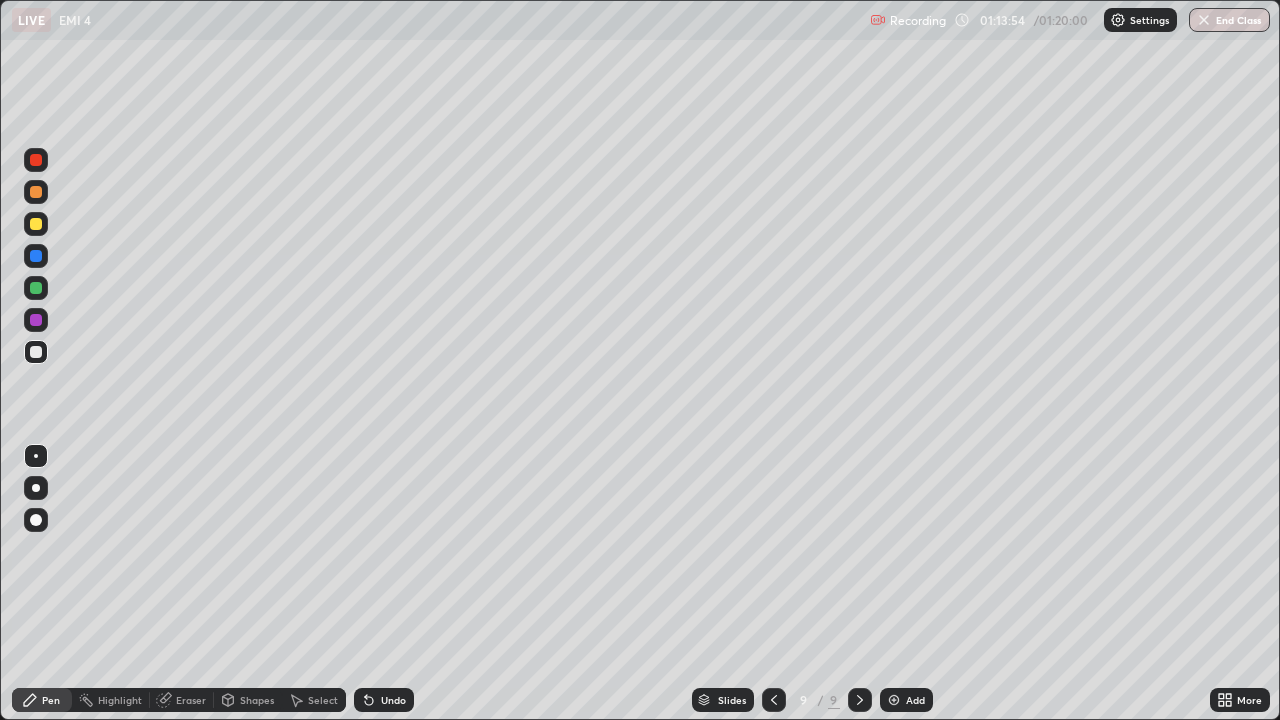 click at bounding box center [36, 456] 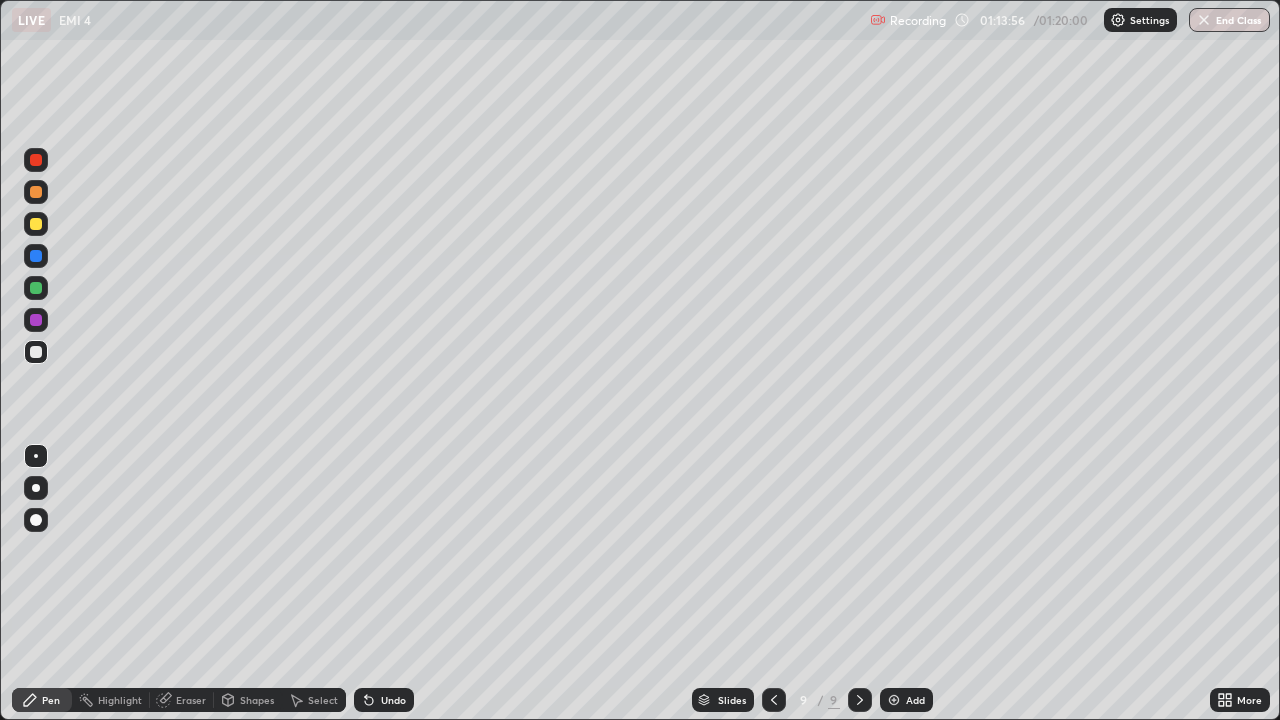 click on "Shapes" at bounding box center (257, 700) 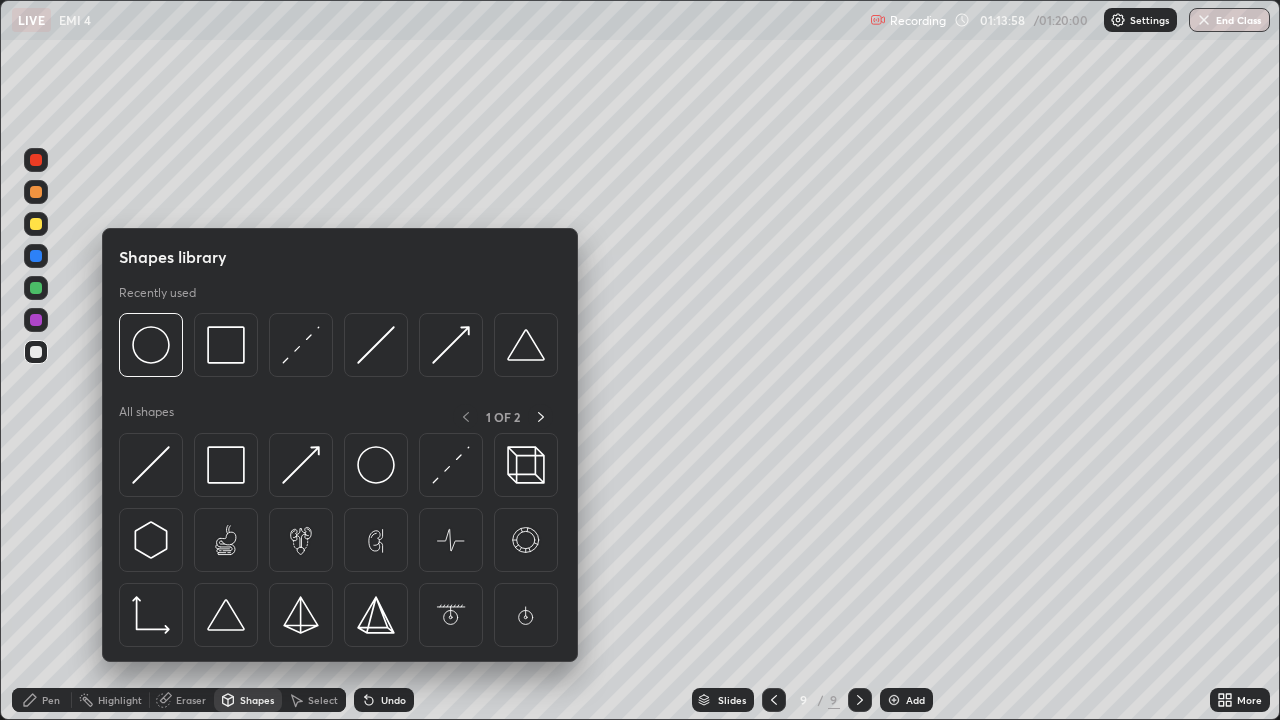 click 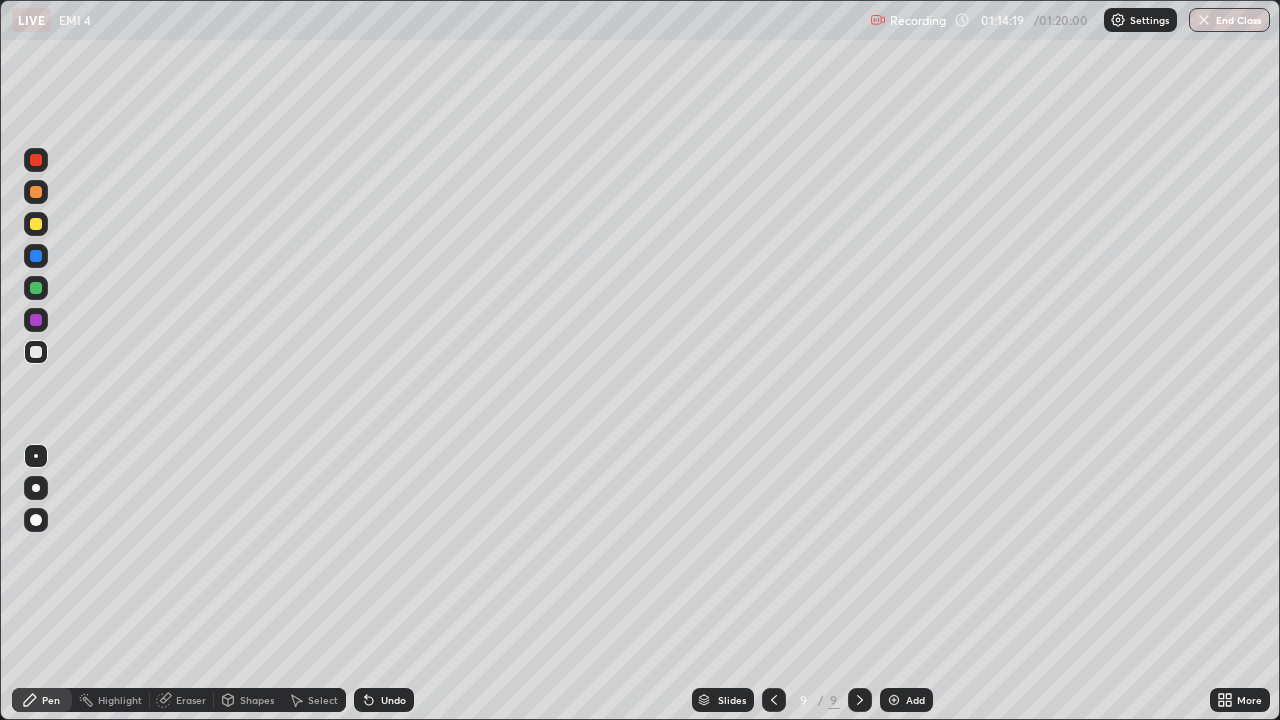 click on "Shapes" at bounding box center (248, 700) 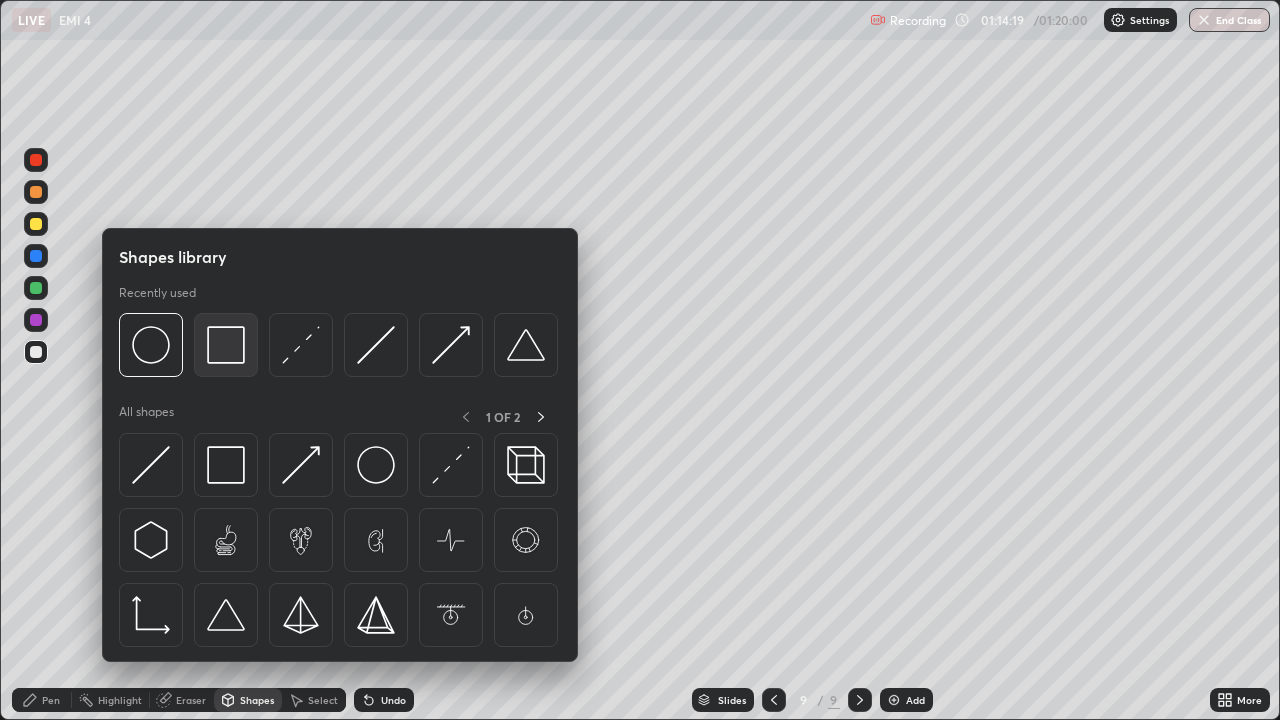 click at bounding box center [226, 345] 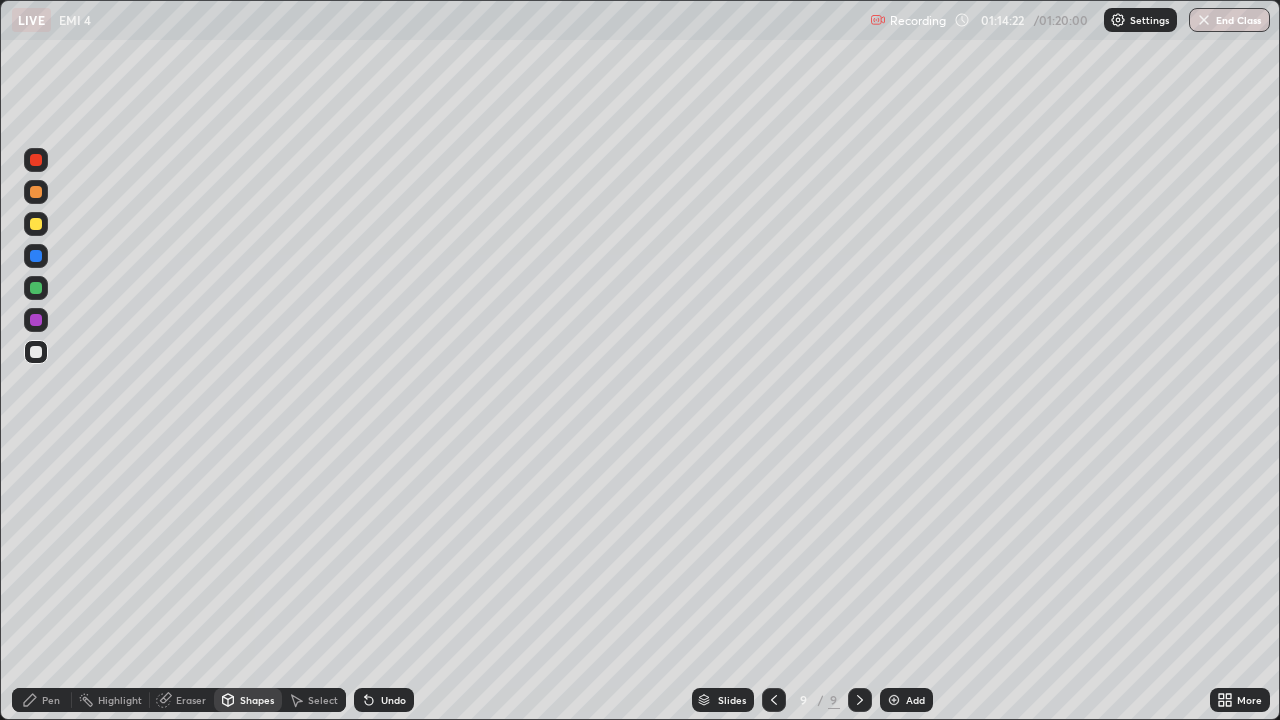 click 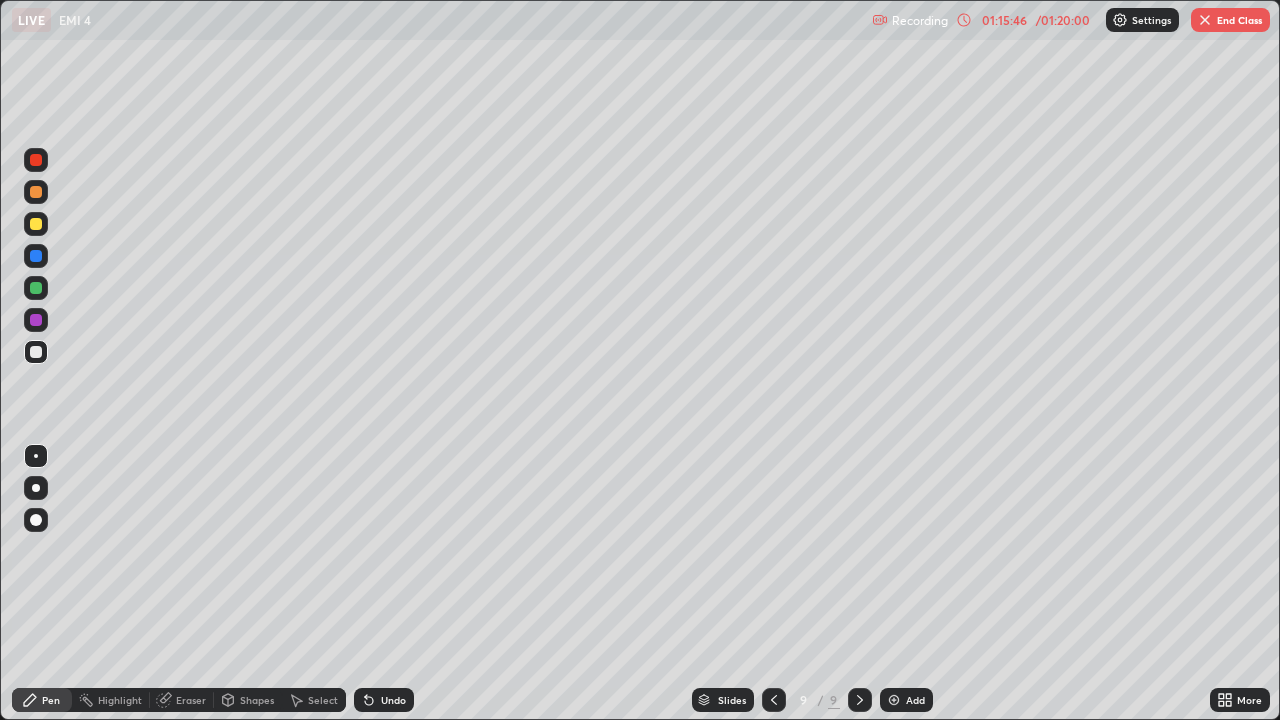 click at bounding box center [36, 288] 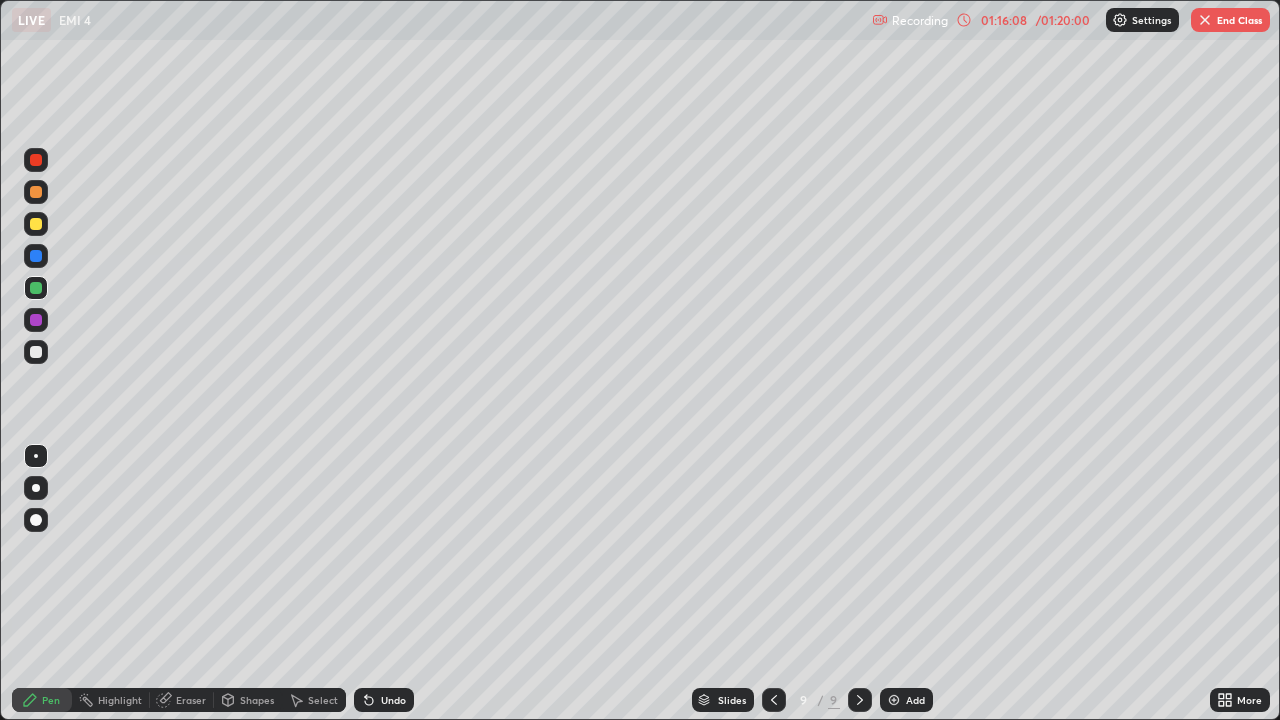 click at bounding box center (36, 320) 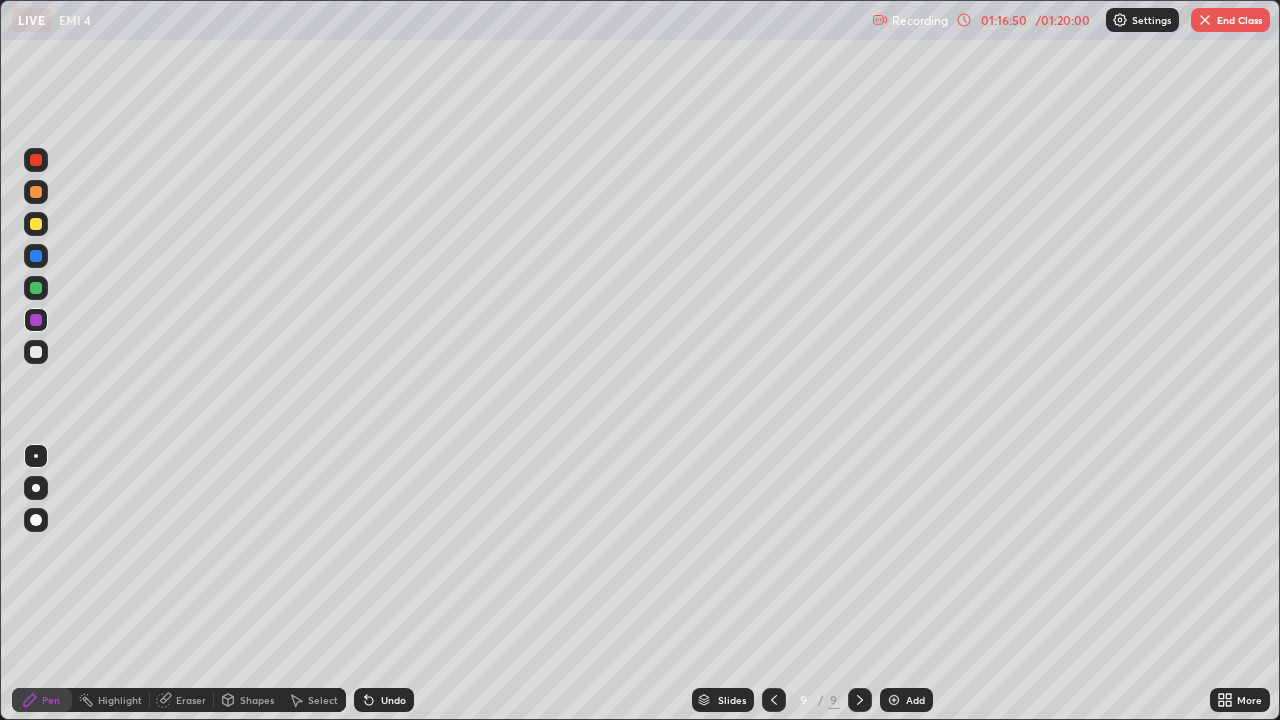 click on "Highlight" at bounding box center (120, 700) 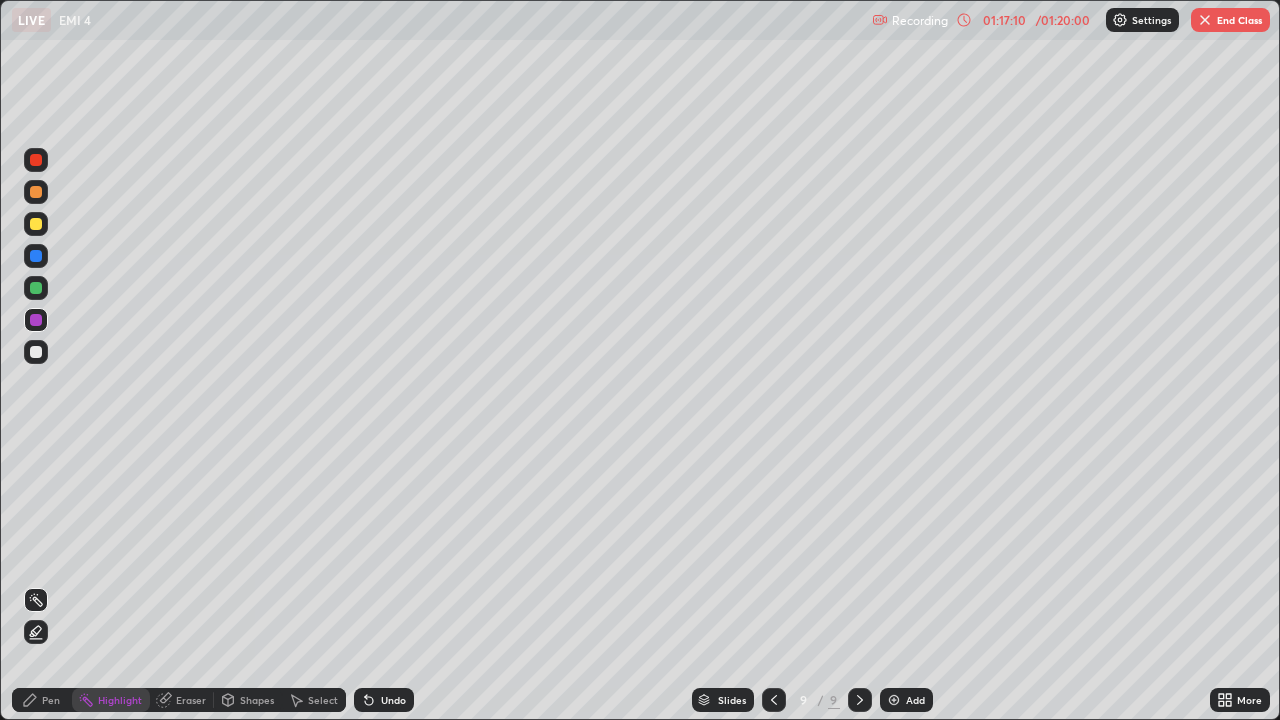 click 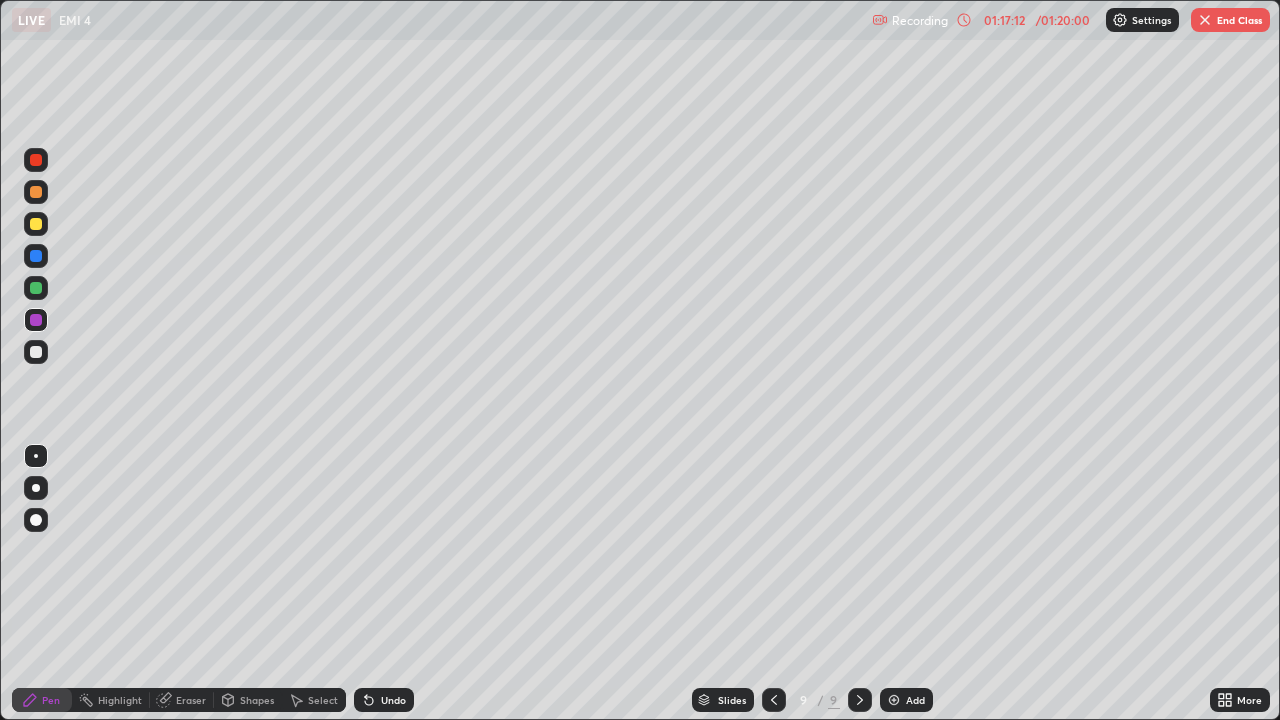 click at bounding box center (36, 224) 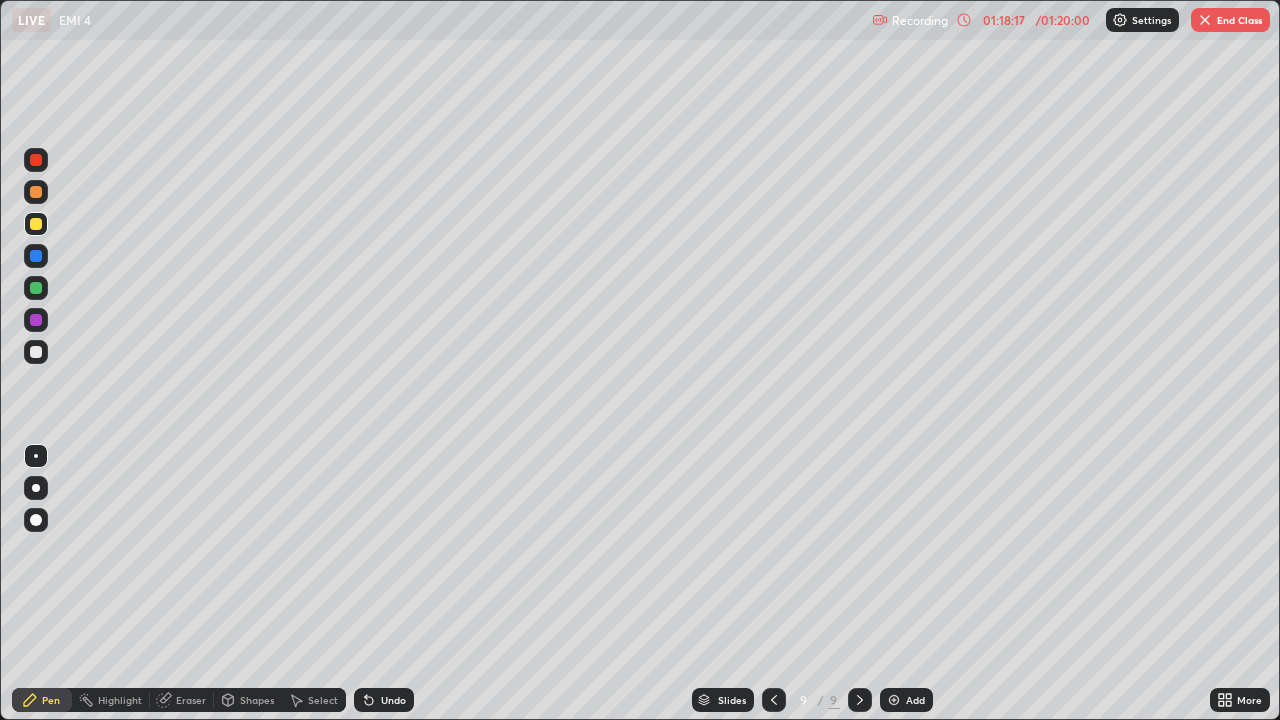 click at bounding box center [36, 352] 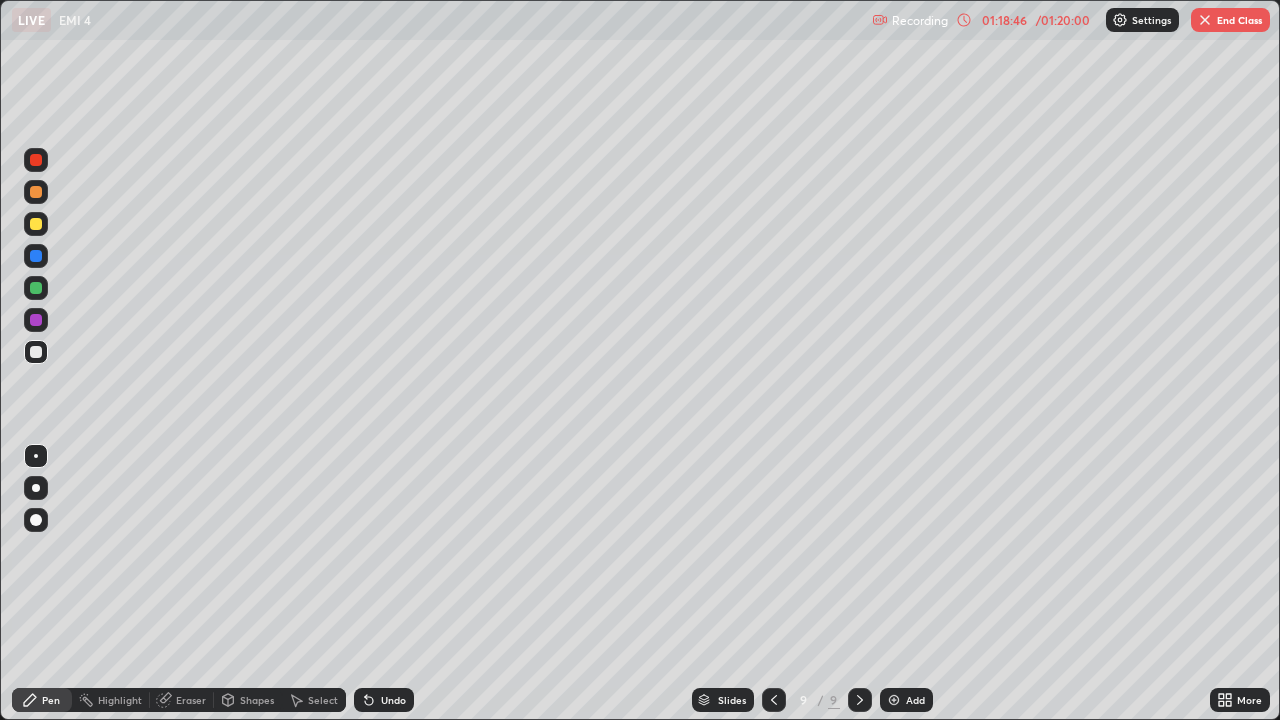 click on "Shapes" at bounding box center [257, 700] 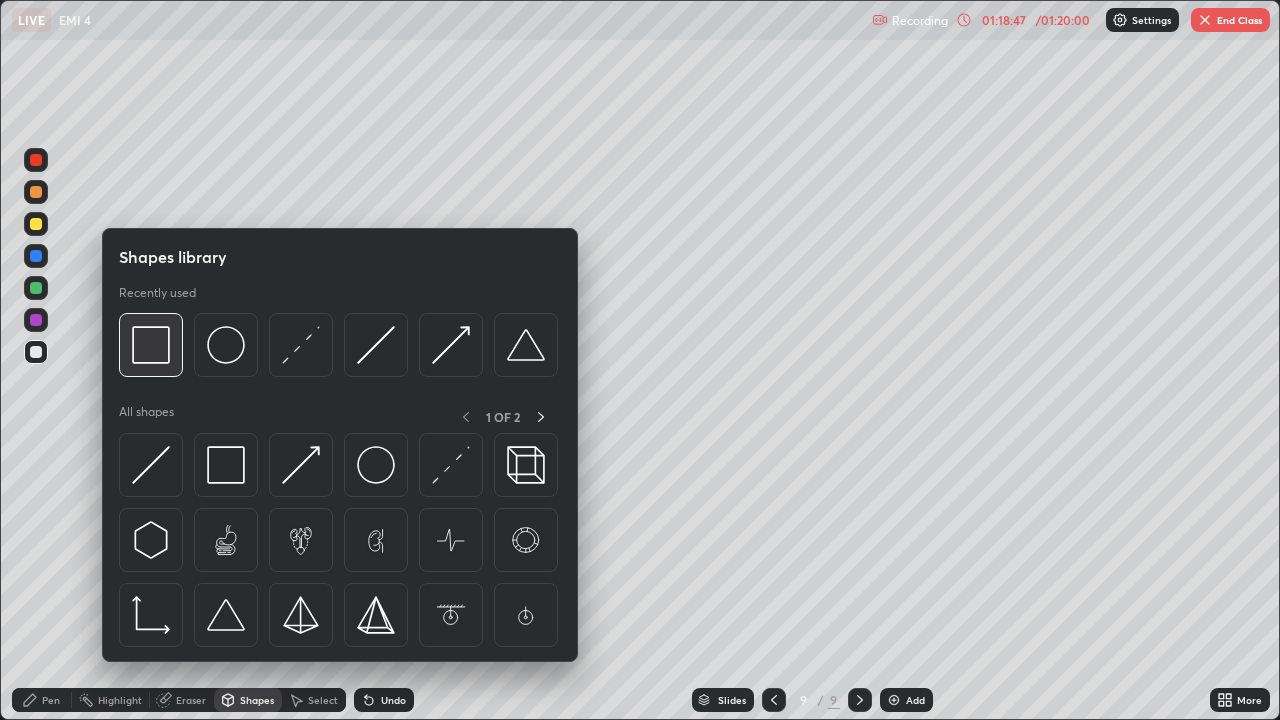 click at bounding box center (151, 345) 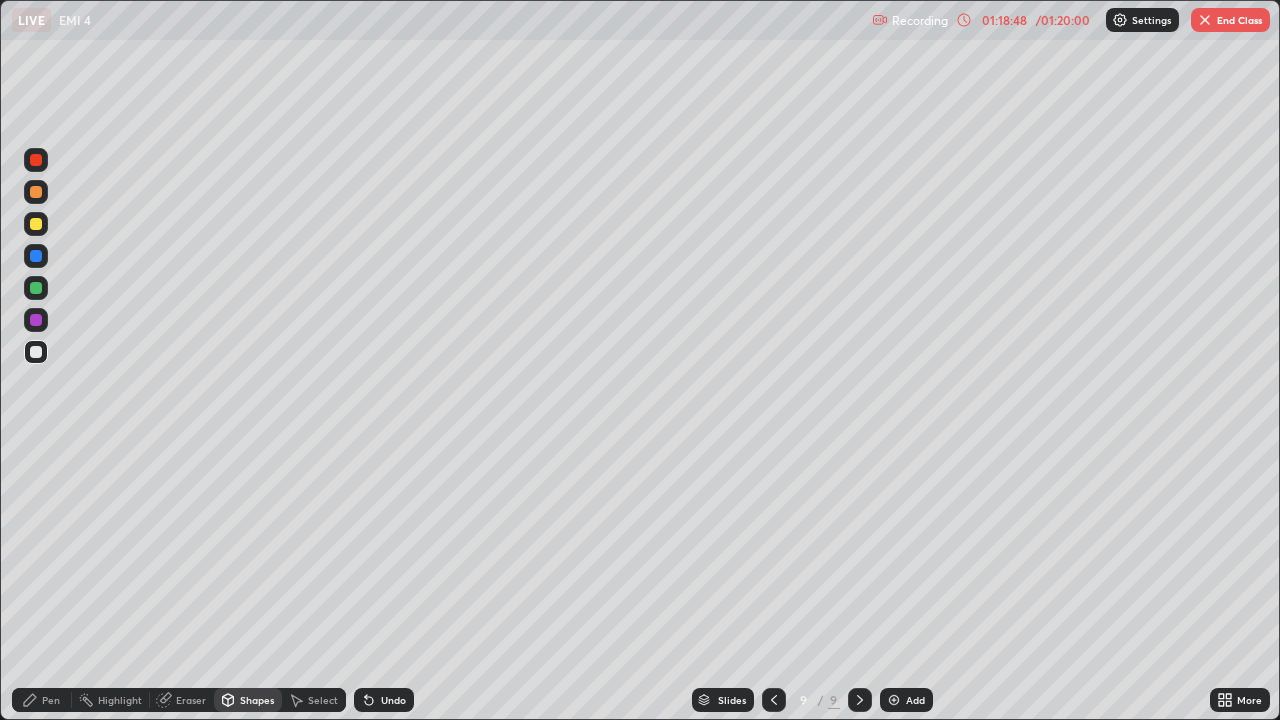 click at bounding box center [36, 352] 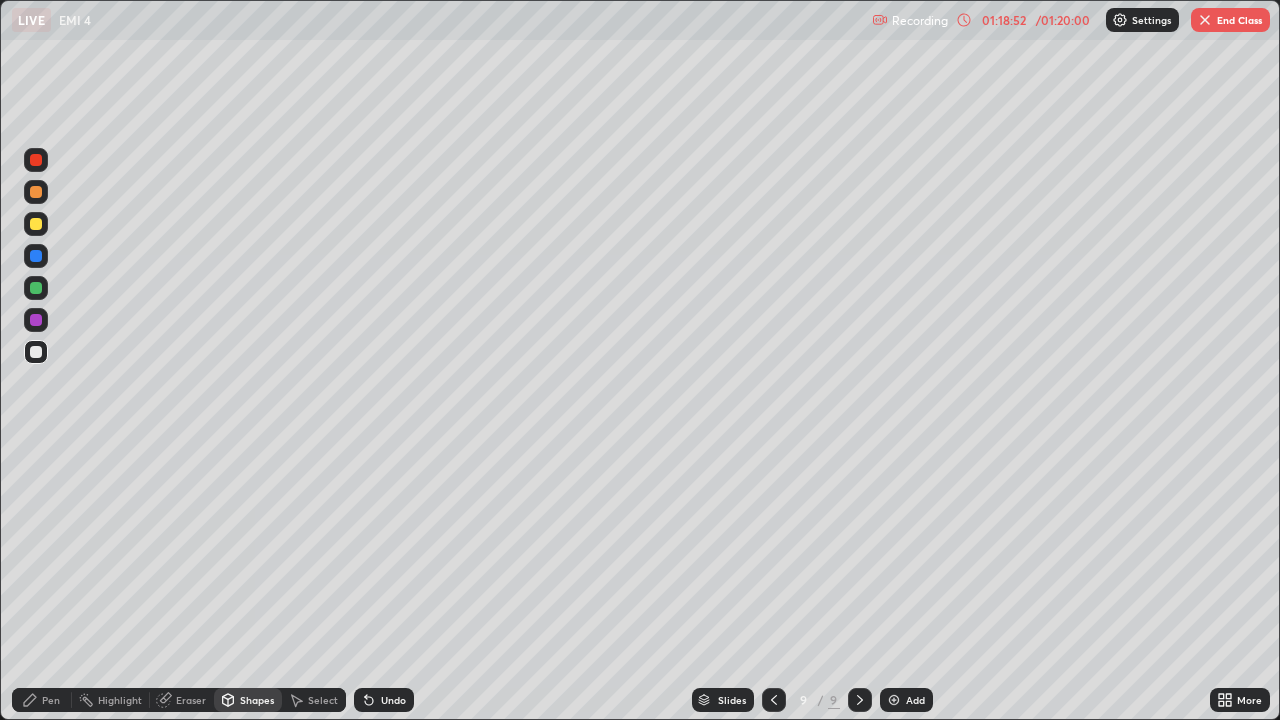 click on "Pen" at bounding box center [51, 700] 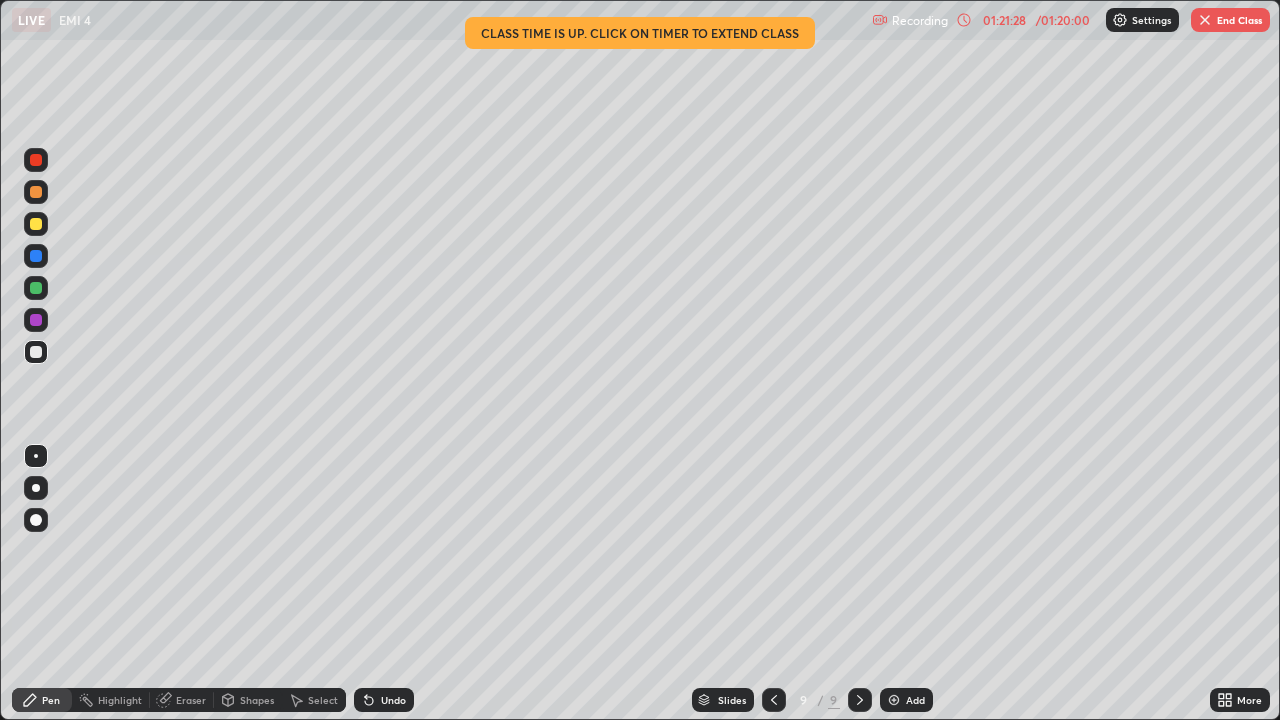 click 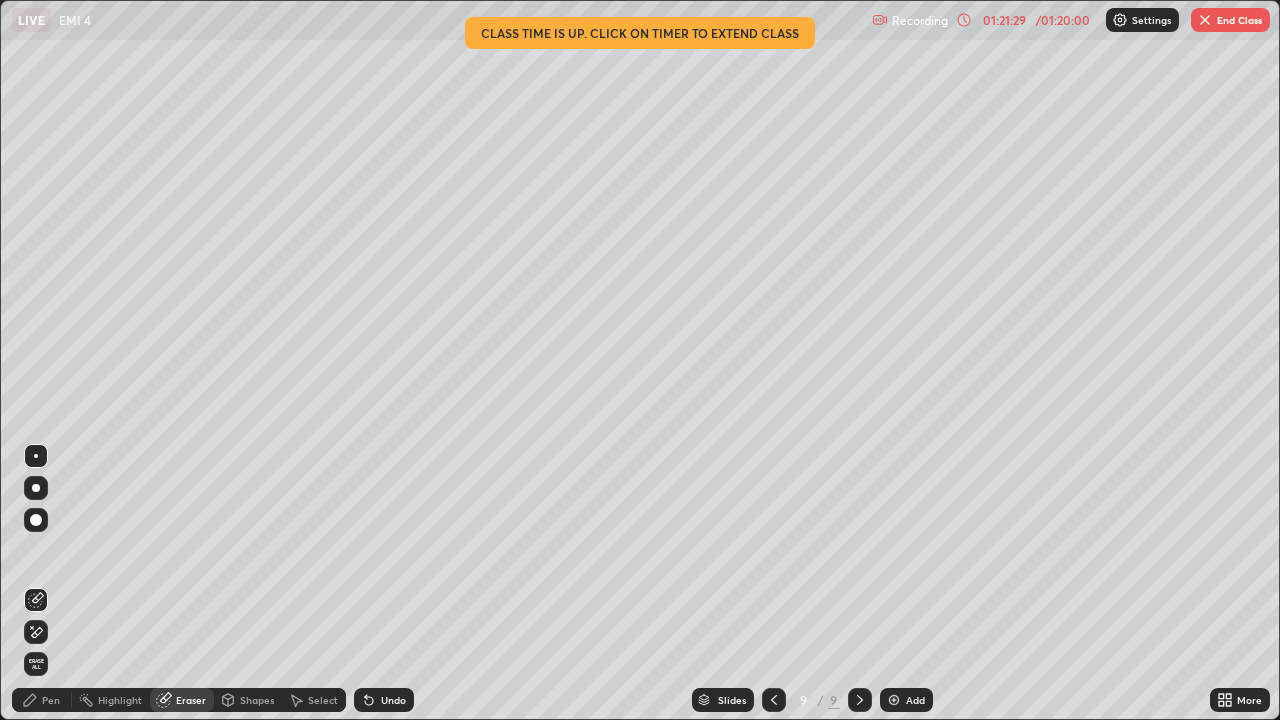 click on "Pen" at bounding box center (42, 700) 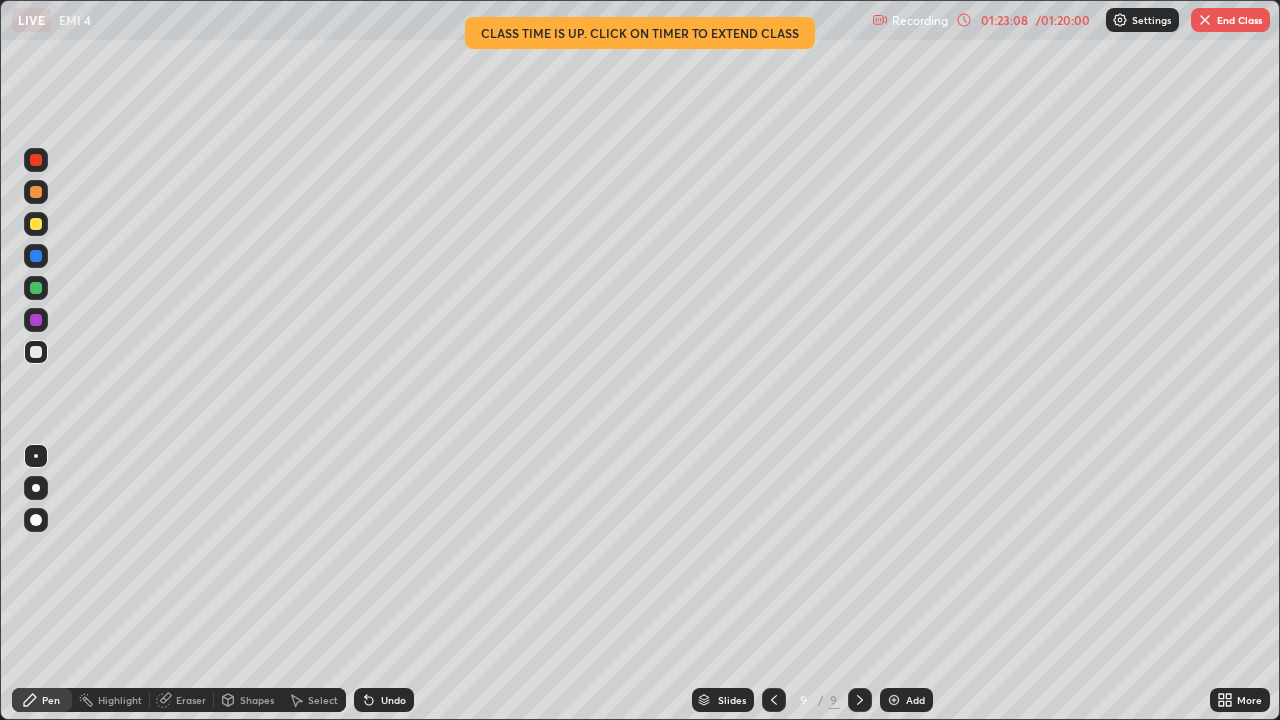 click on "Highlight" at bounding box center (120, 700) 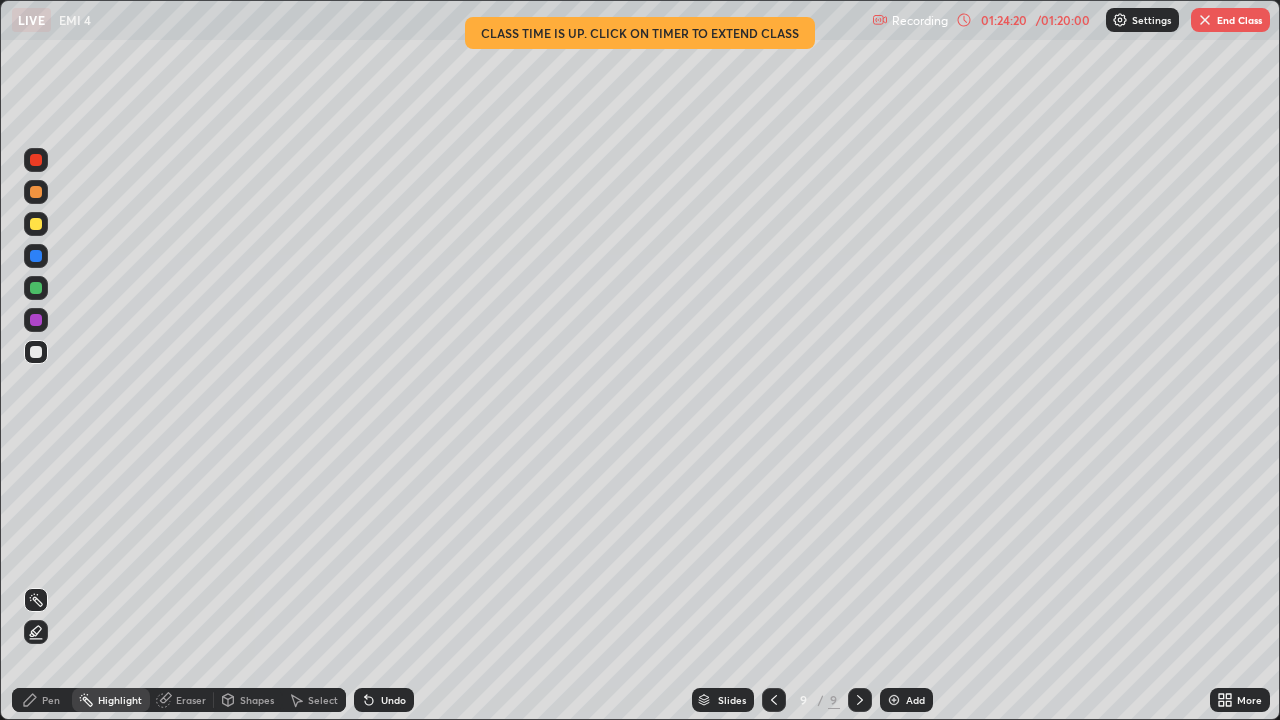 click 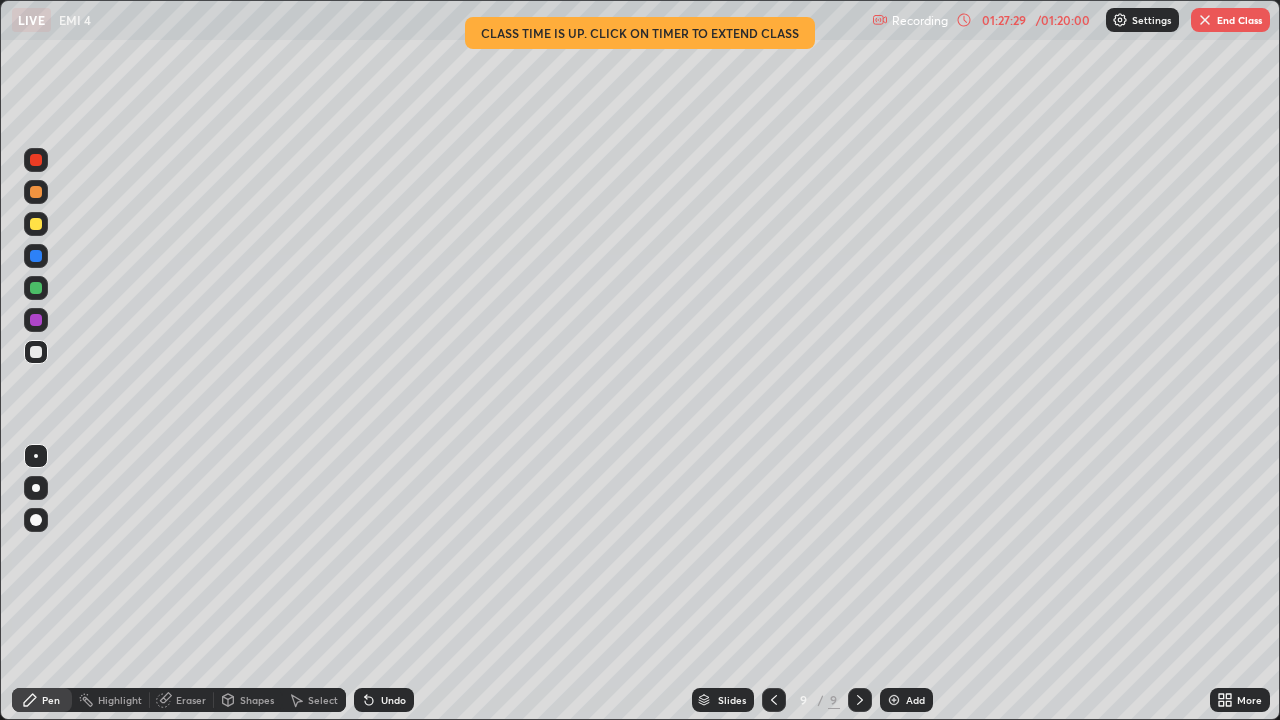 click on "End Class" at bounding box center (1230, 20) 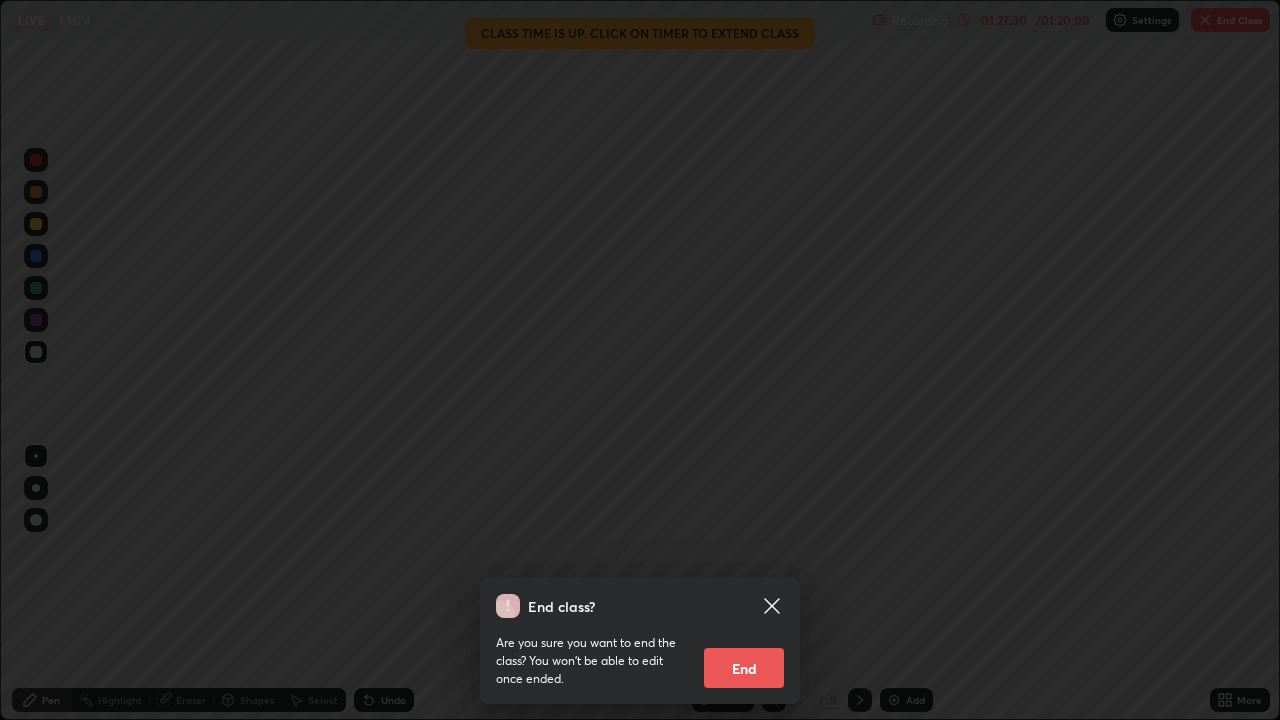click on "End" at bounding box center (744, 668) 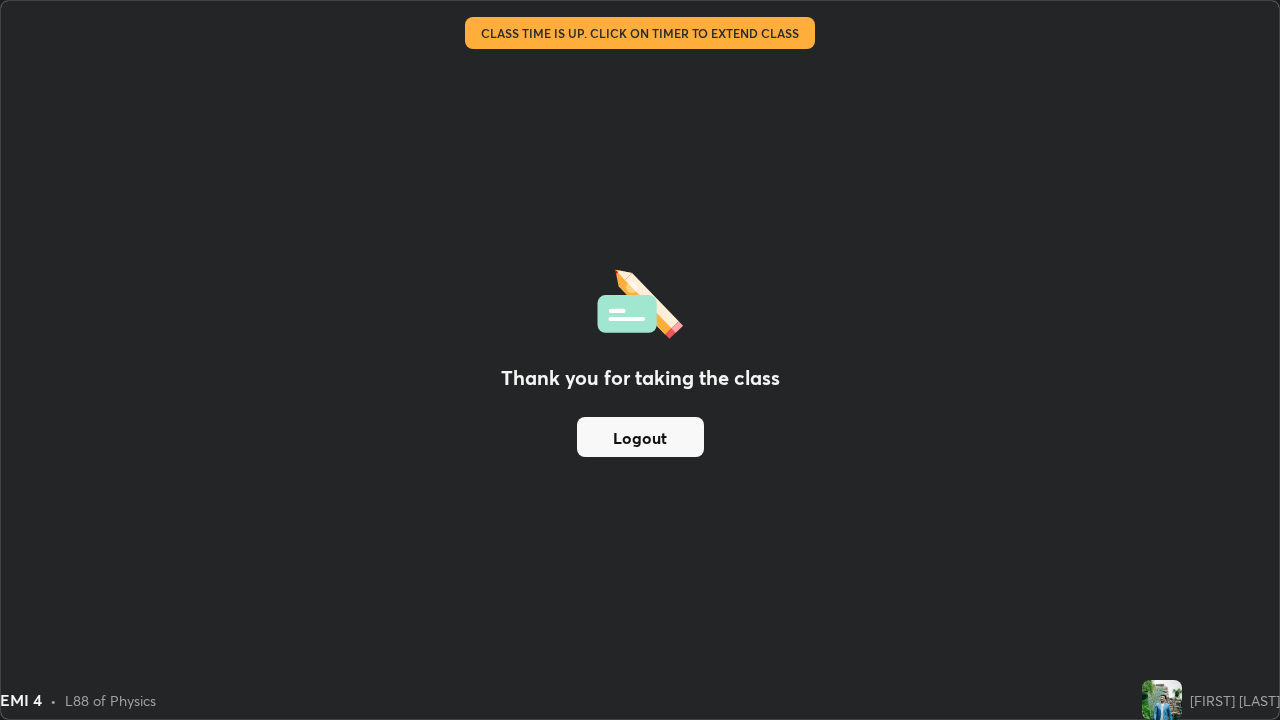 click on "Logout" at bounding box center (640, 437) 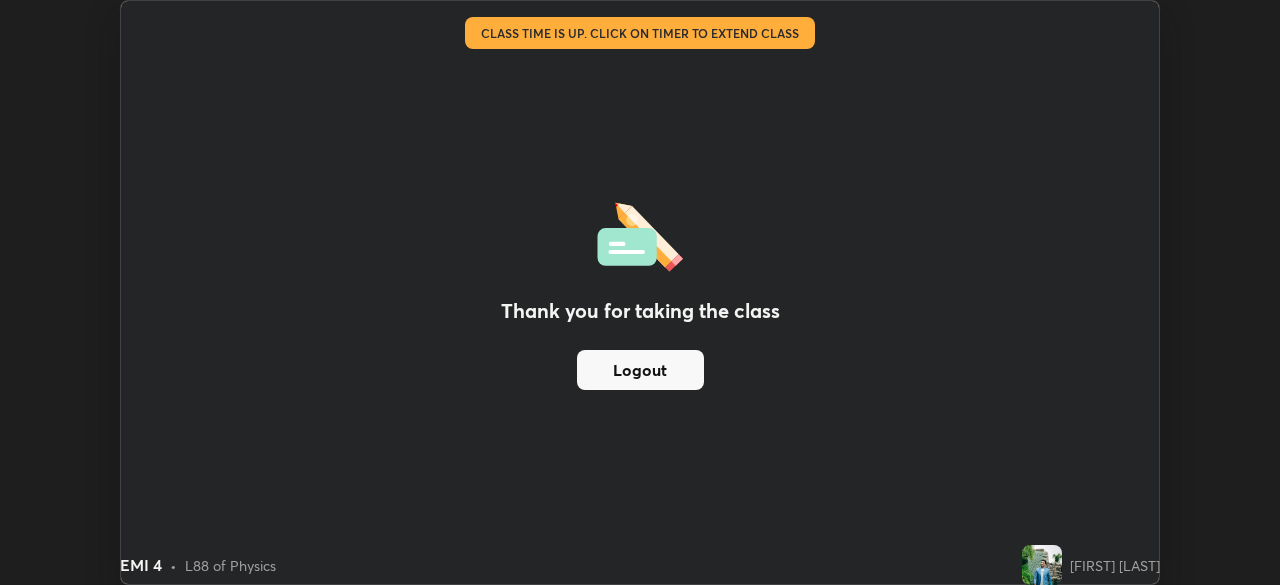 scroll, scrollTop: 585, scrollLeft: 1280, axis: both 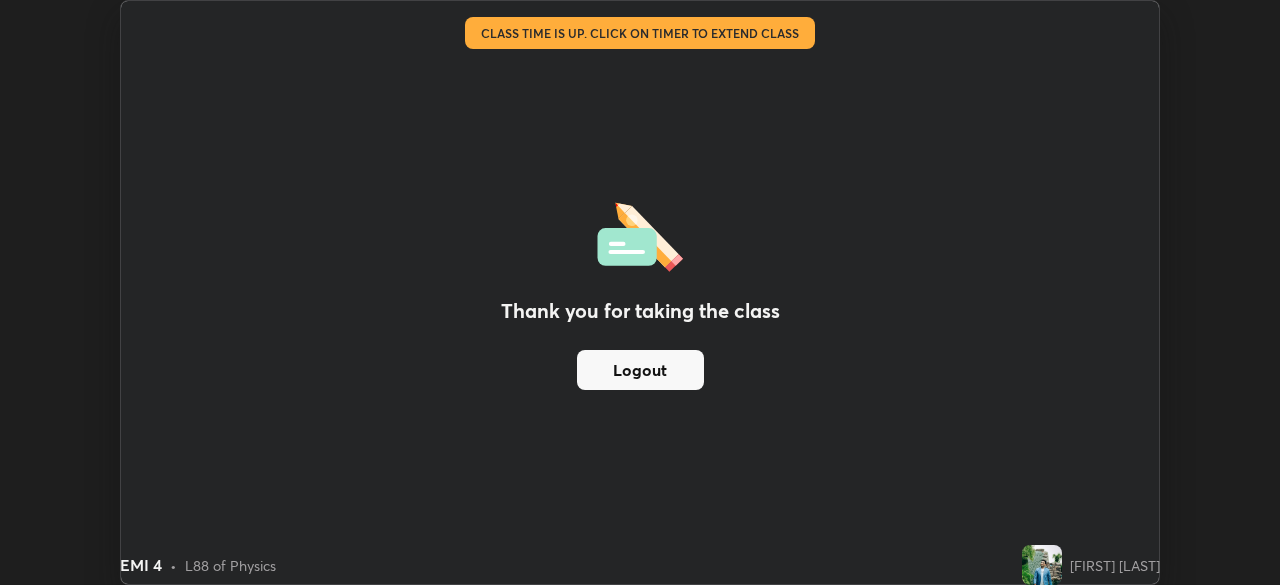 click on "Thank you for taking the class Logout" at bounding box center (640, 292) 